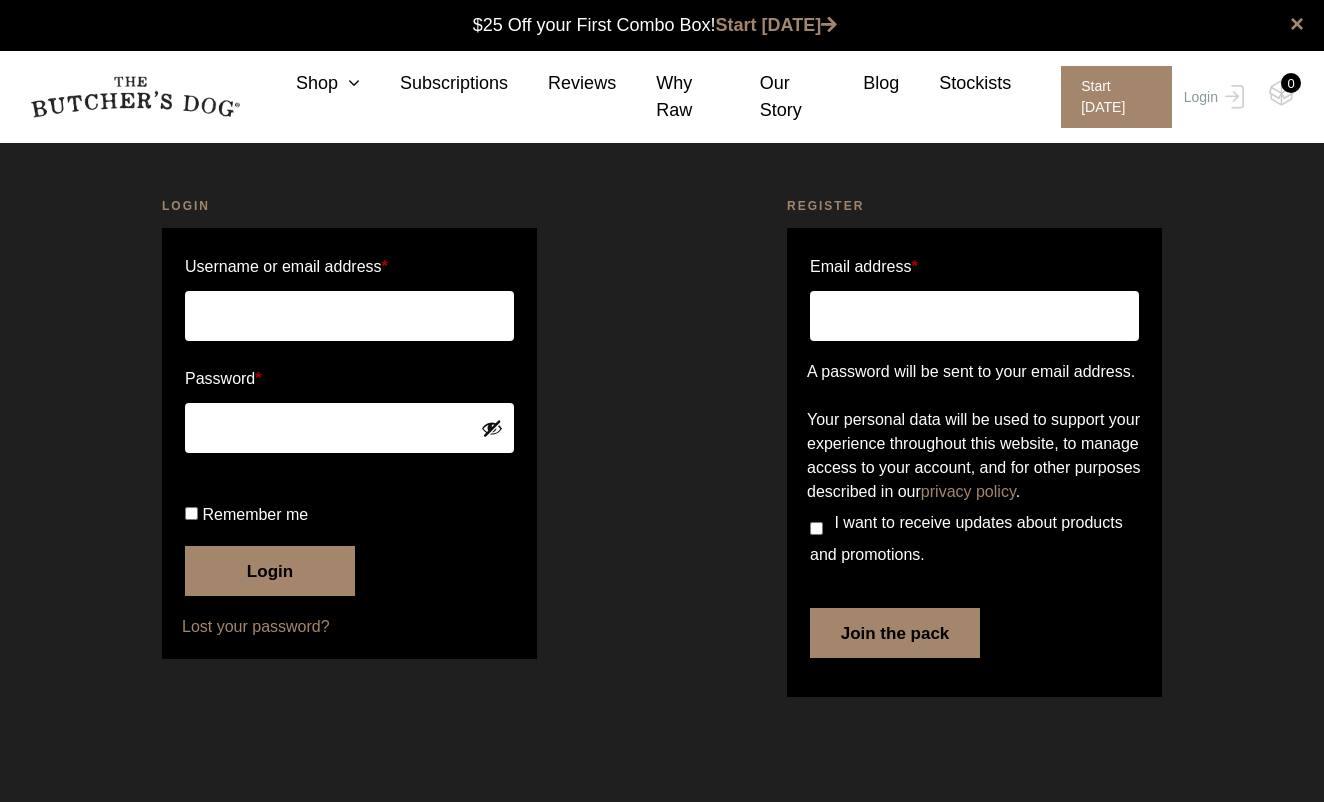 scroll, scrollTop: 0, scrollLeft: 0, axis: both 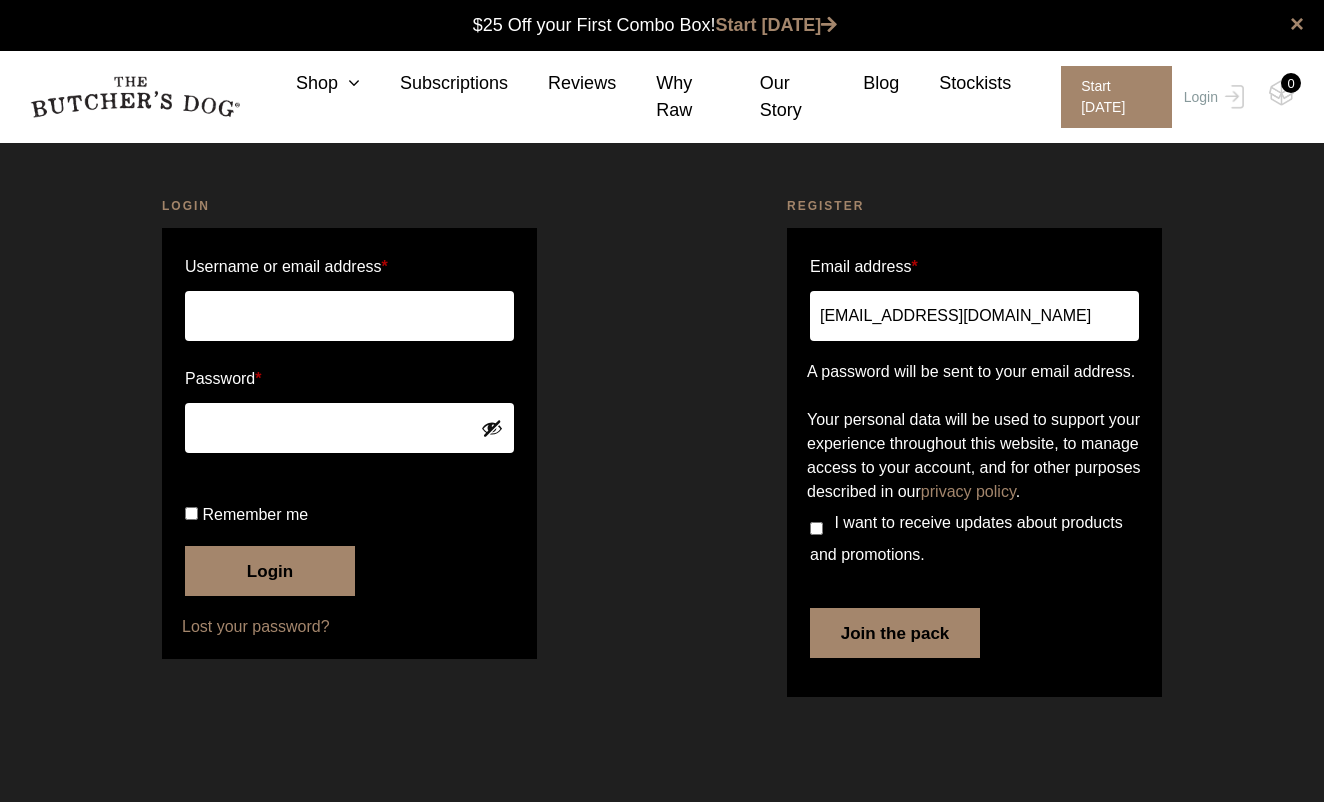 click on "I want to receive updates about products and promotions." at bounding box center [816, 528] 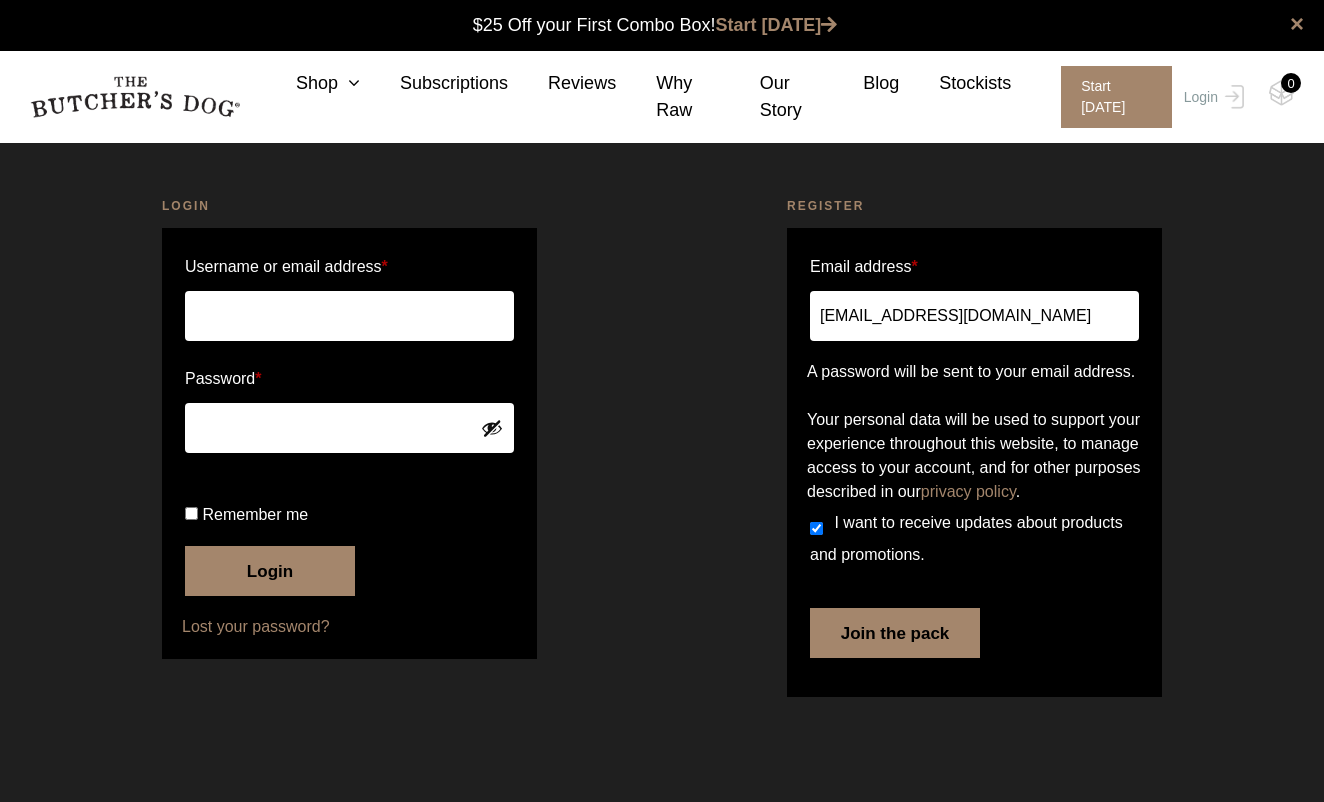 click on "Join the pack" at bounding box center [895, 633] 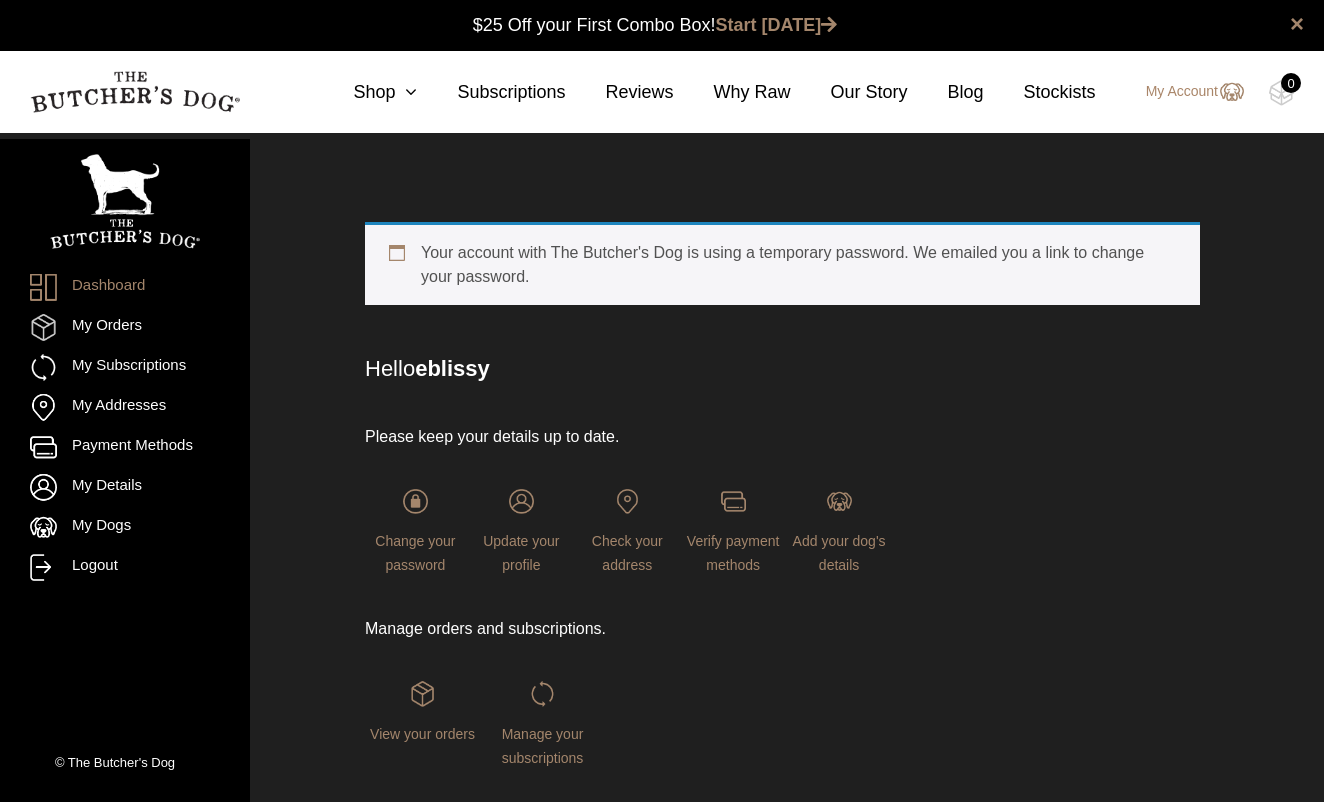 scroll, scrollTop: 0, scrollLeft: 0, axis: both 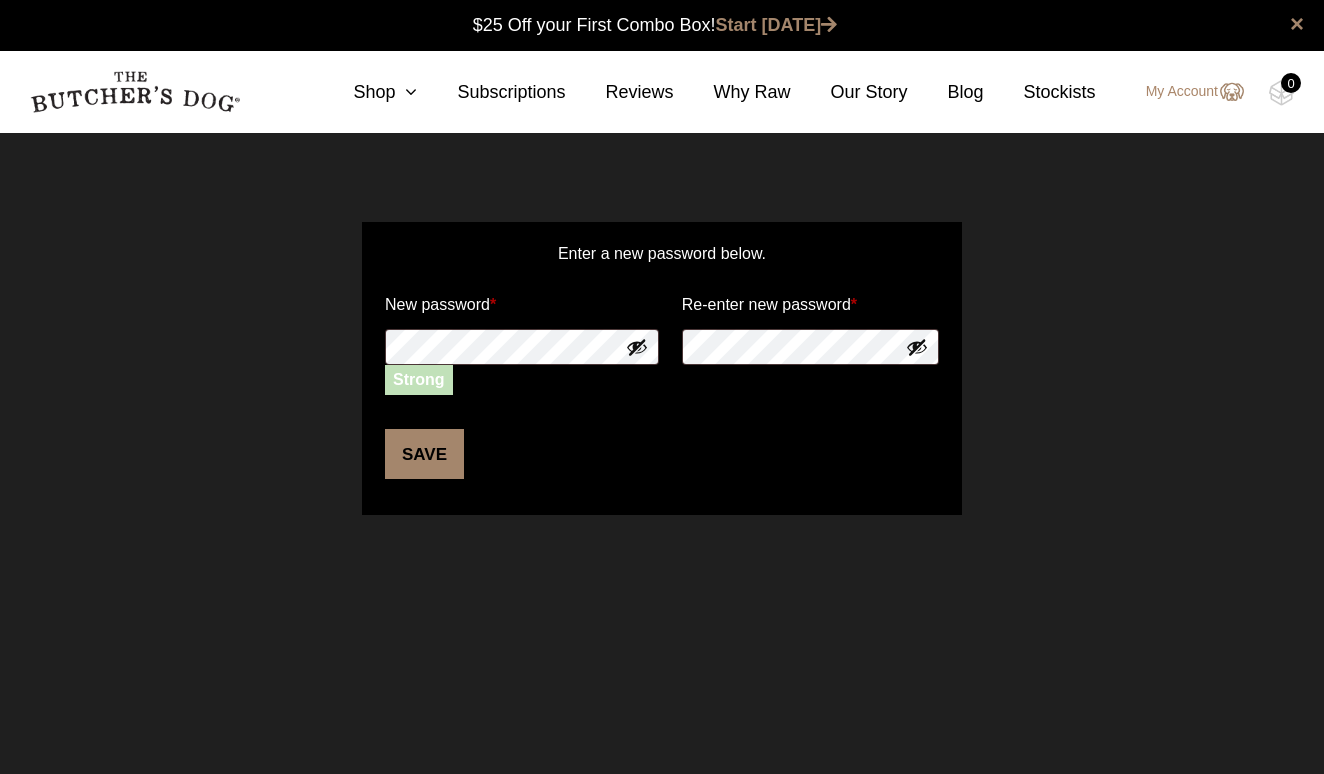click on "Save" at bounding box center [424, 454] 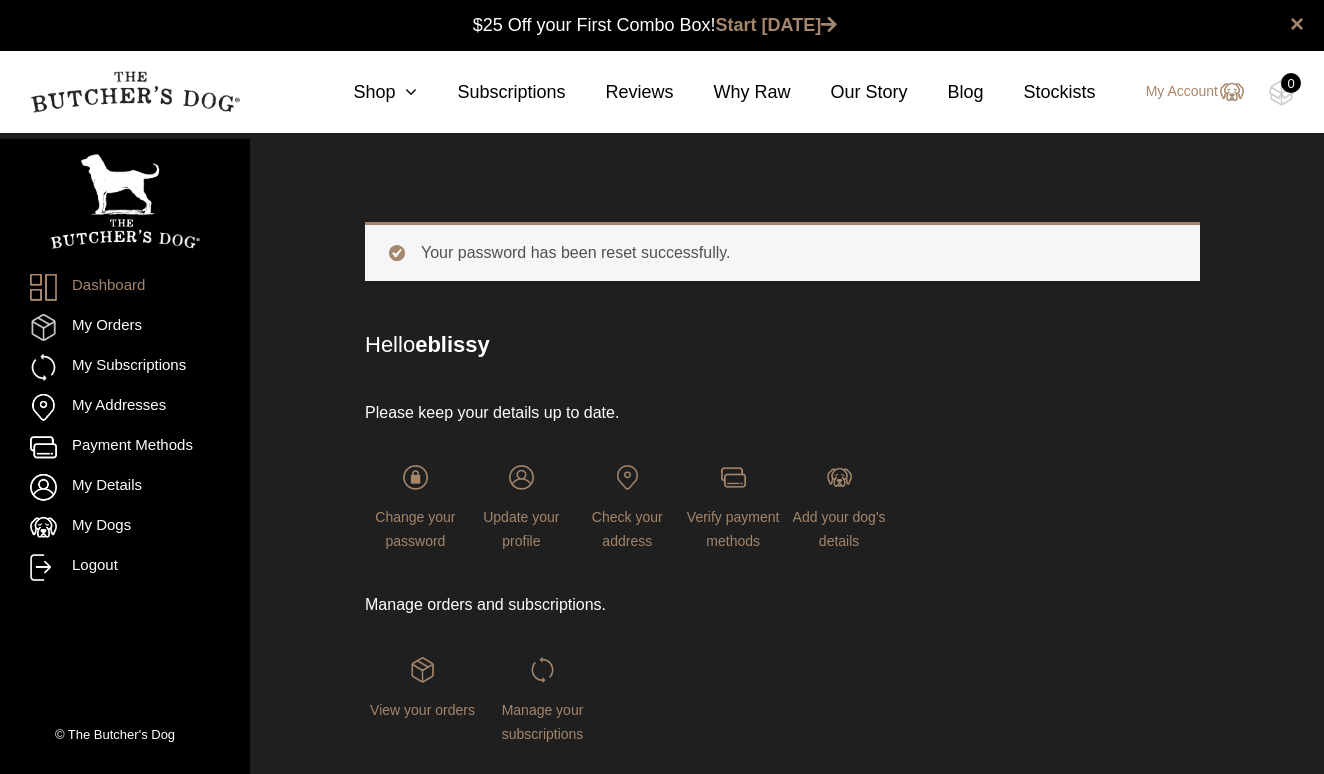 scroll, scrollTop: 0, scrollLeft: 0, axis: both 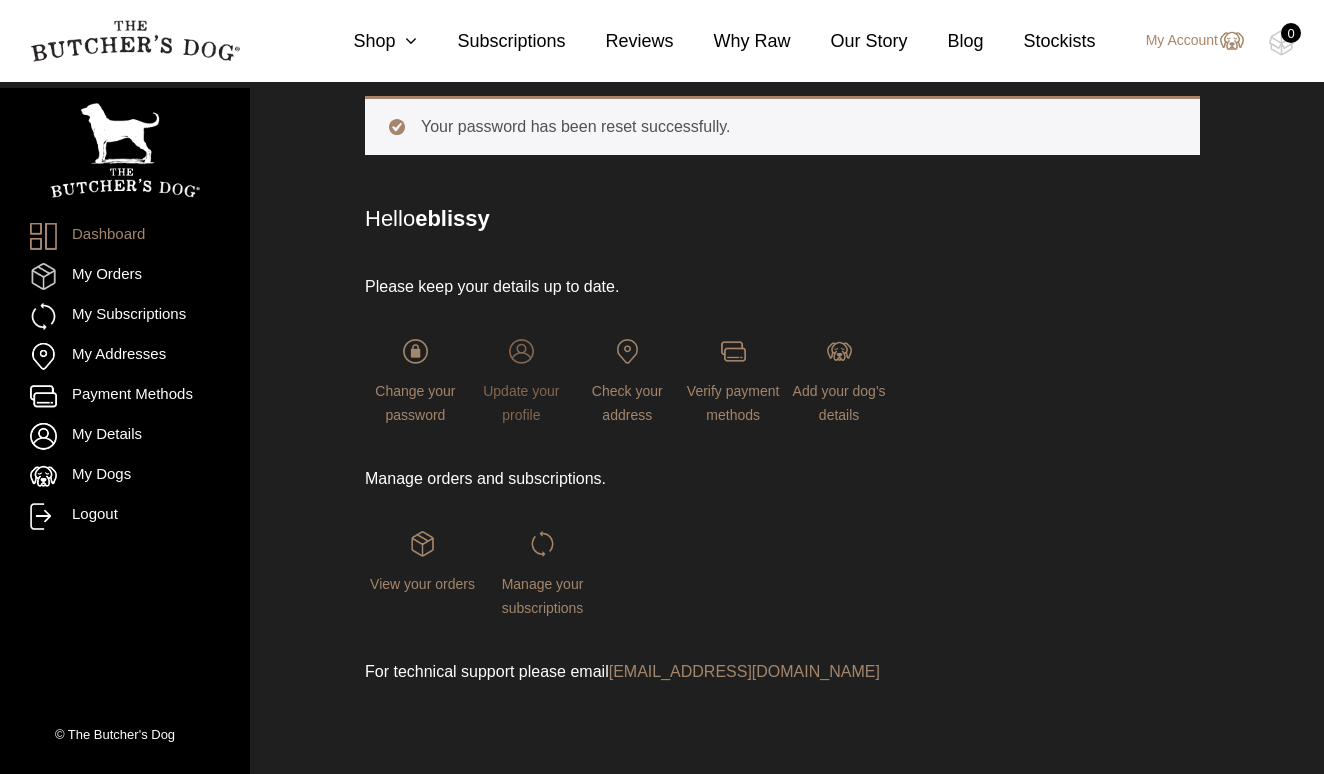 click on "Update your profile" at bounding box center [521, 403] 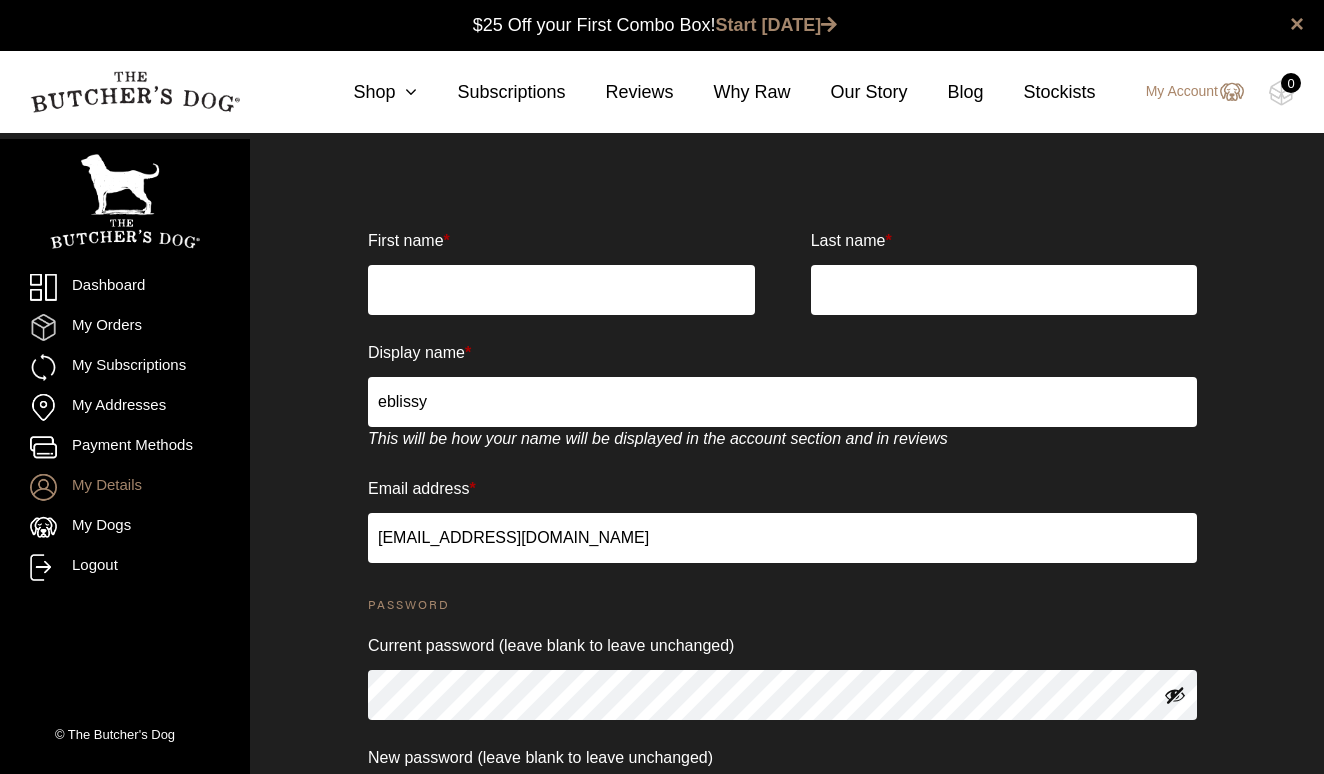 scroll, scrollTop: 0, scrollLeft: 0, axis: both 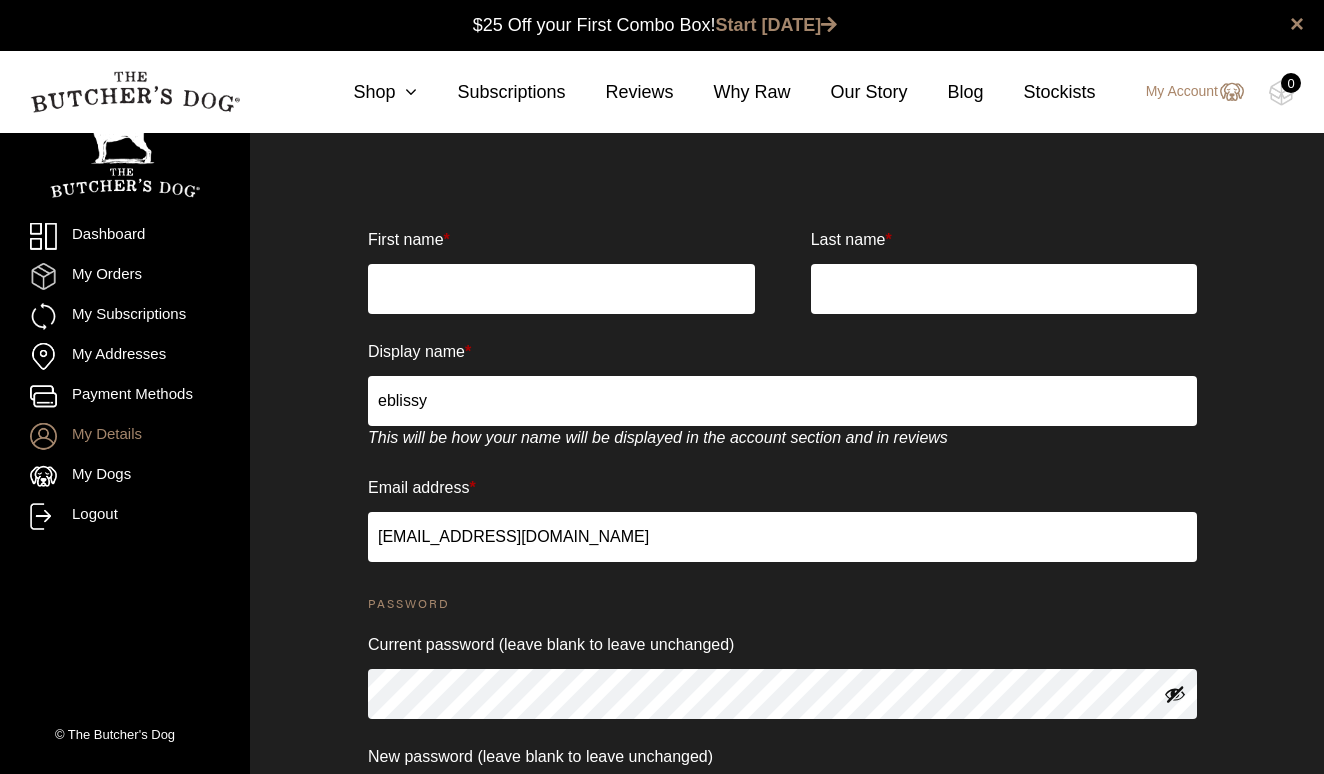 click on "First name  *" at bounding box center [561, 289] 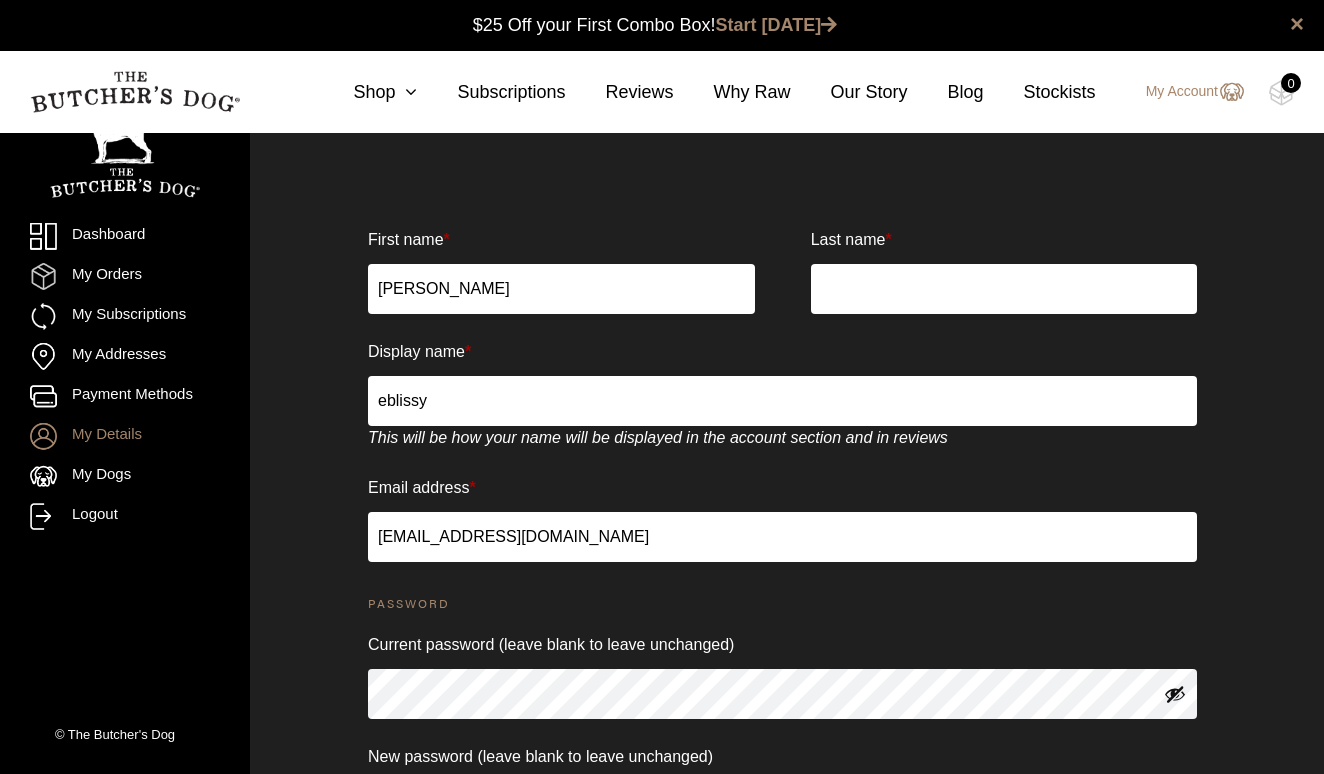 type on "[PERSON_NAME]" 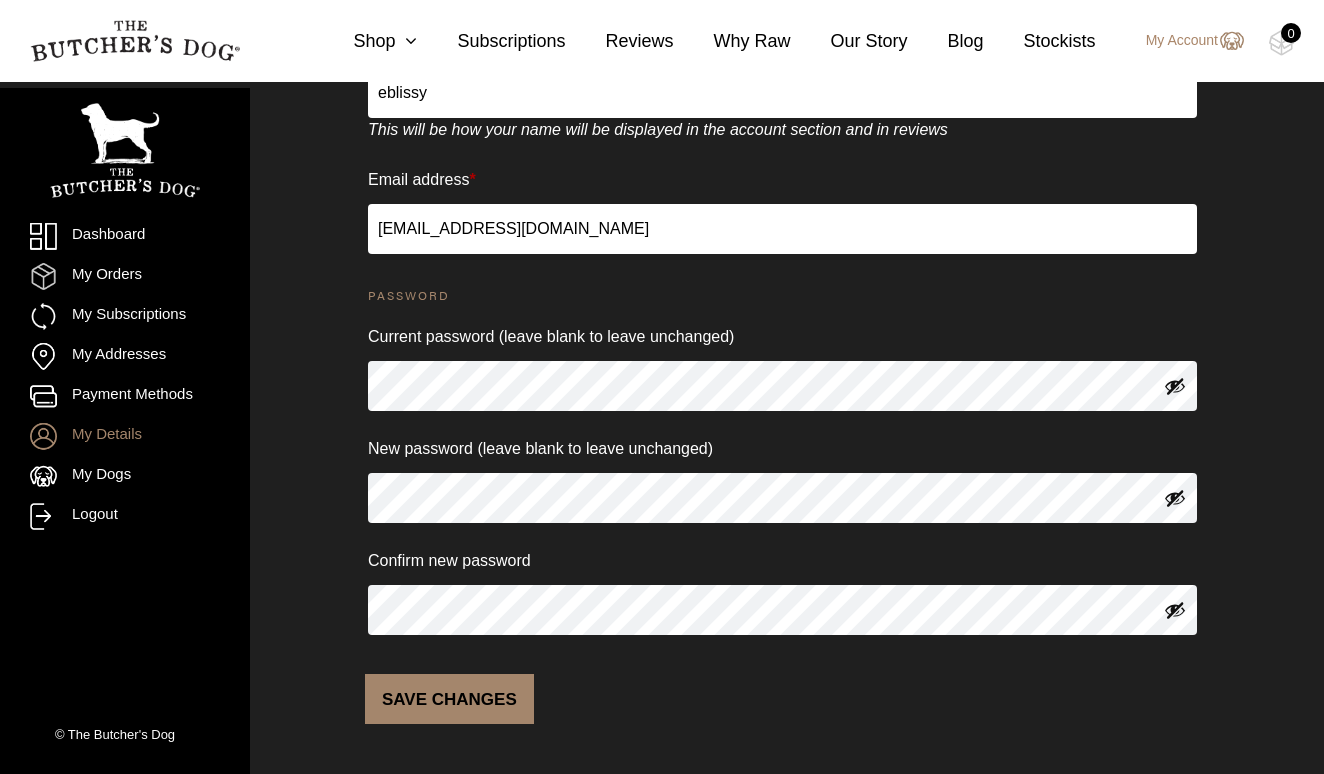 scroll, scrollTop: 309, scrollLeft: 0, axis: vertical 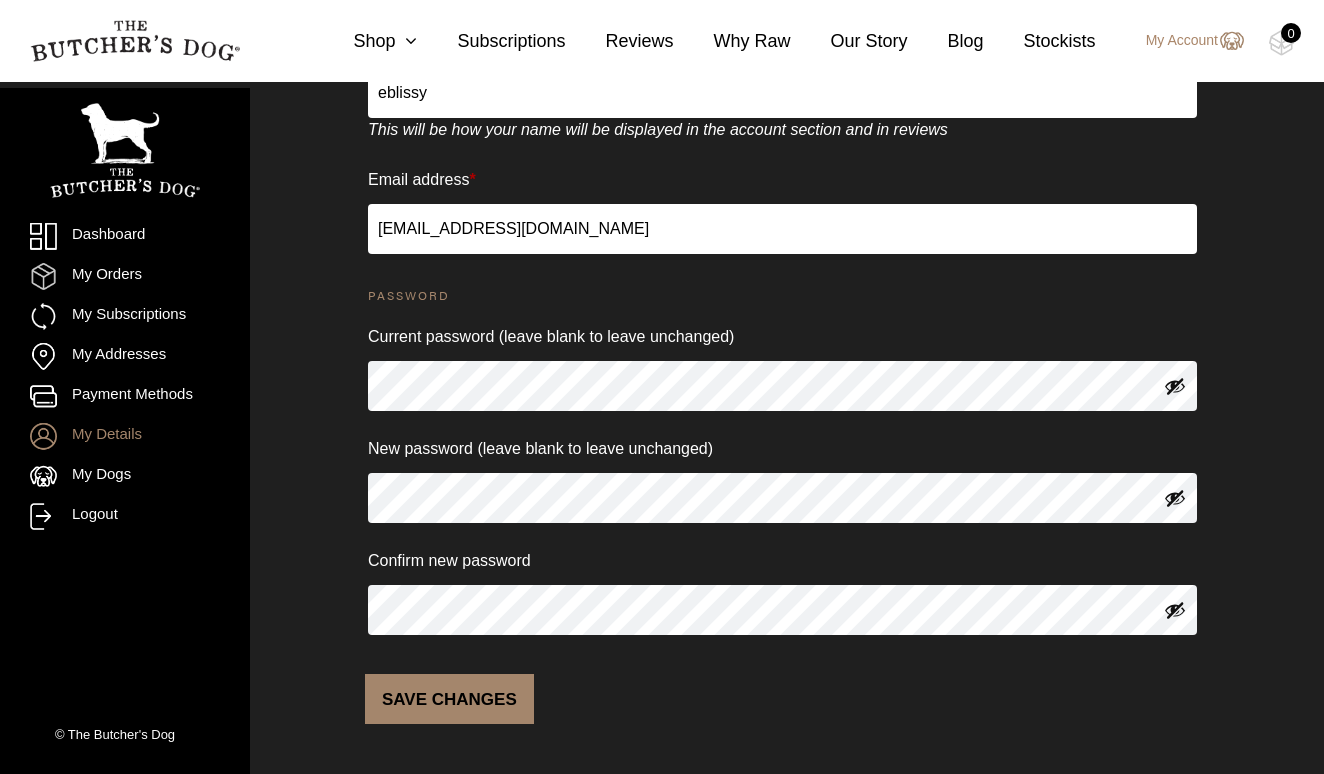 click on "My Details" at bounding box center [125, 436] 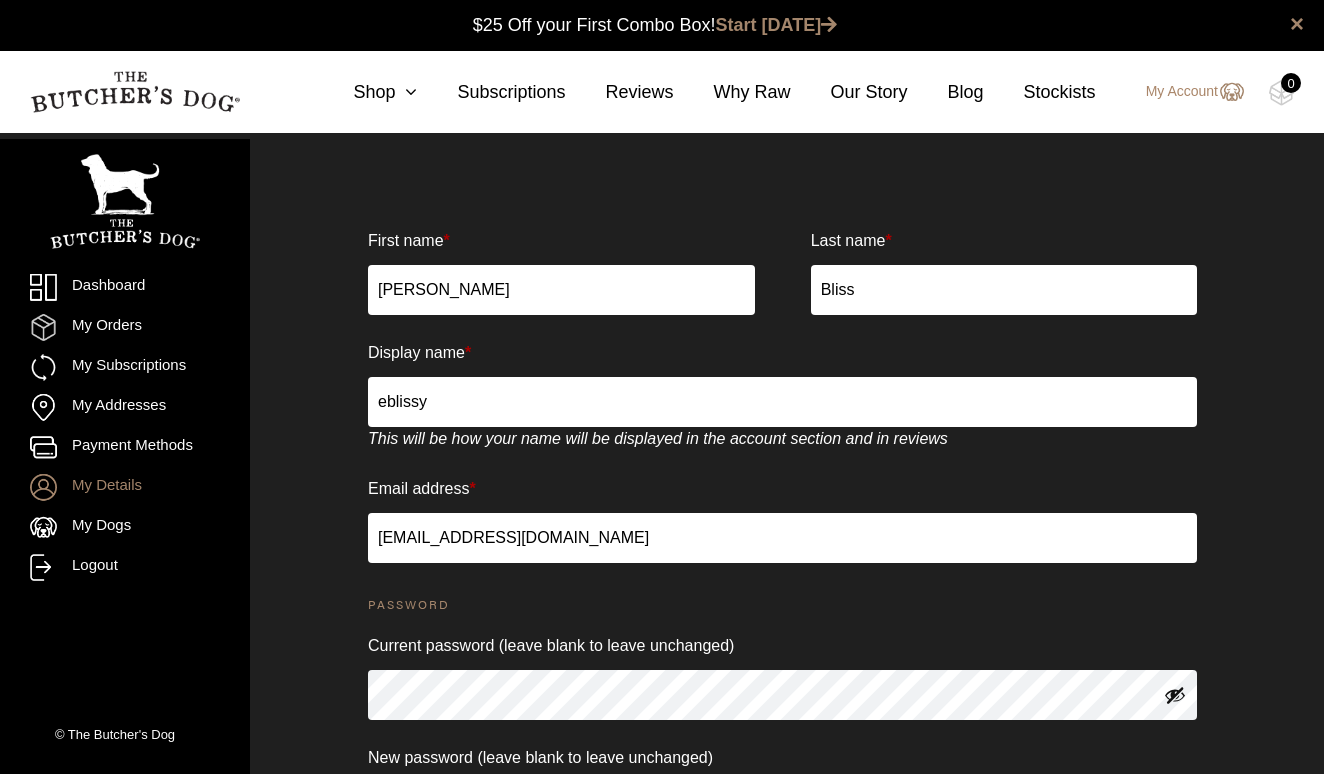 scroll, scrollTop: 0, scrollLeft: 0, axis: both 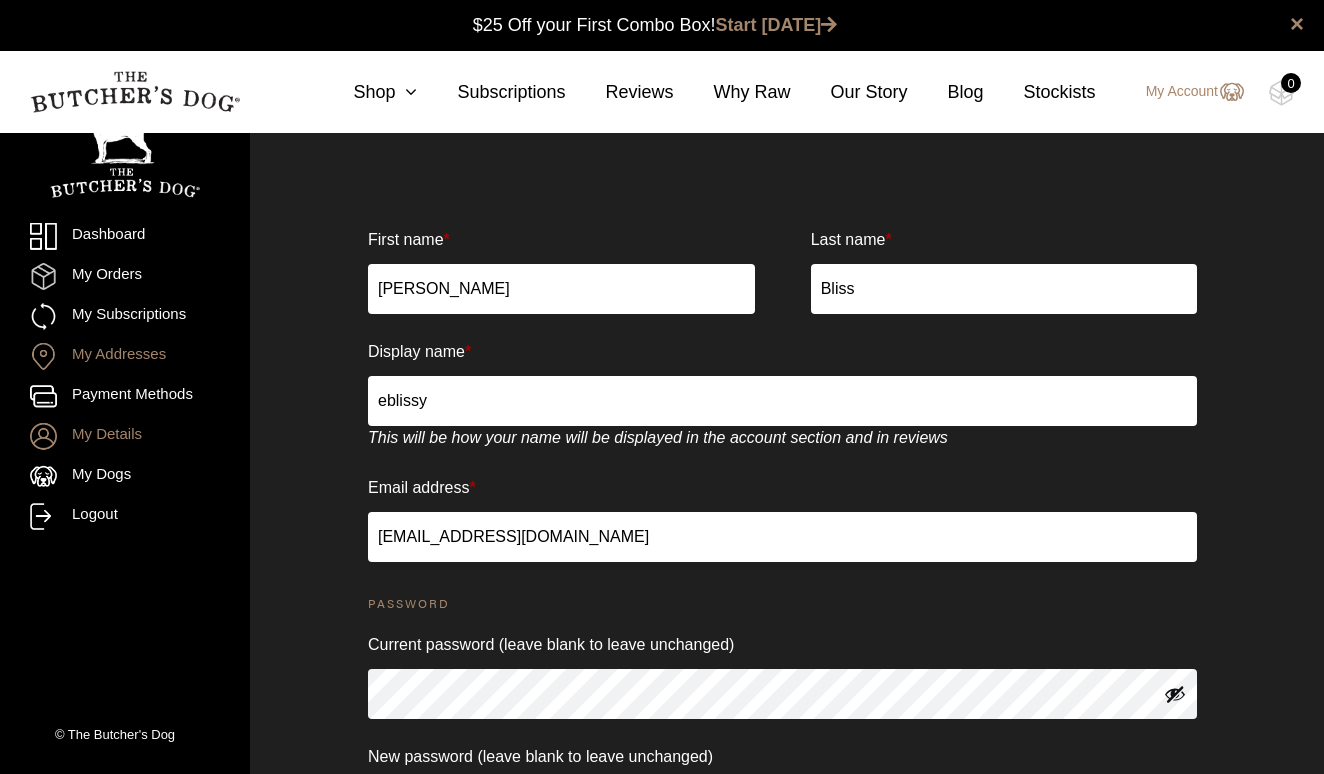 click on "My Addresses" at bounding box center (125, 356) 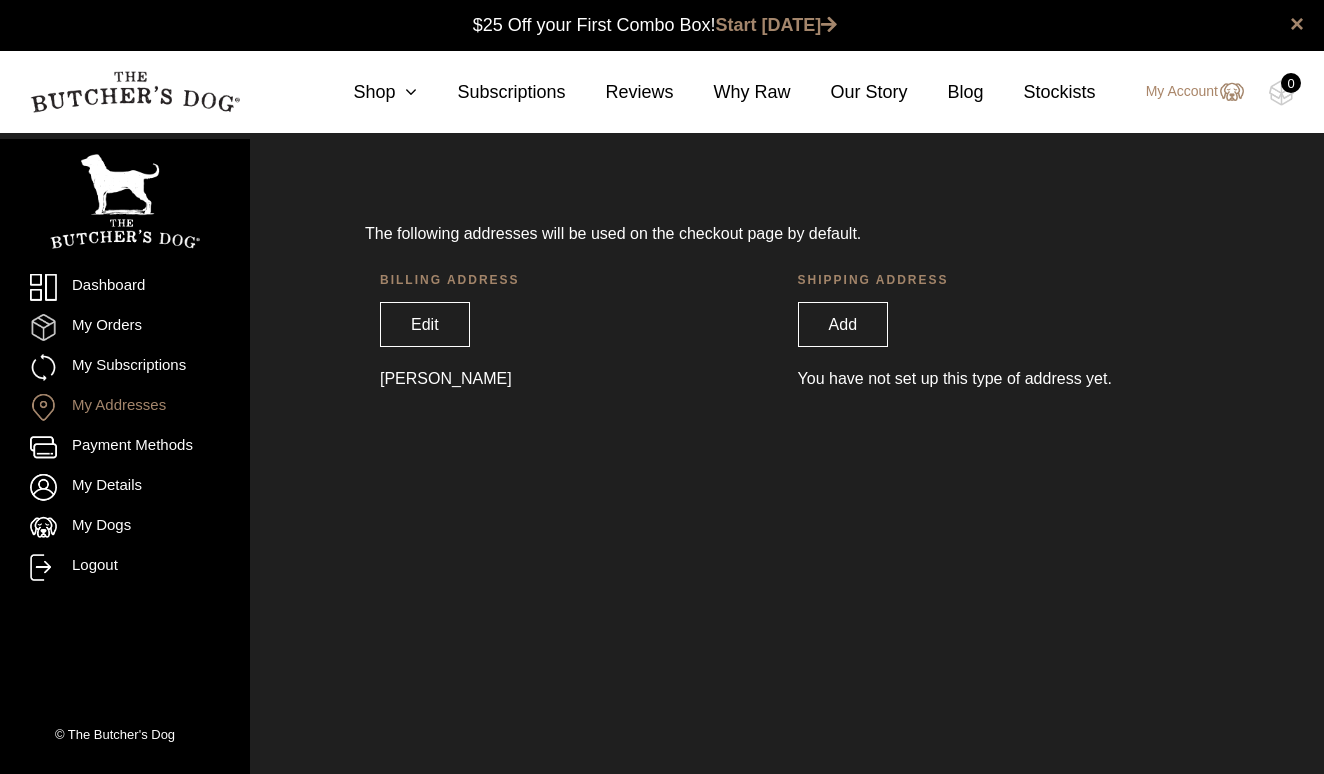 scroll, scrollTop: 0, scrollLeft: 0, axis: both 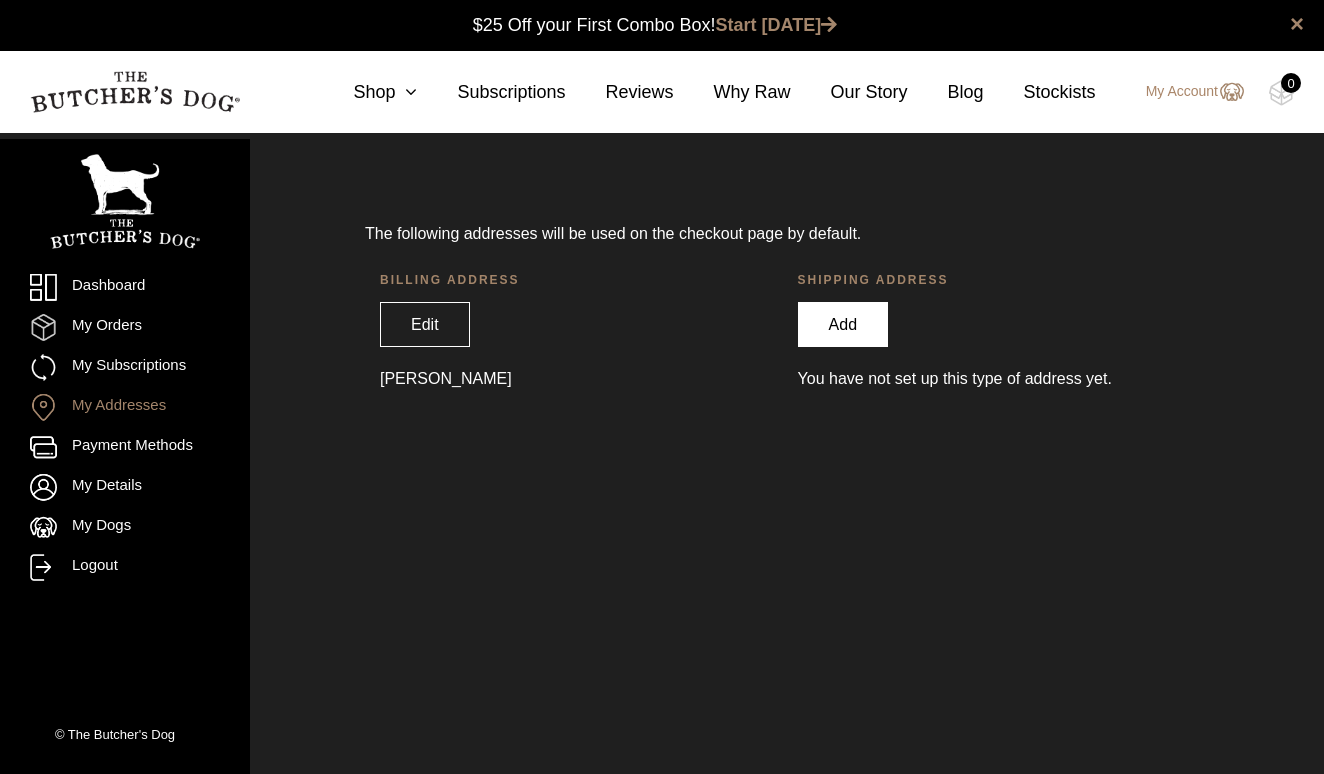 click on "Add" at bounding box center [843, 324] 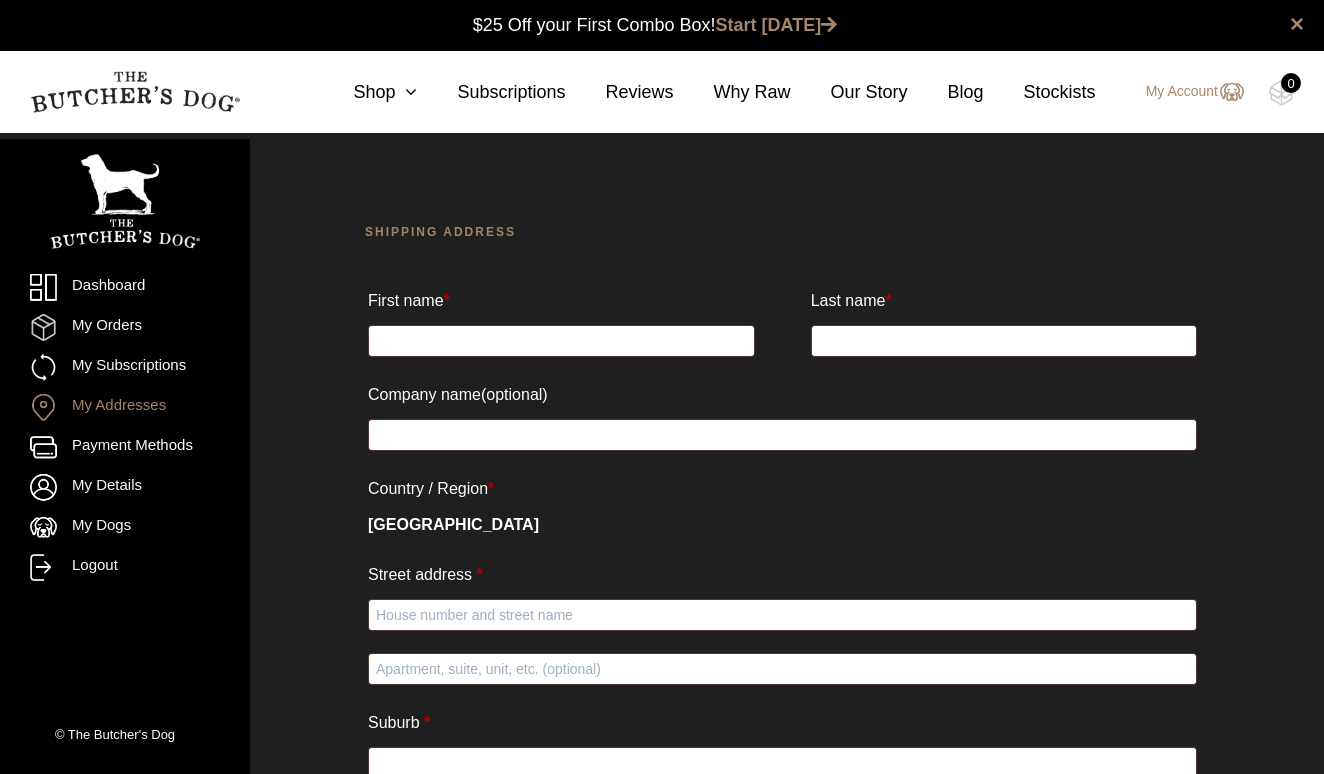 scroll, scrollTop: 0, scrollLeft: 0, axis: both 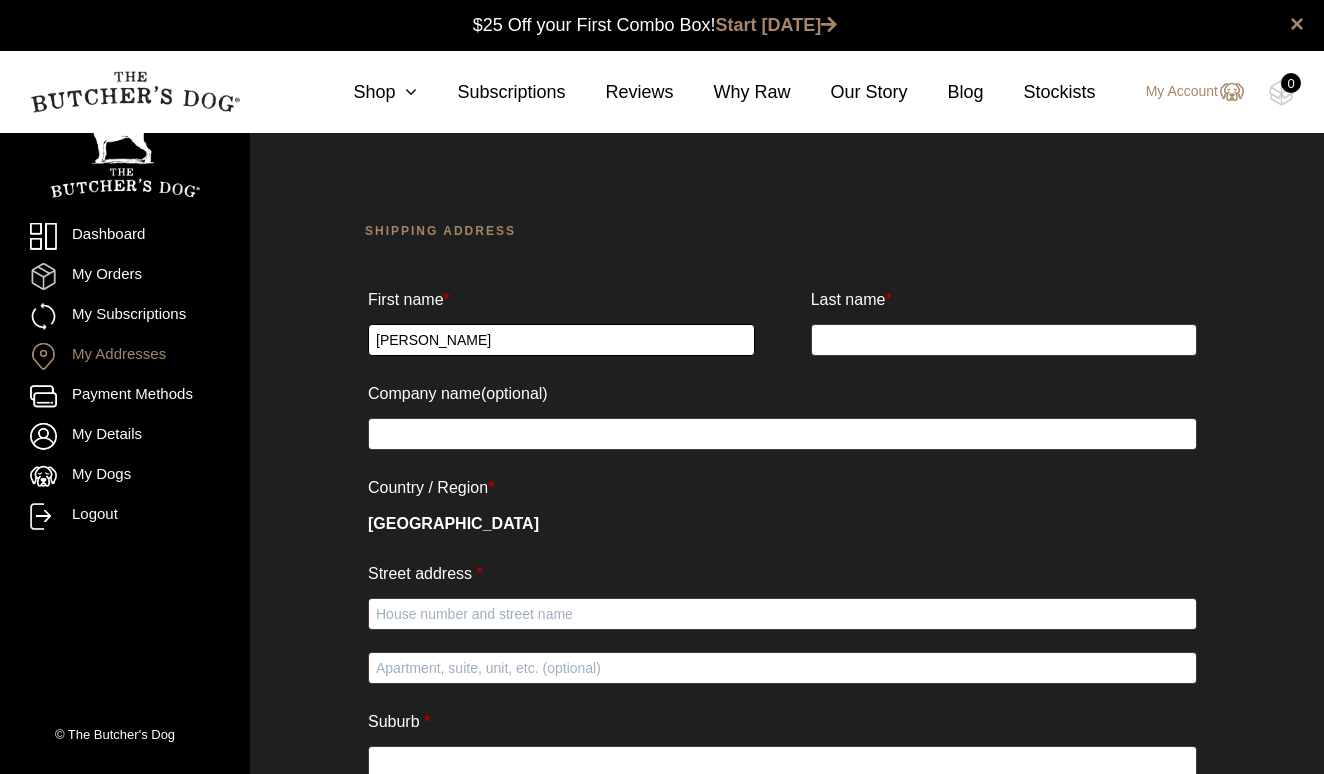 type on "Elise" 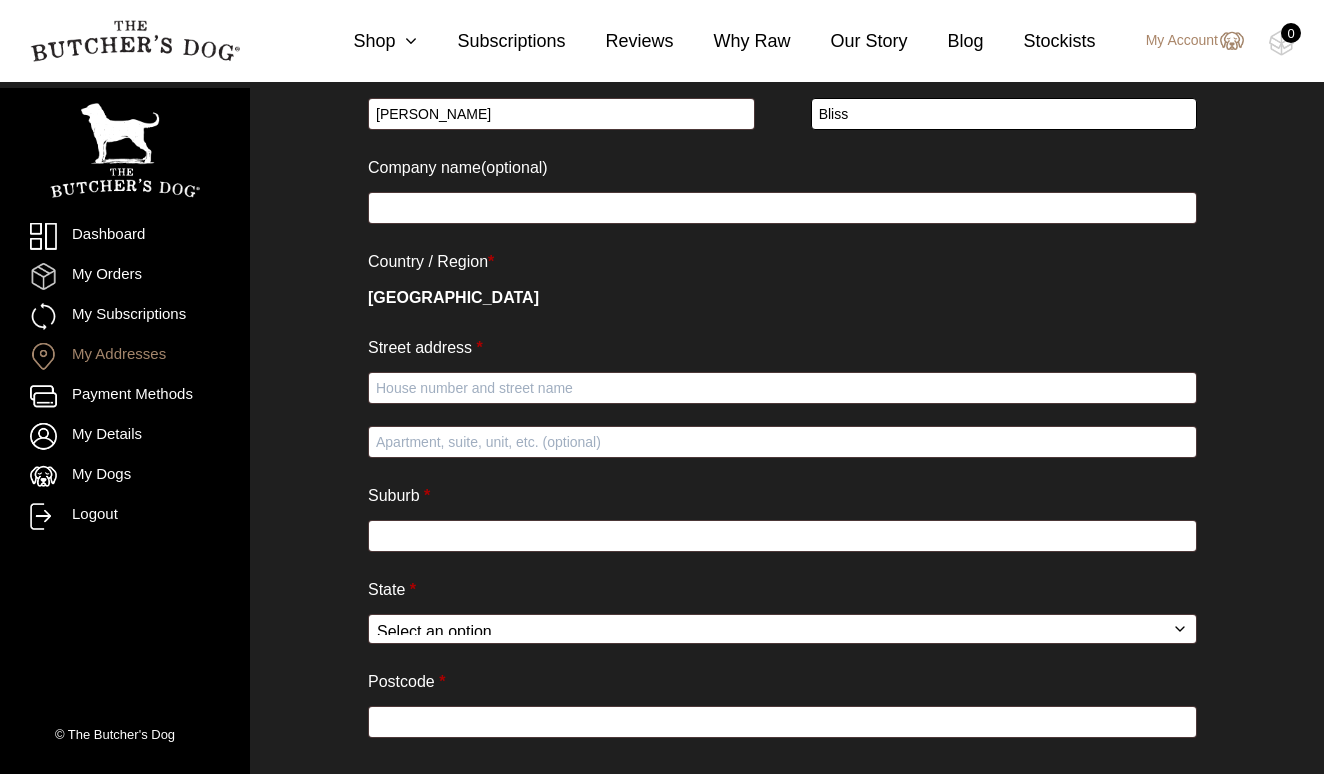 scroll, scrollTop: 282, scrollLeft: 0, axis: vertical 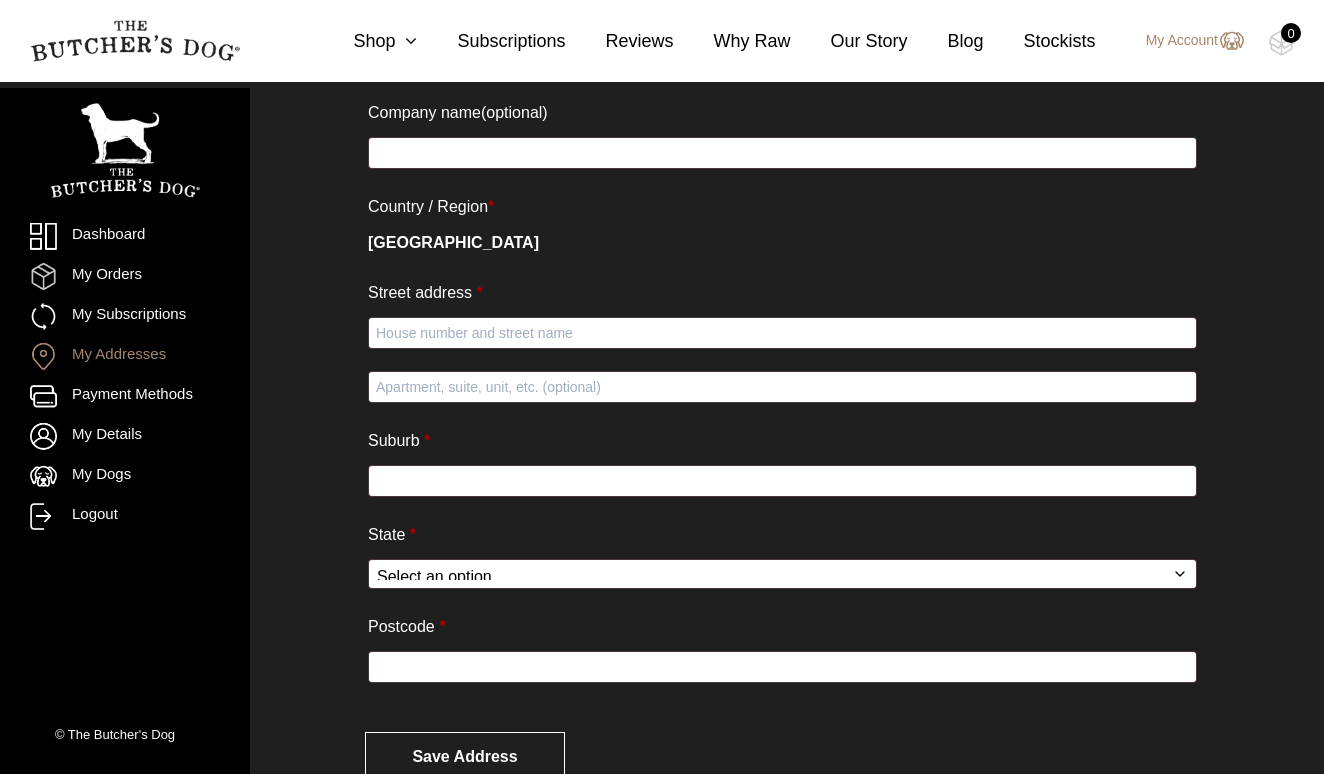 type on "Bliss" 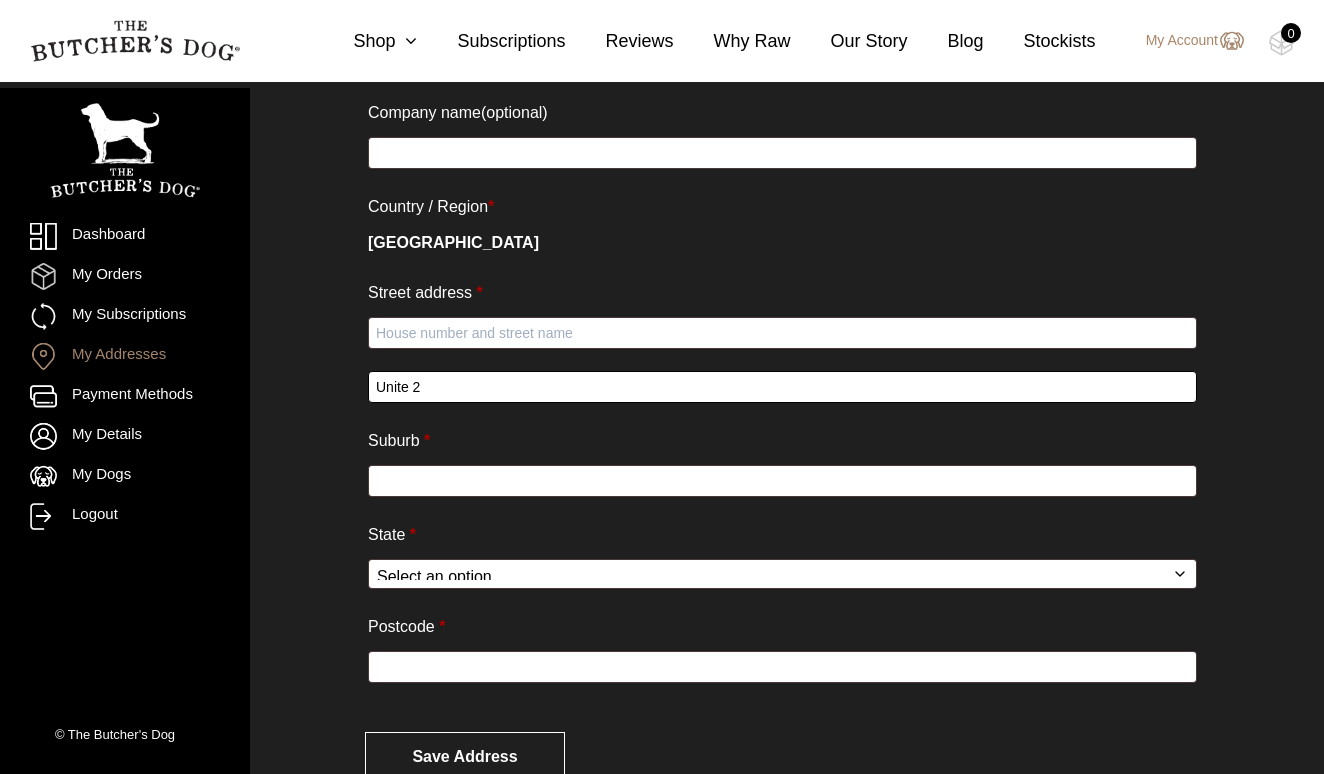 type on "Unite 2" 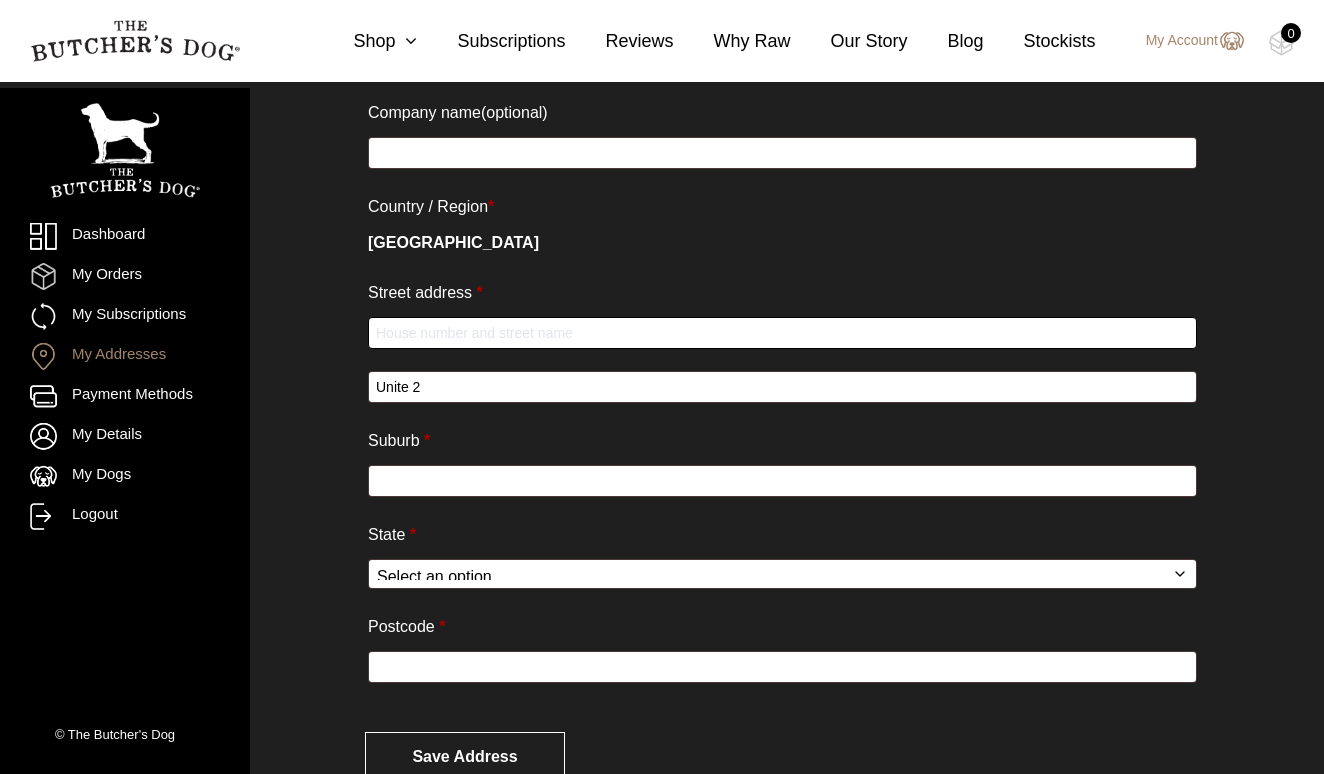 click on "Street address   *" at bounding box center (782, 333) 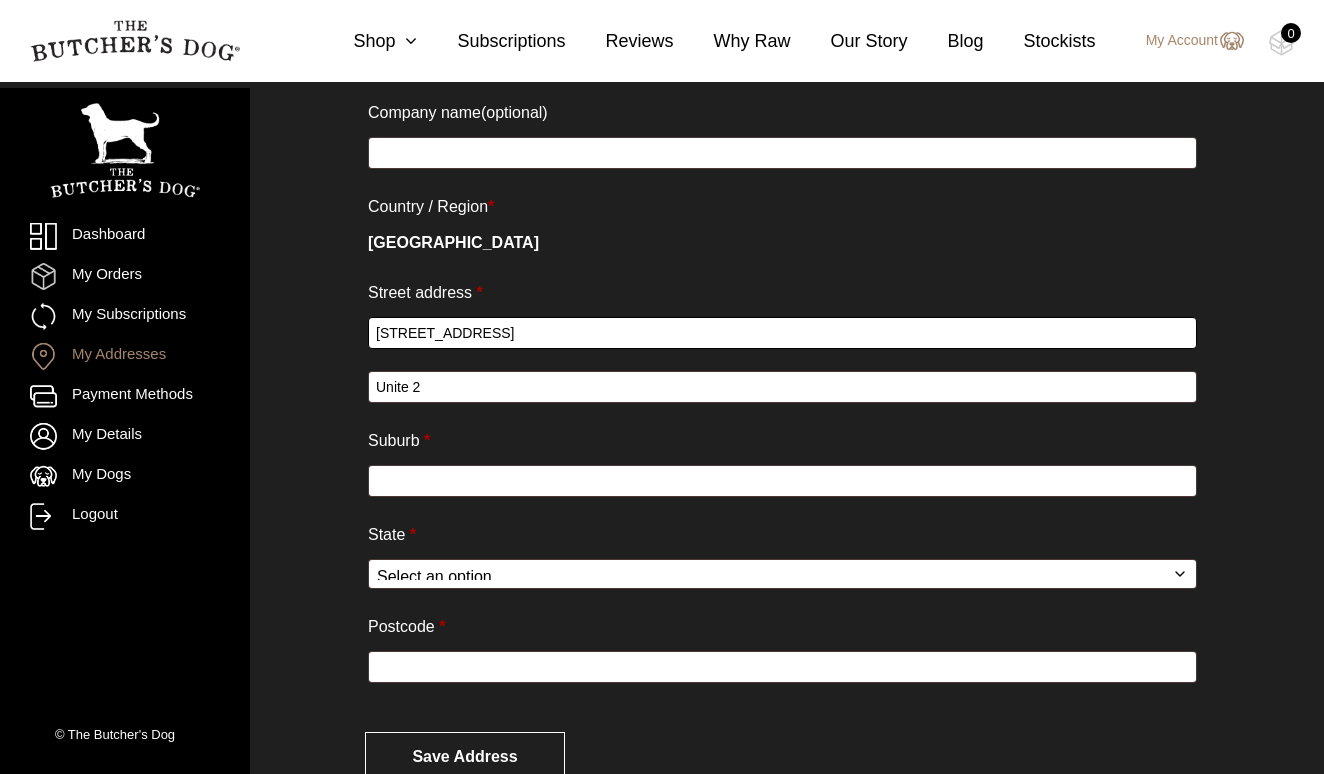 type on "2B Queens Park Road" 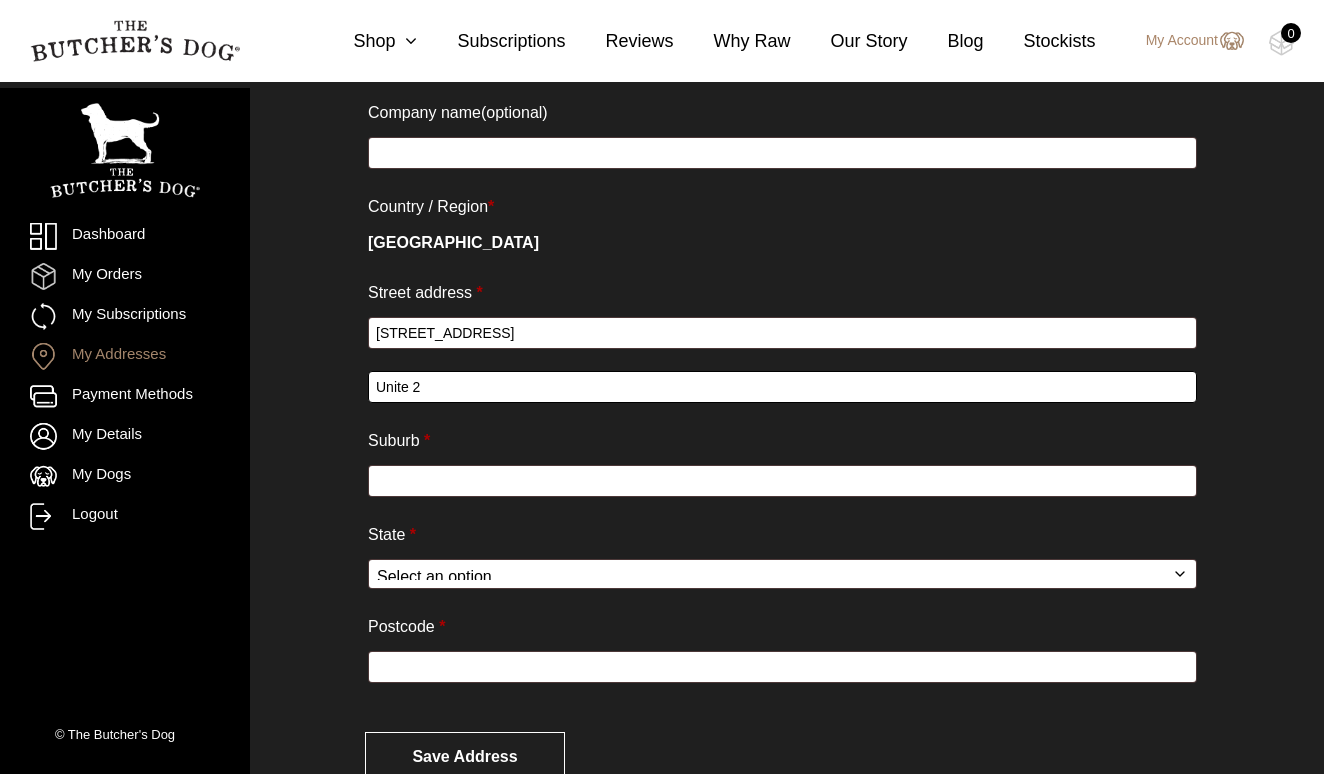 click on "Unite 2" at bounding box center [782, 387] 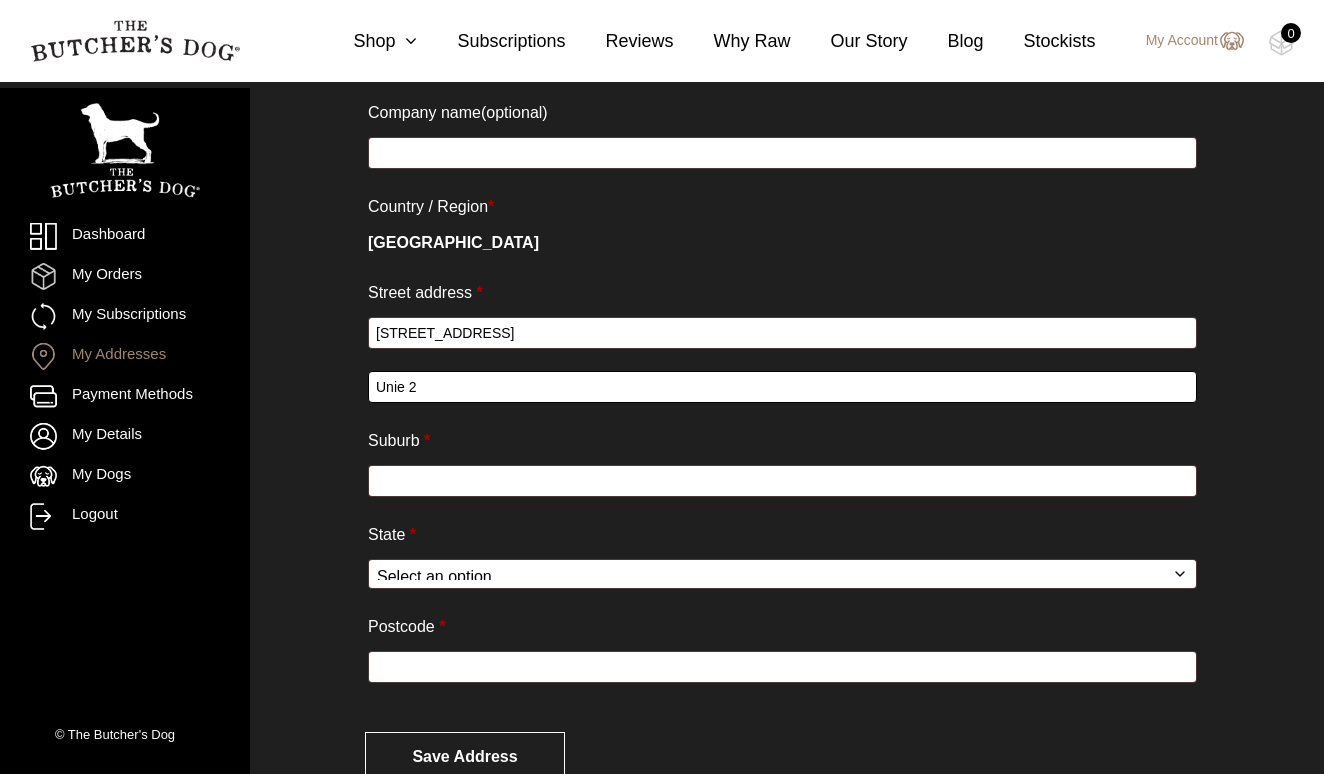 type on "Unie 2" 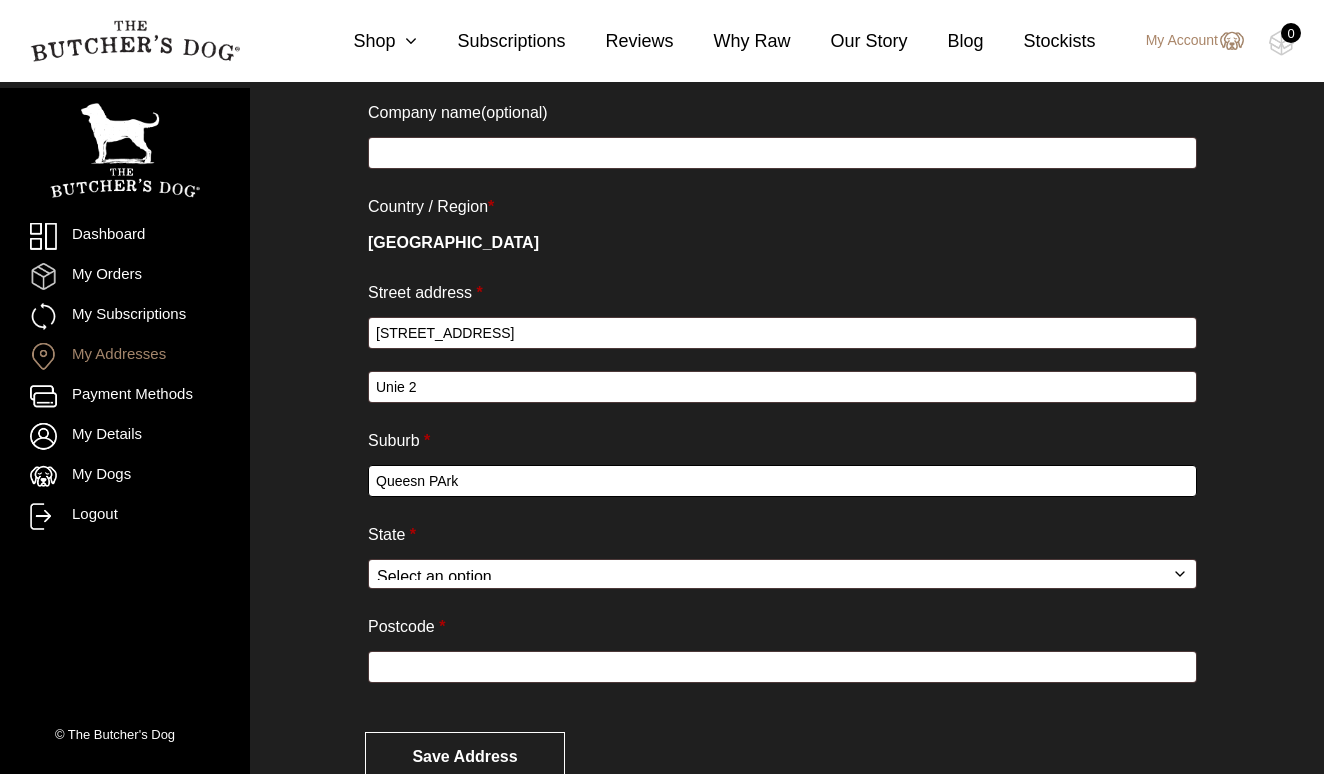 drag, startPoint x: 416, startPoint y: 487, endPoint x: 534, endPoint y: 475, distance: 118.6086 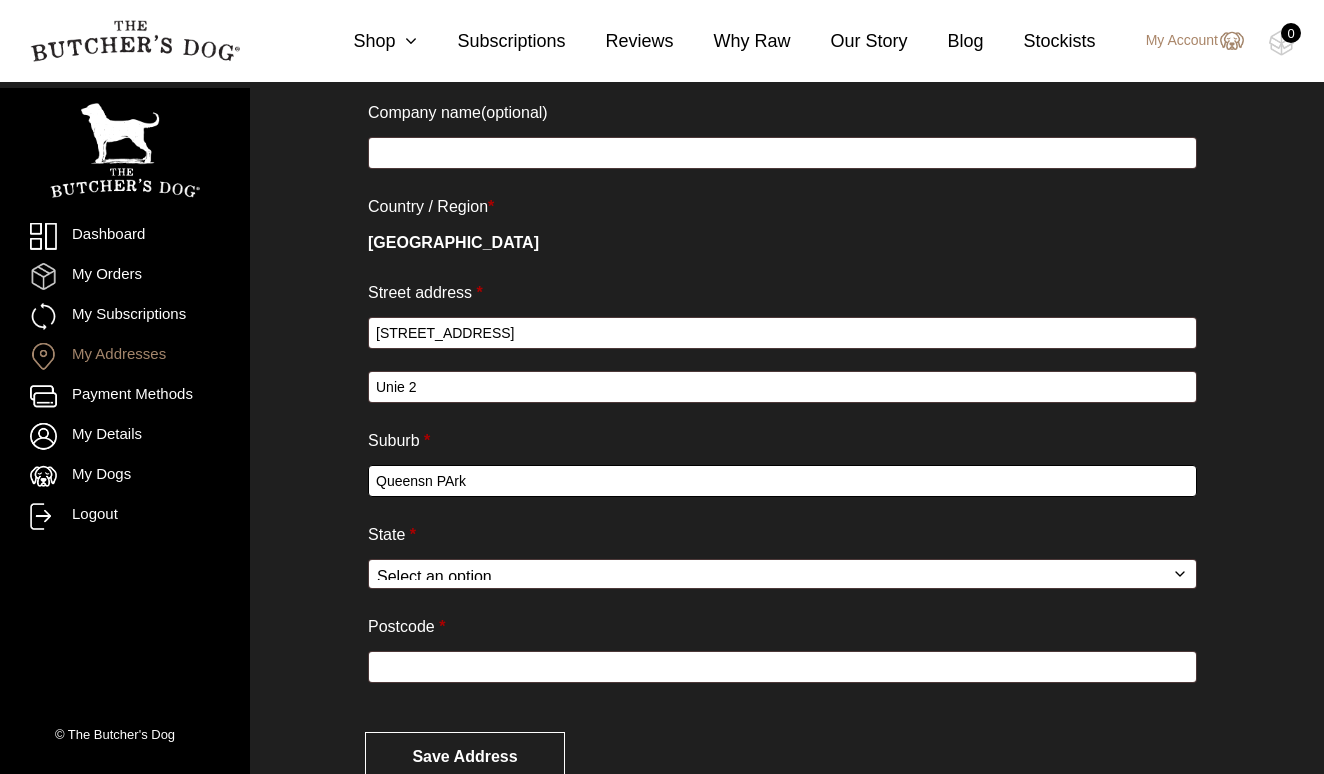 type on "Queens PArk" 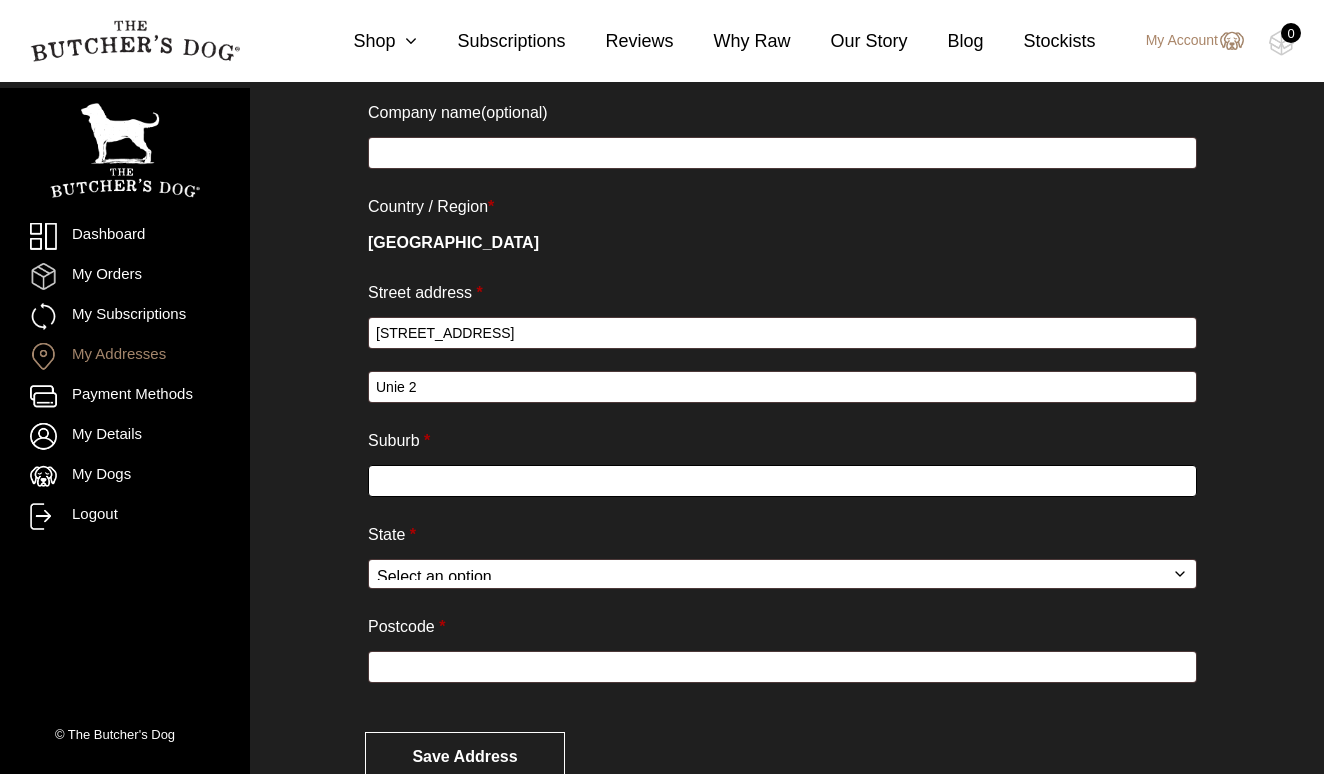 type on "Queens Park" 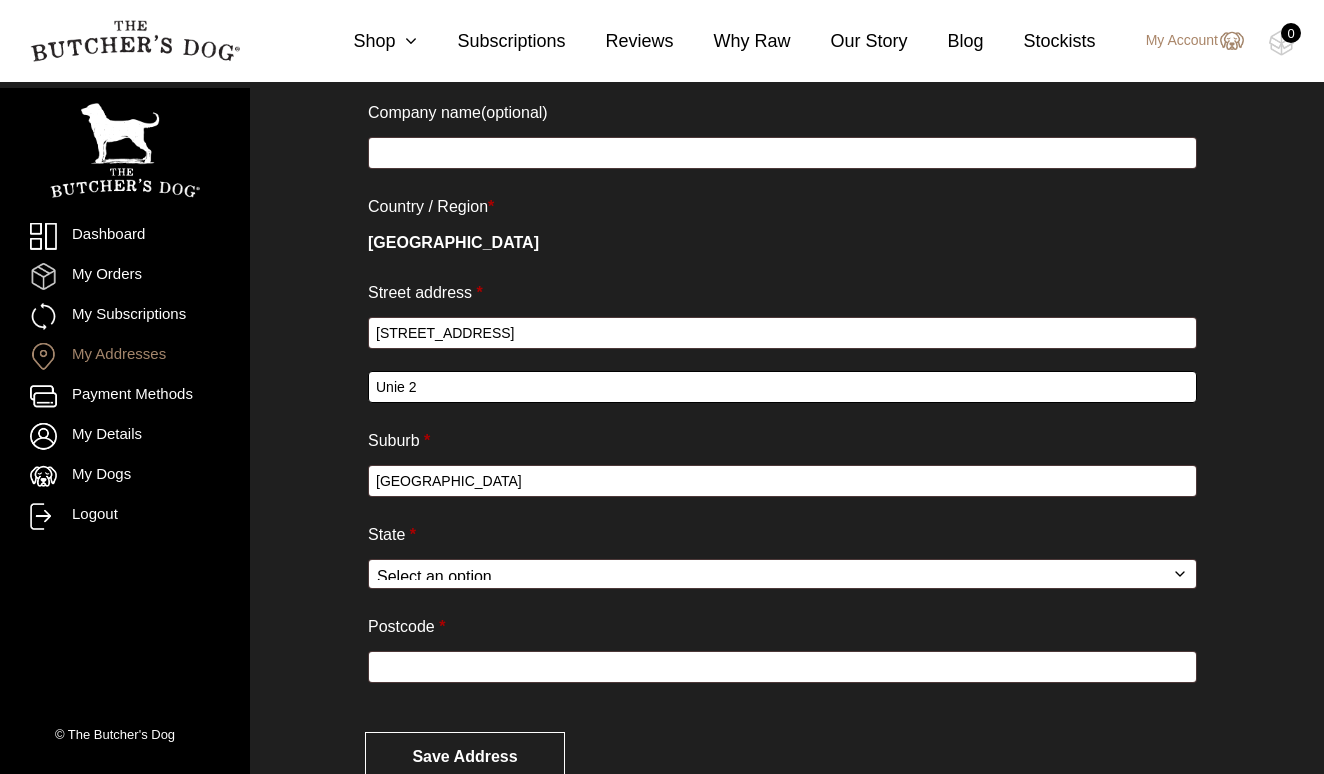 click on "Unie 2" at bounding box center [782, 387] 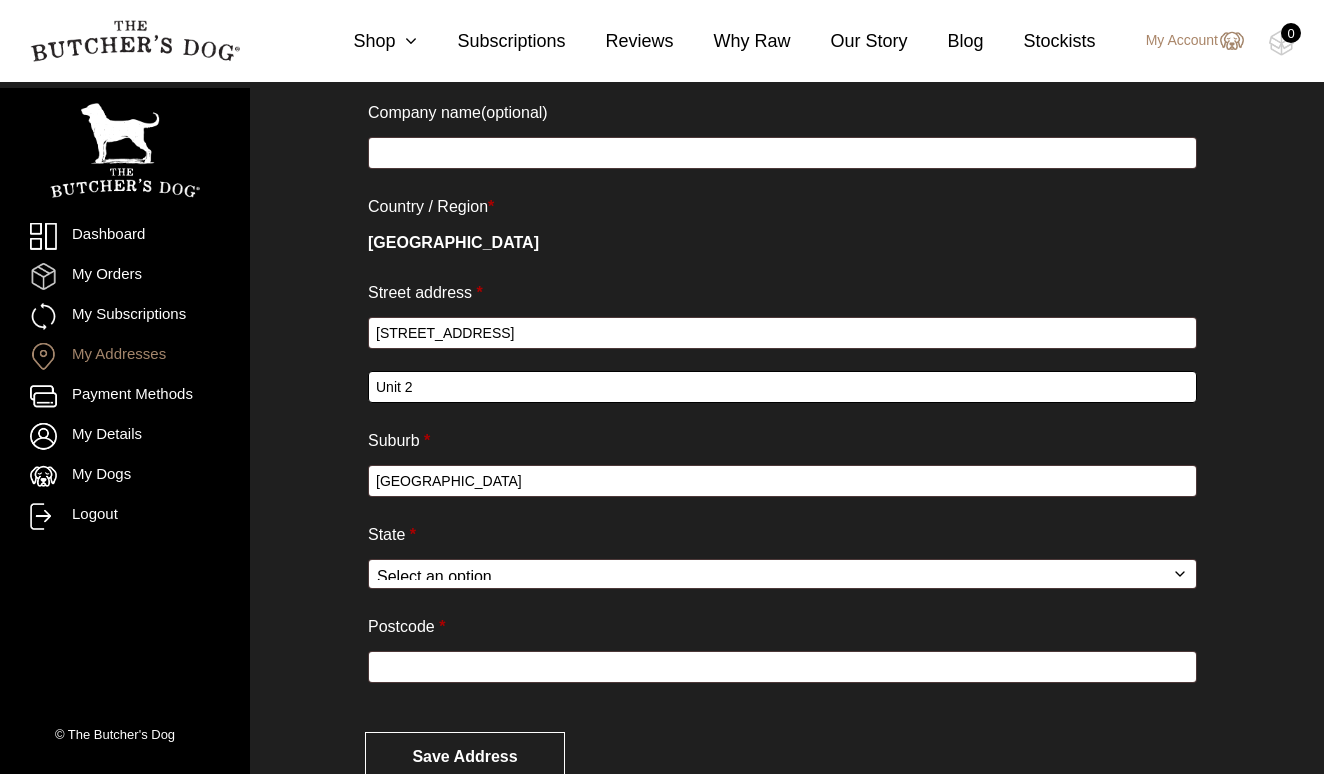 type on "Unit 2" 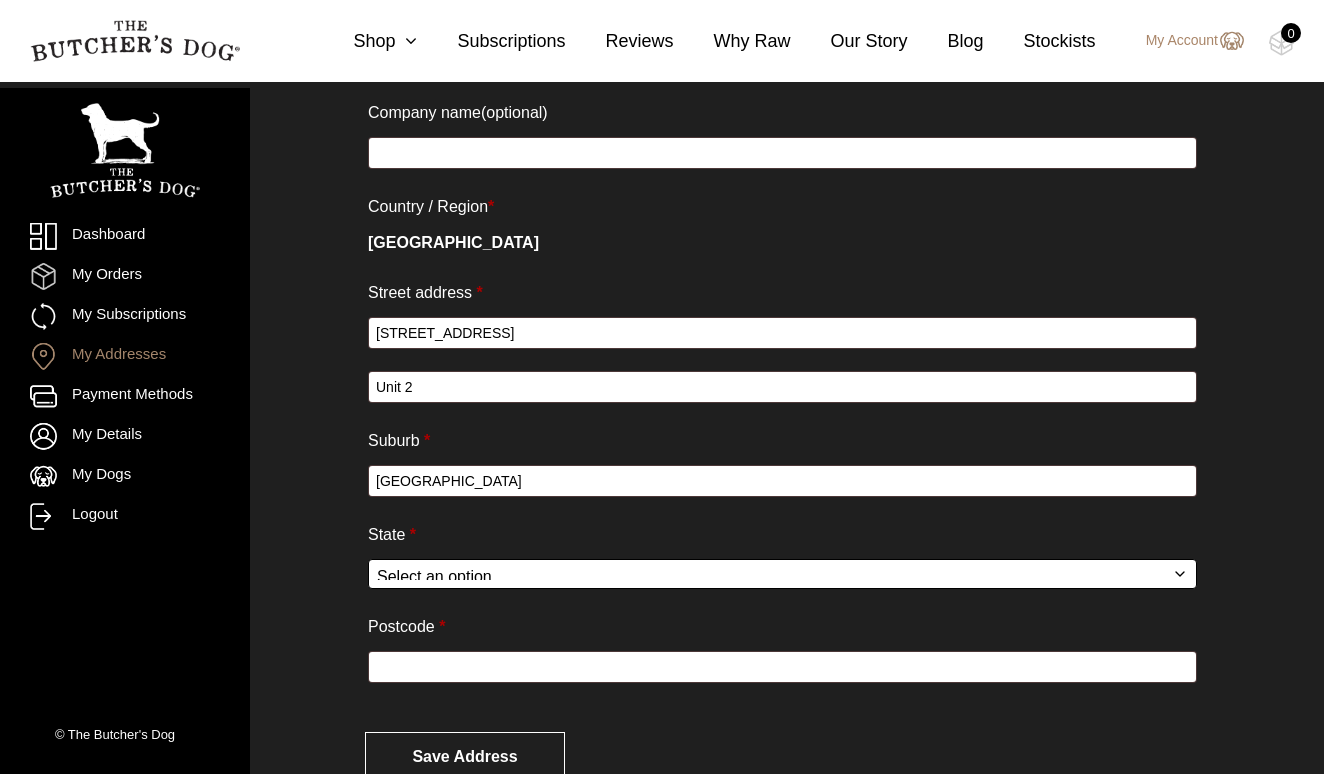 select on "NSW" 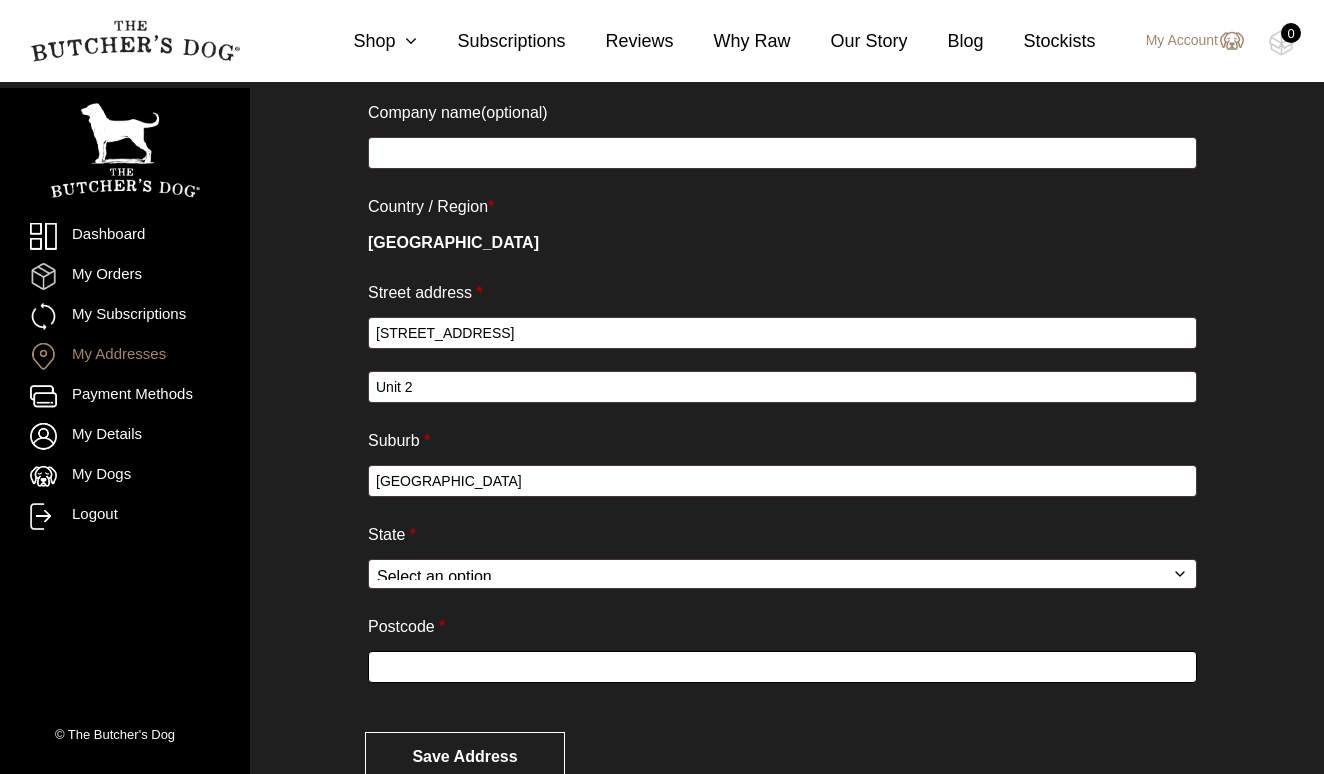 type on "2022" 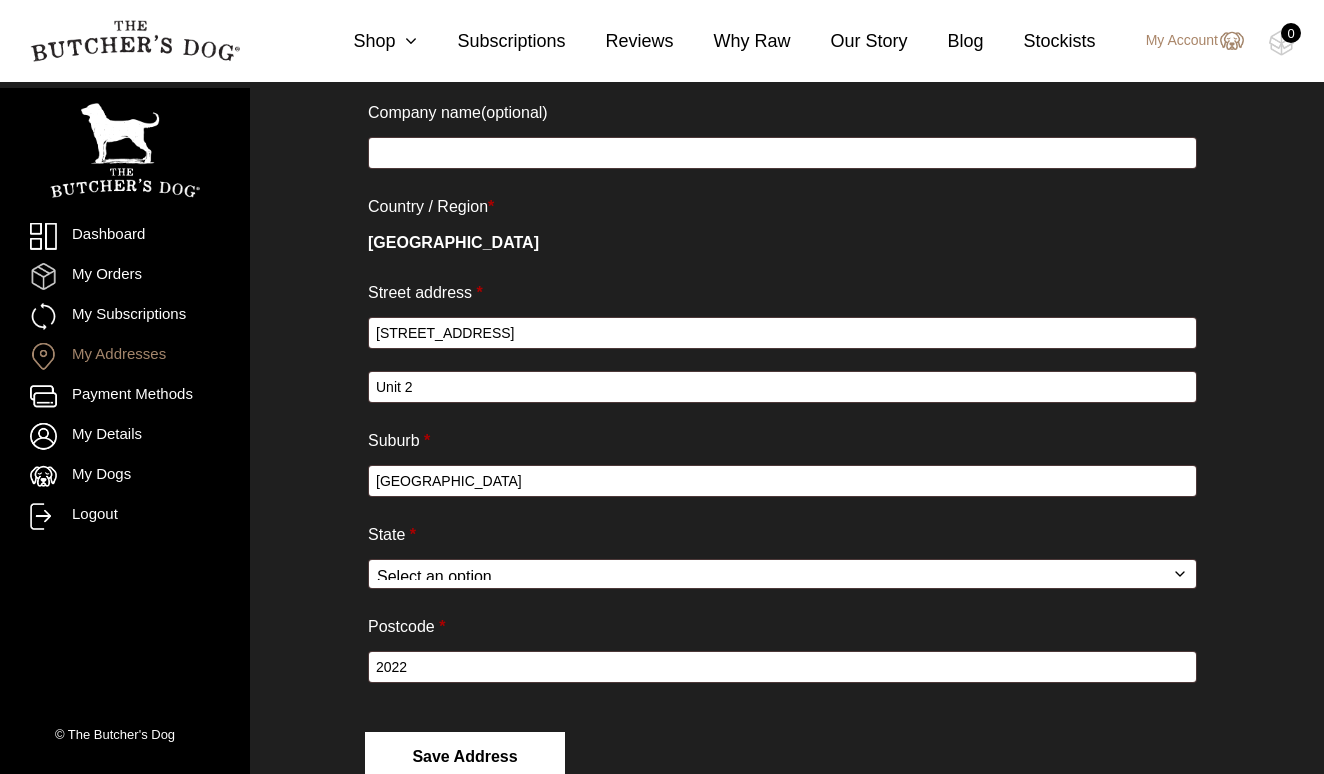 click on "Save address" at bounding box center [465, 757] 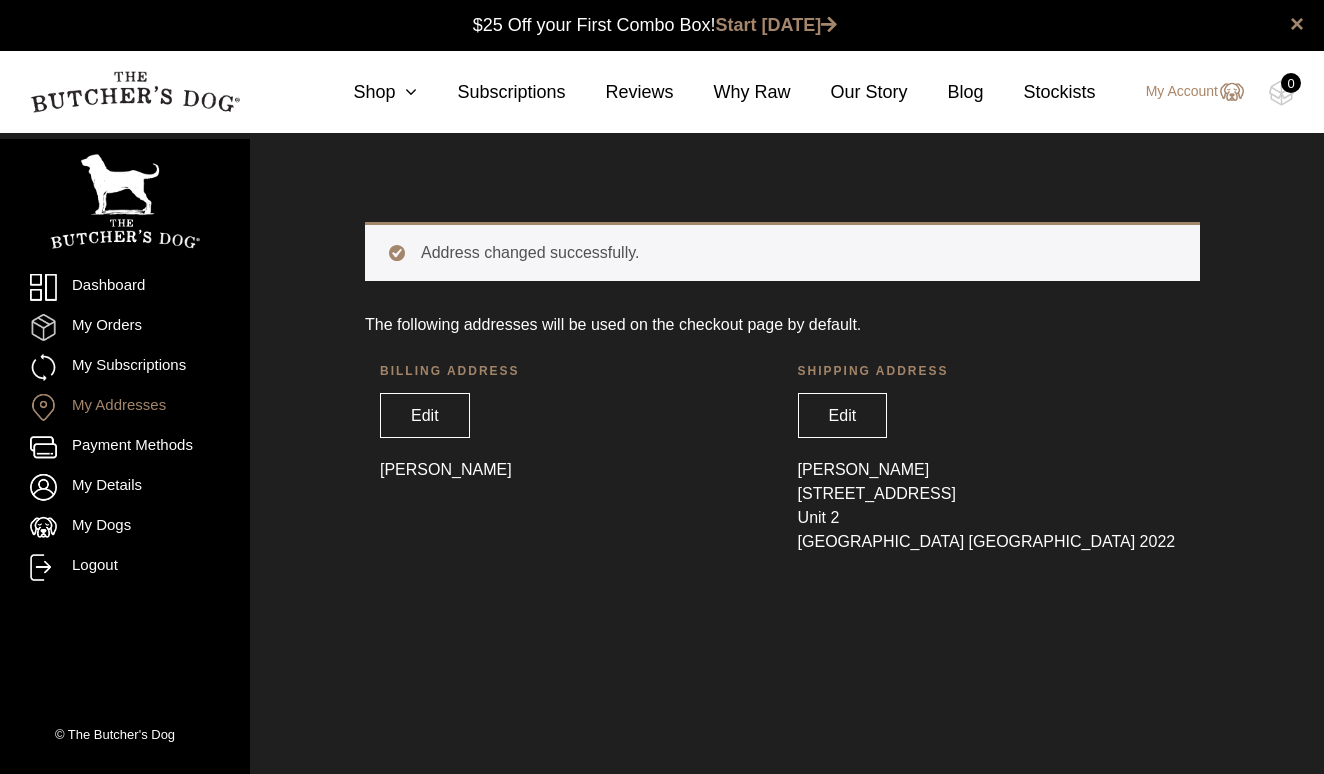 scroll, scrollTop: 0, scrollLeft: 0, axis: both 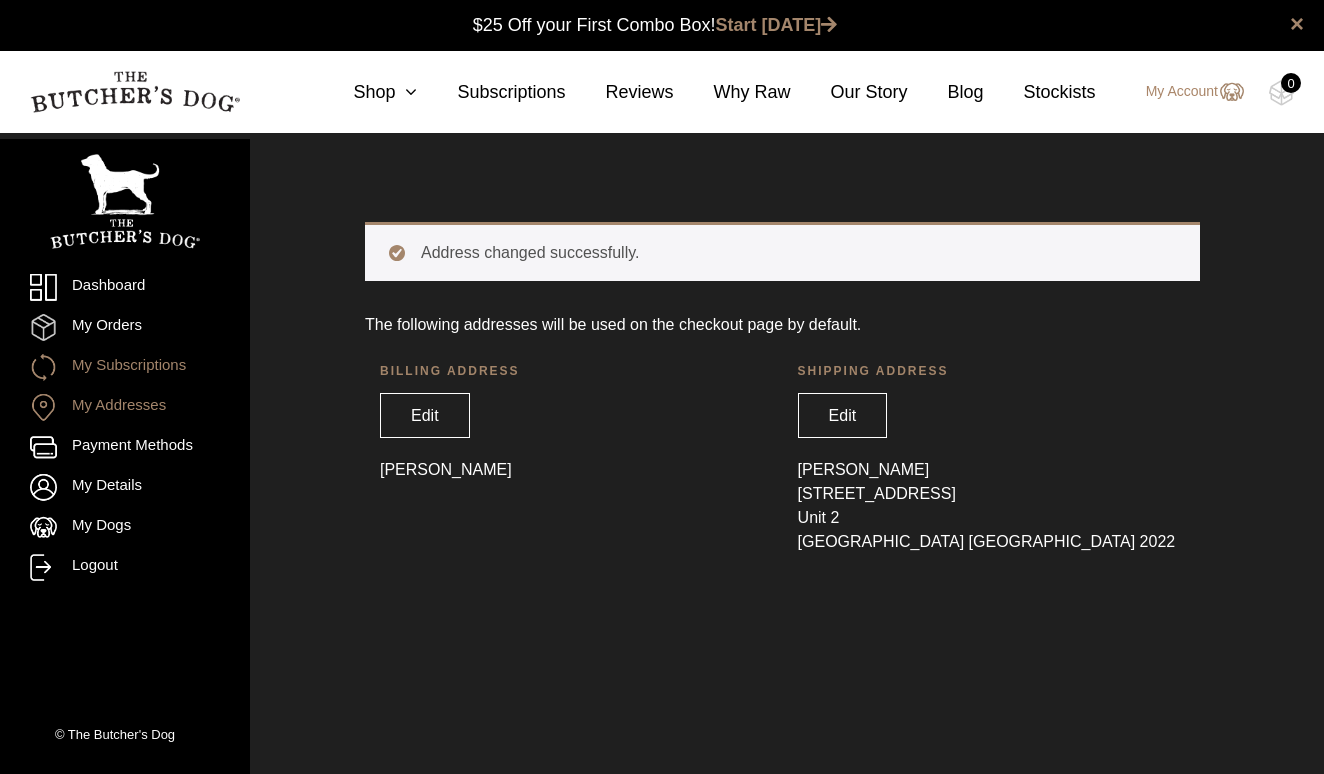click on "My Subscriptions" at bounding box center (125, 367) 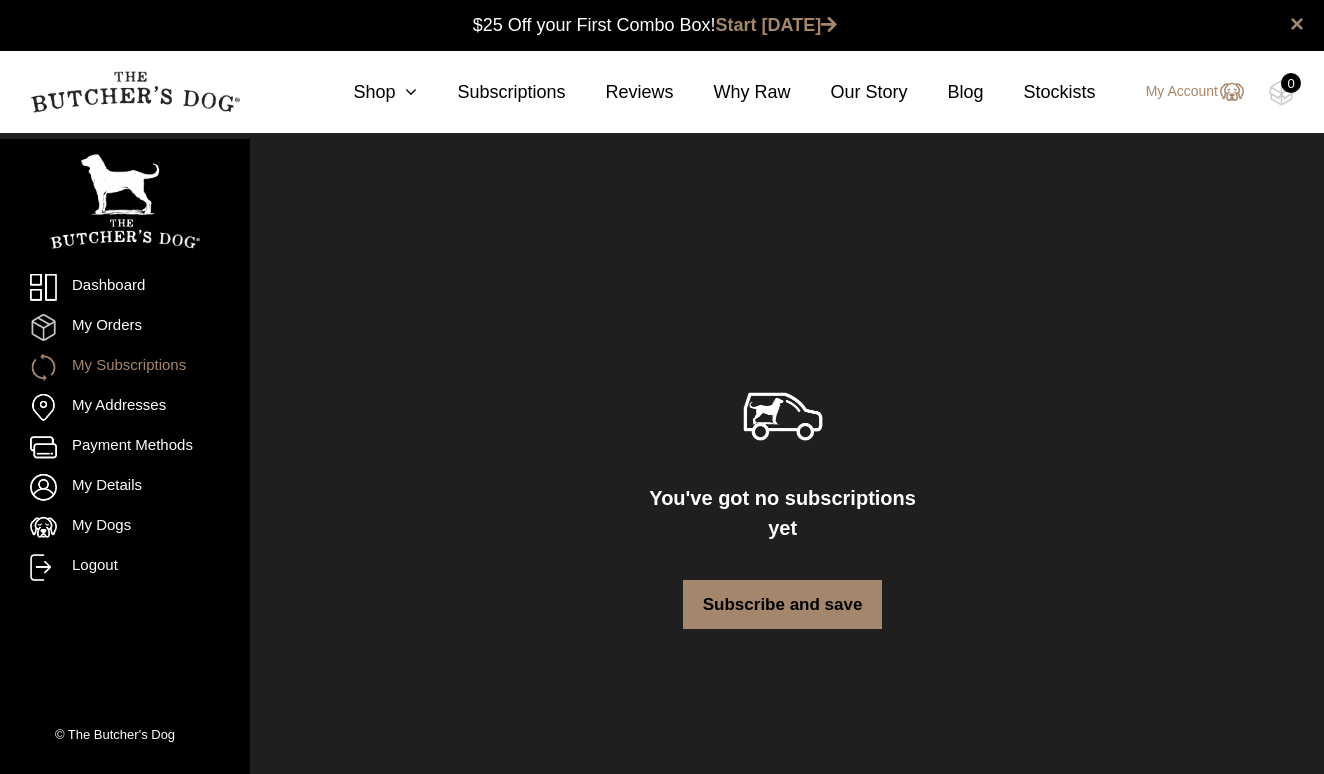 scroll, scrollTop: 0, scrollLeft: 0, axis: both 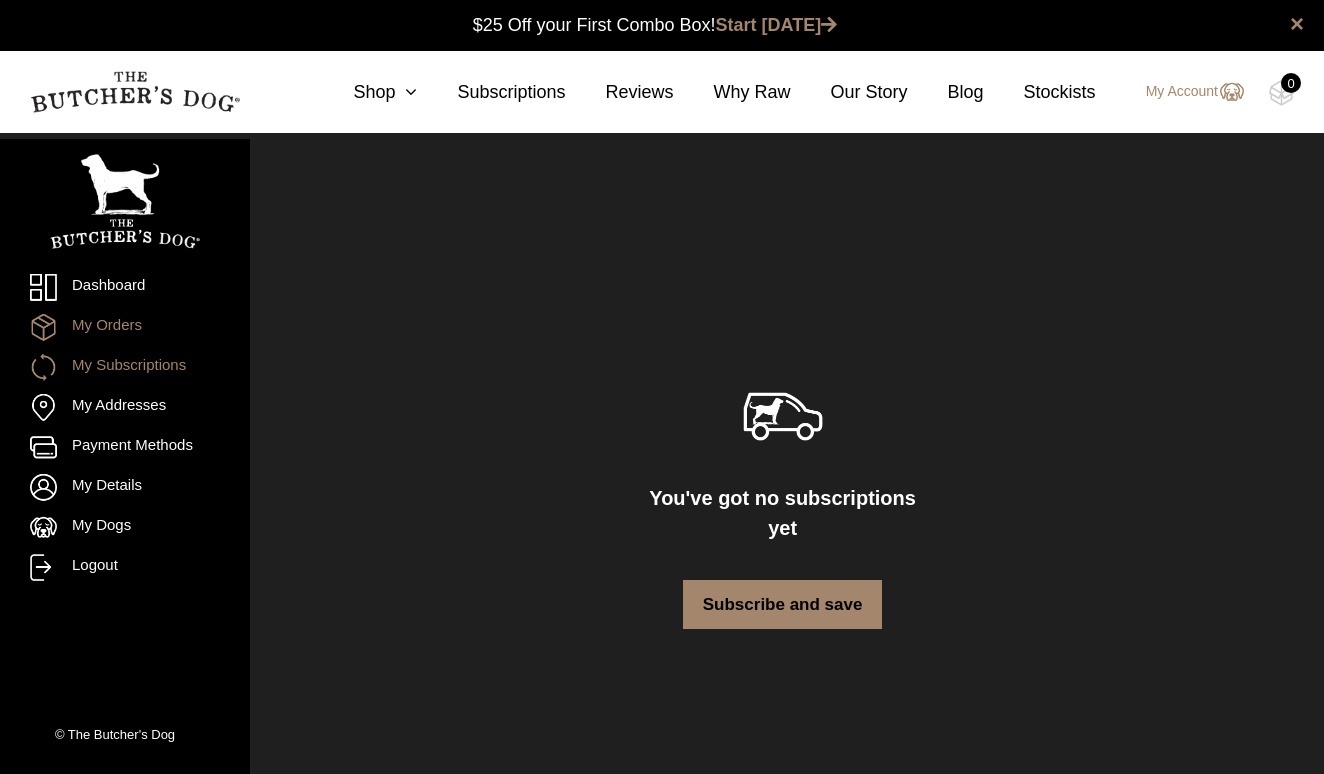 click on "My Orders" at bounding box center (125, 327) 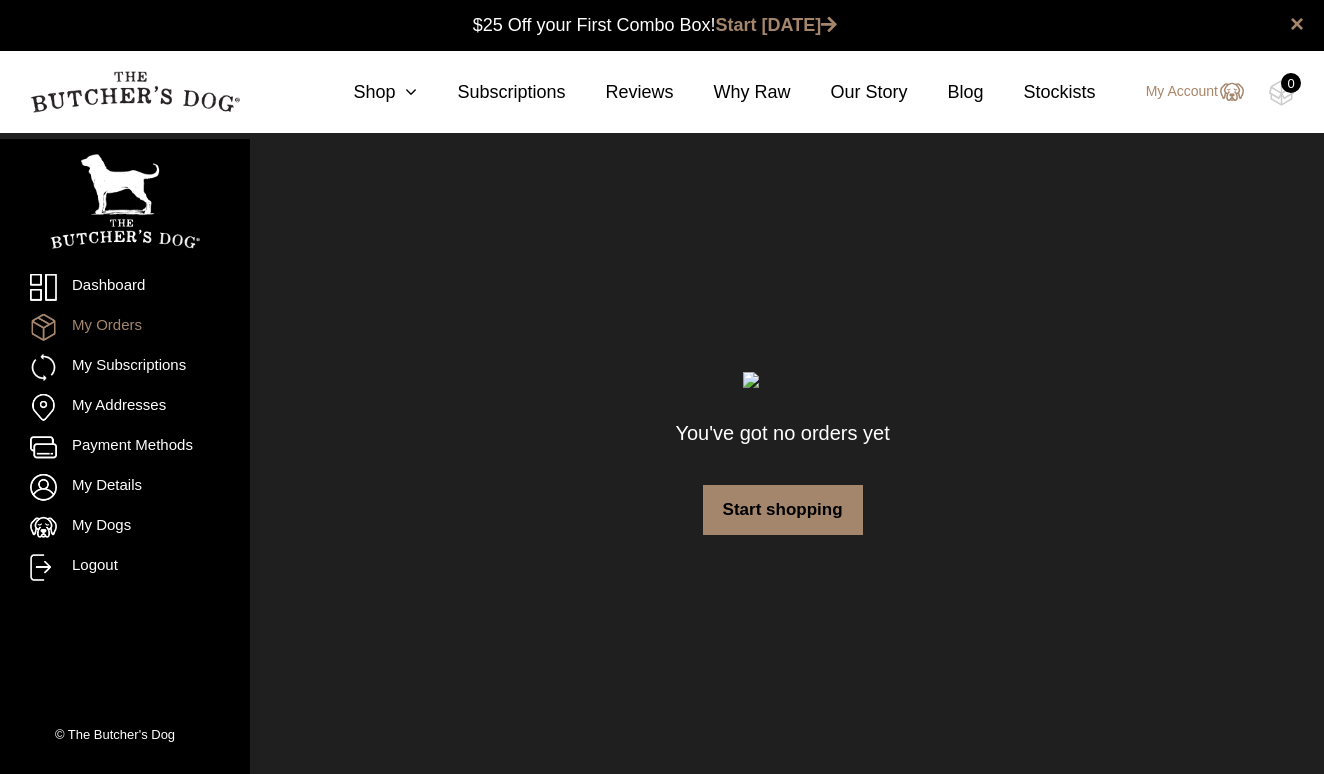 scroll, scrollTop: 0, scrollLeft: 0, axis: both 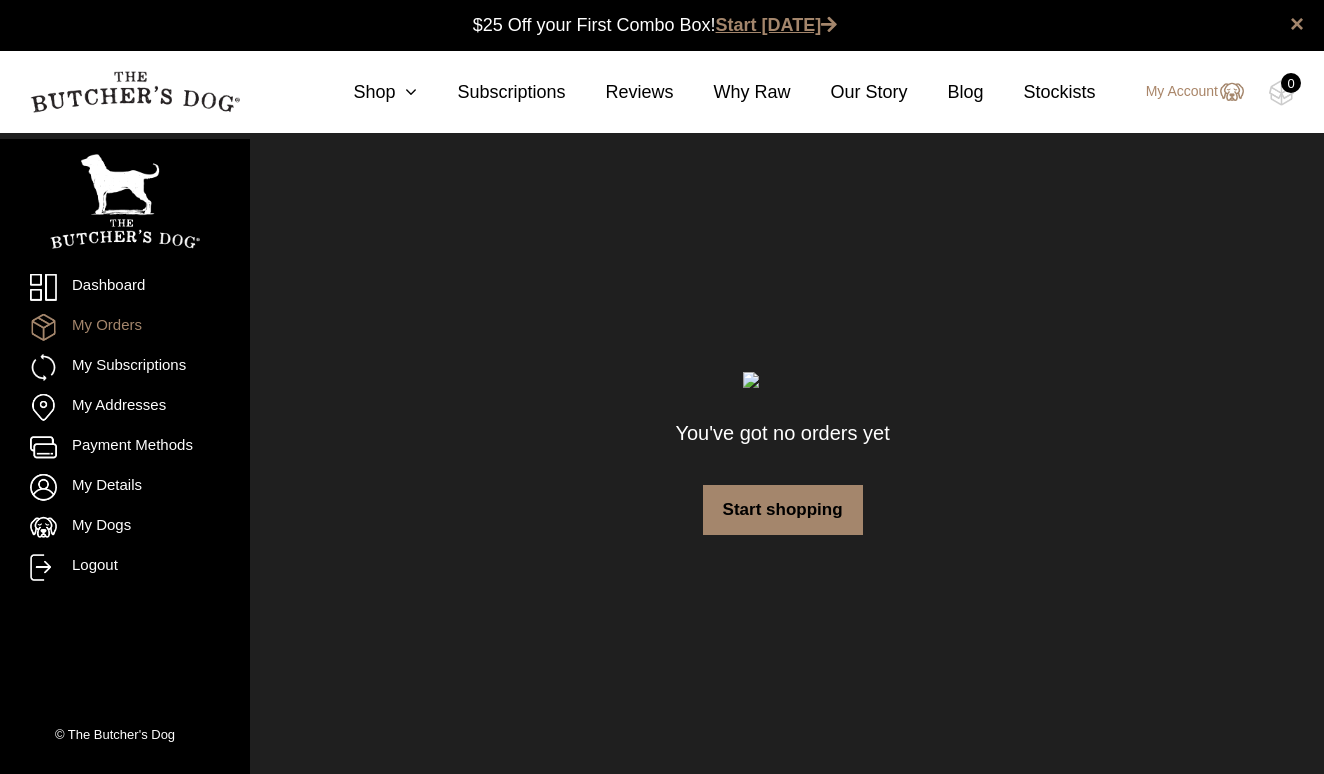 click on "Start [DATE]" at bounding box center (777, 25) 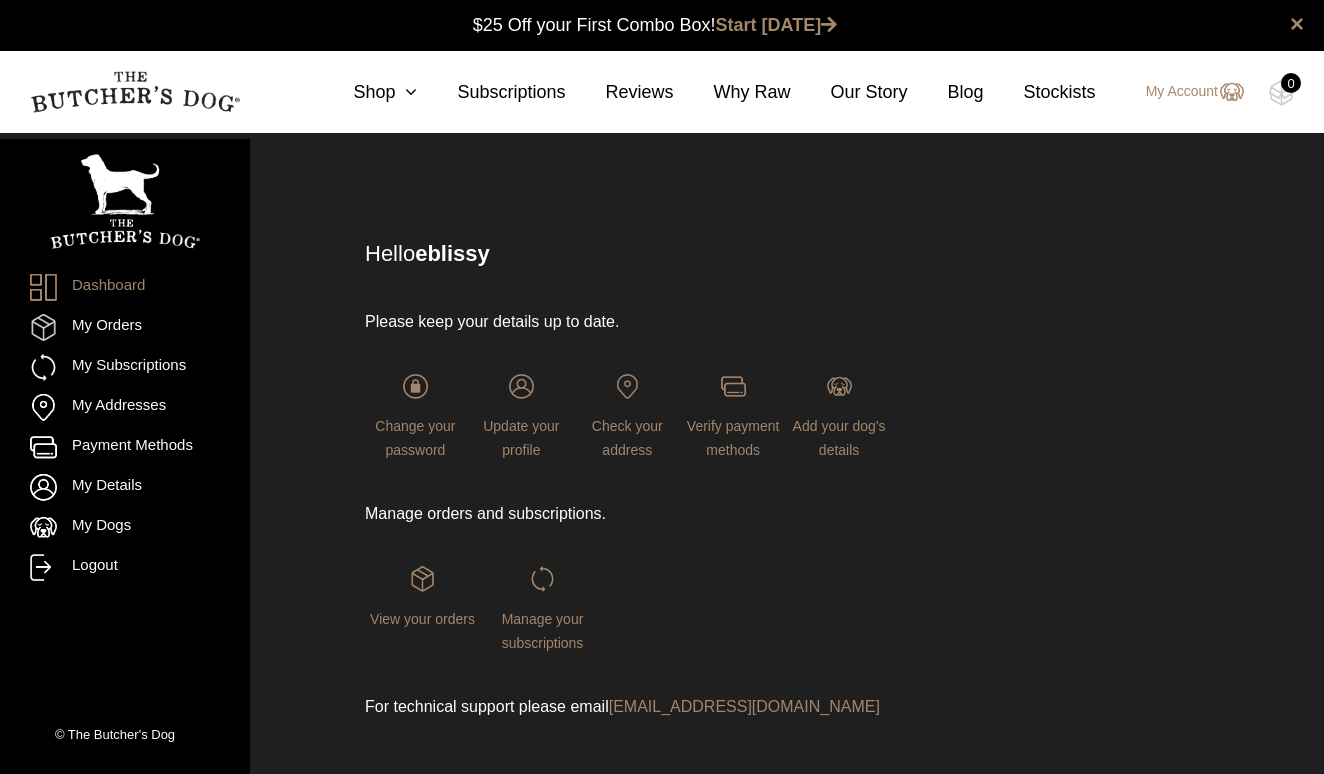 scroll, scrollTop: 0, scrollLeft: 0, axis: both 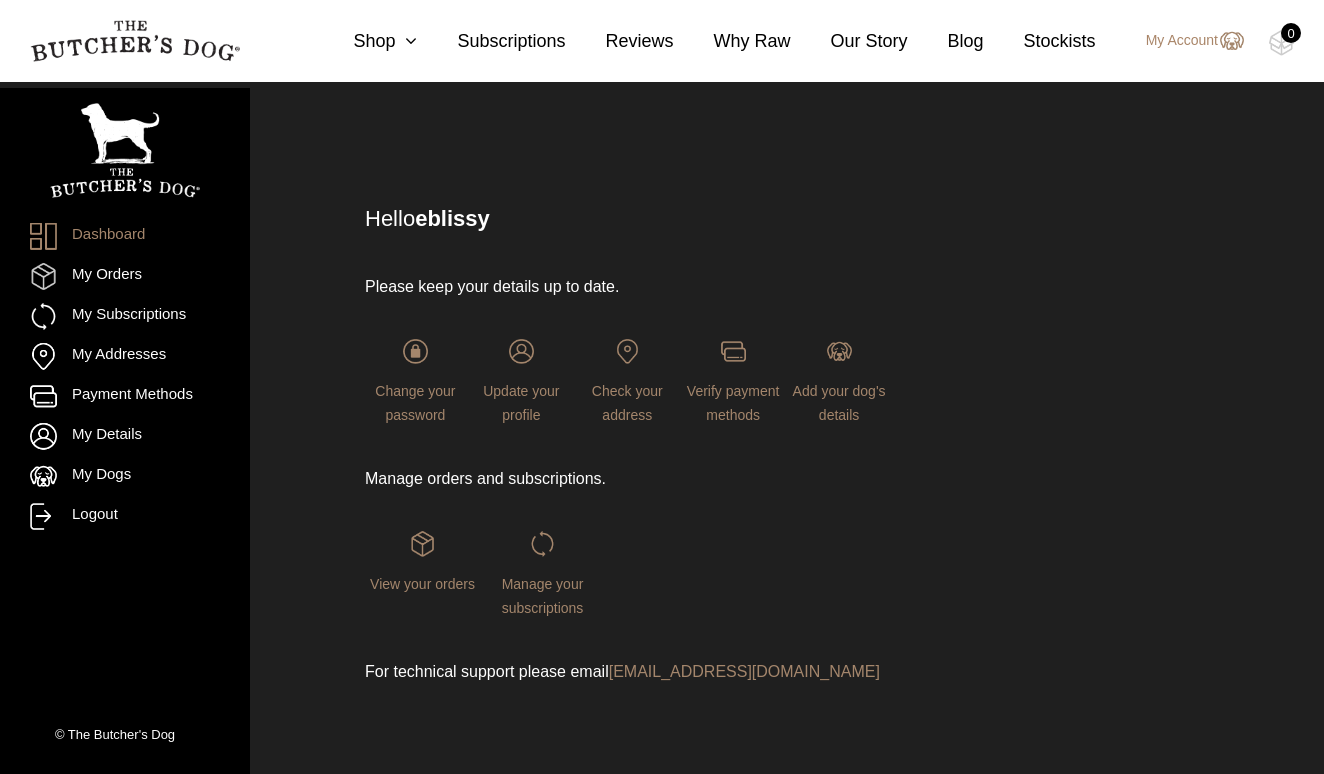 click on "Verify payment methods" at bounding box center (733, 383) 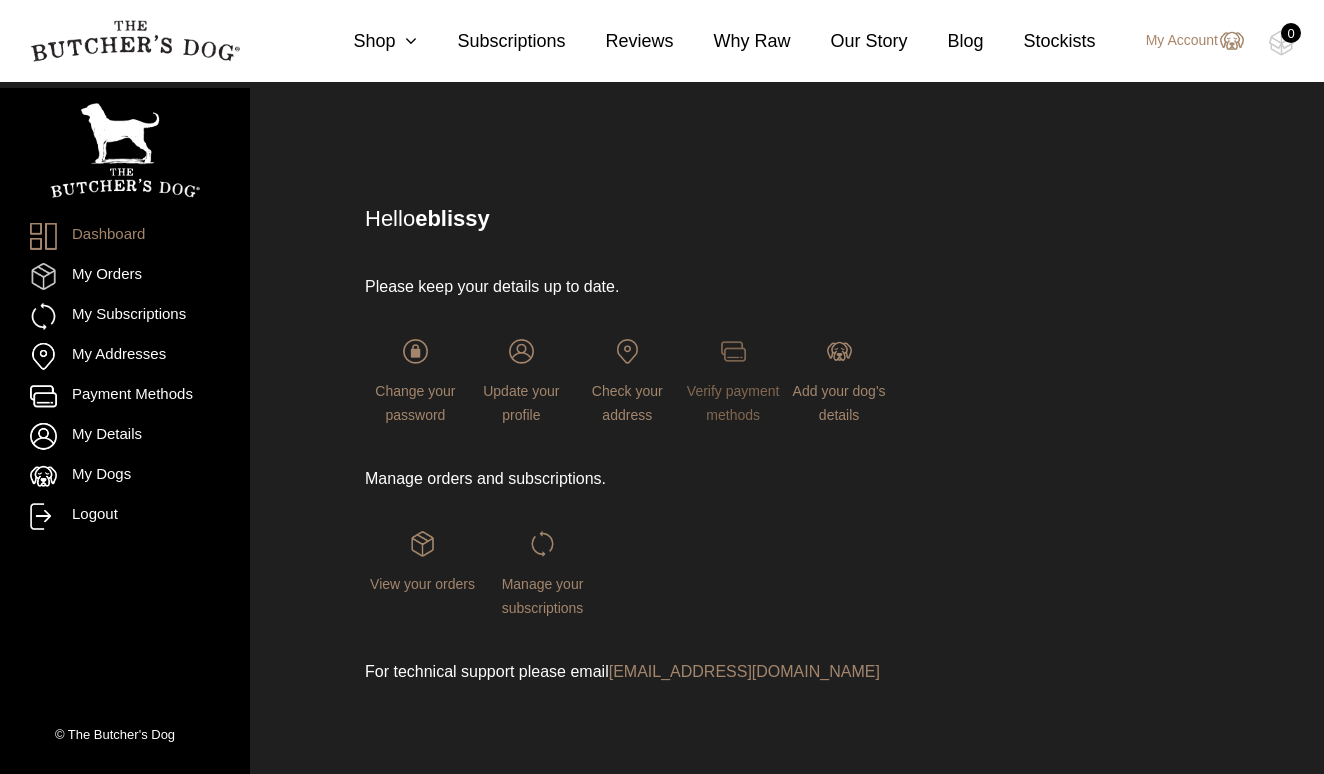 click on "Verify payment methods" at bounding box center (733, 403) 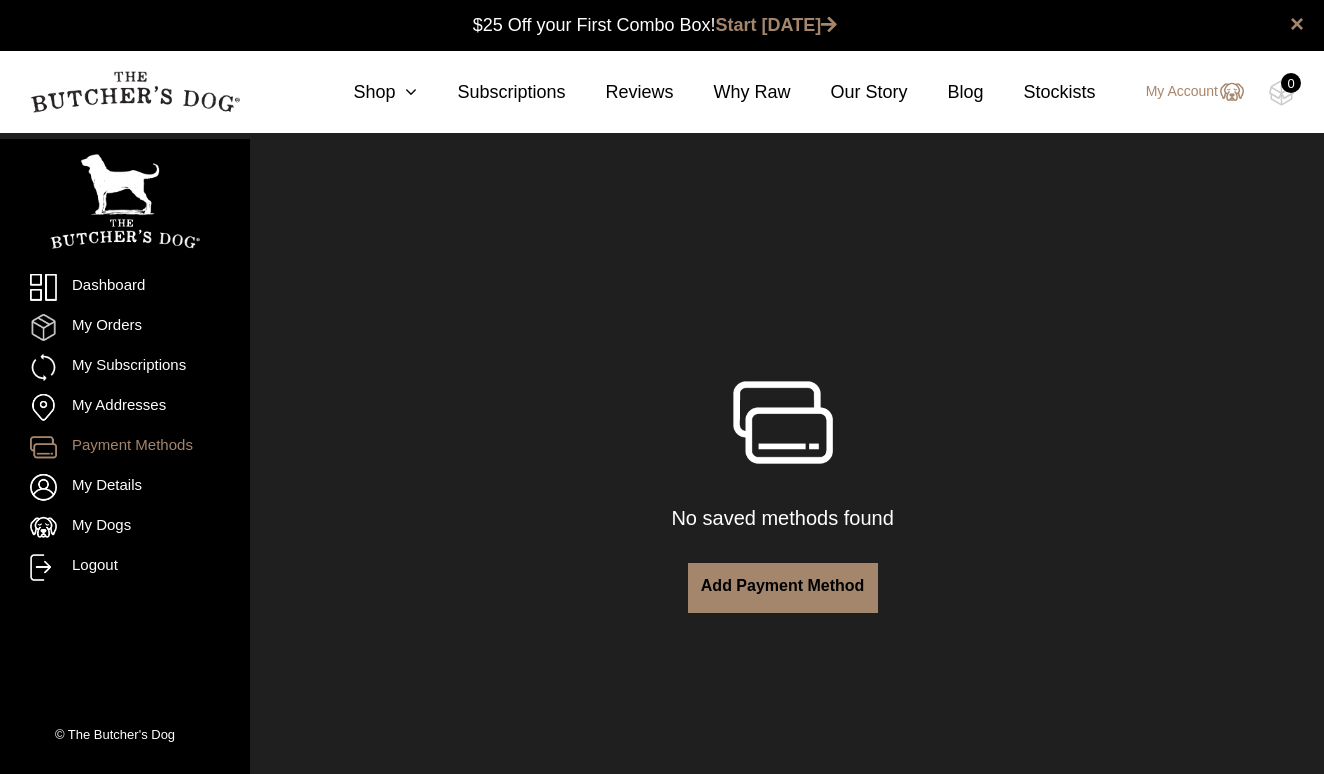 scroll, scrollTop: 0, scrollLeft: 0, axis: both 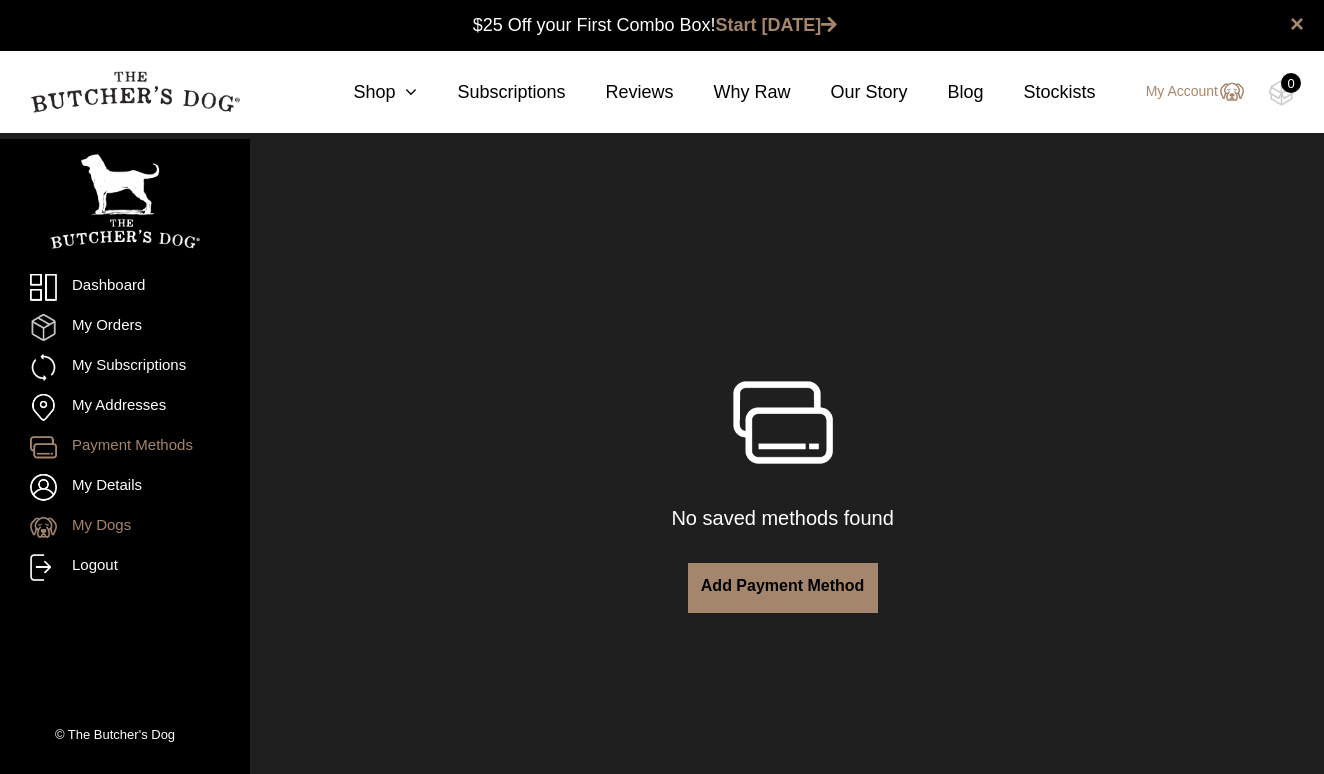 click on "My Dogs" at bounding box center [125, 527] 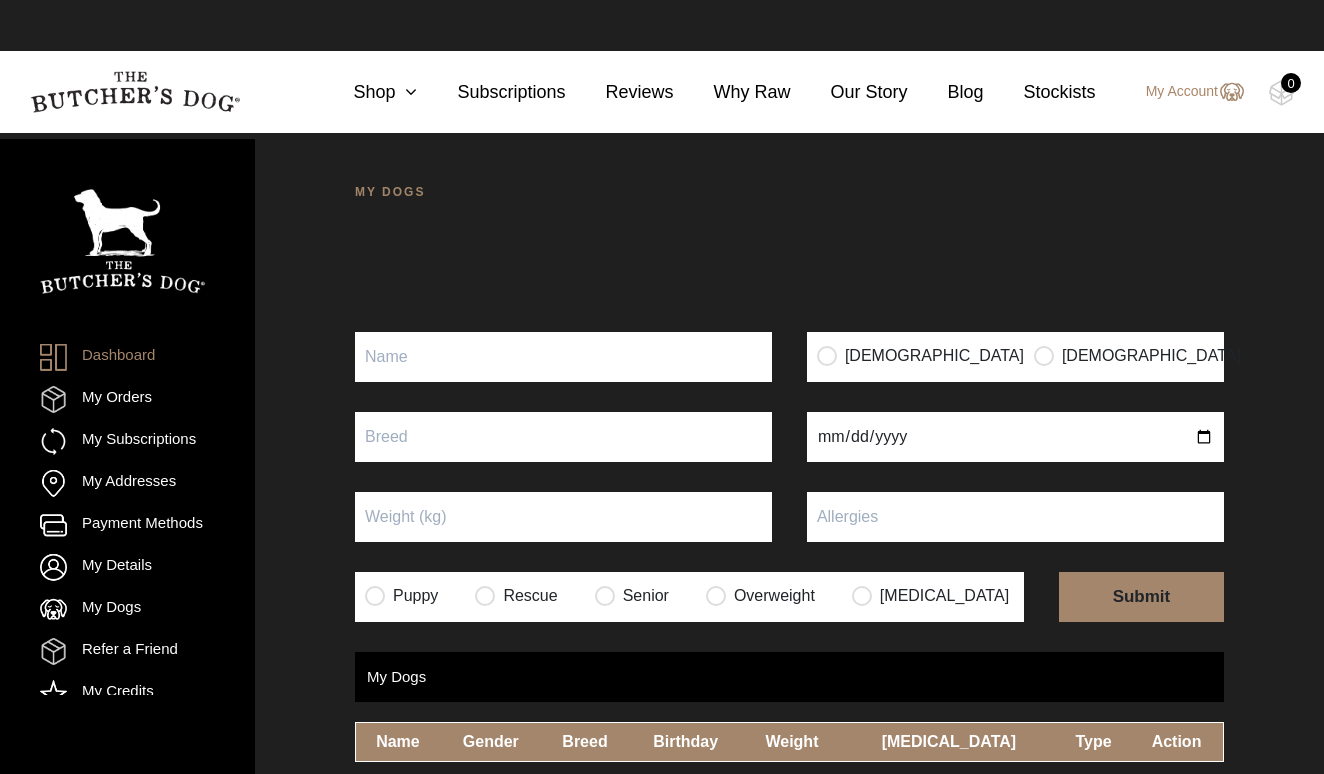 scroll, scrollTop: 0, scrollLeft: 0, axis: both 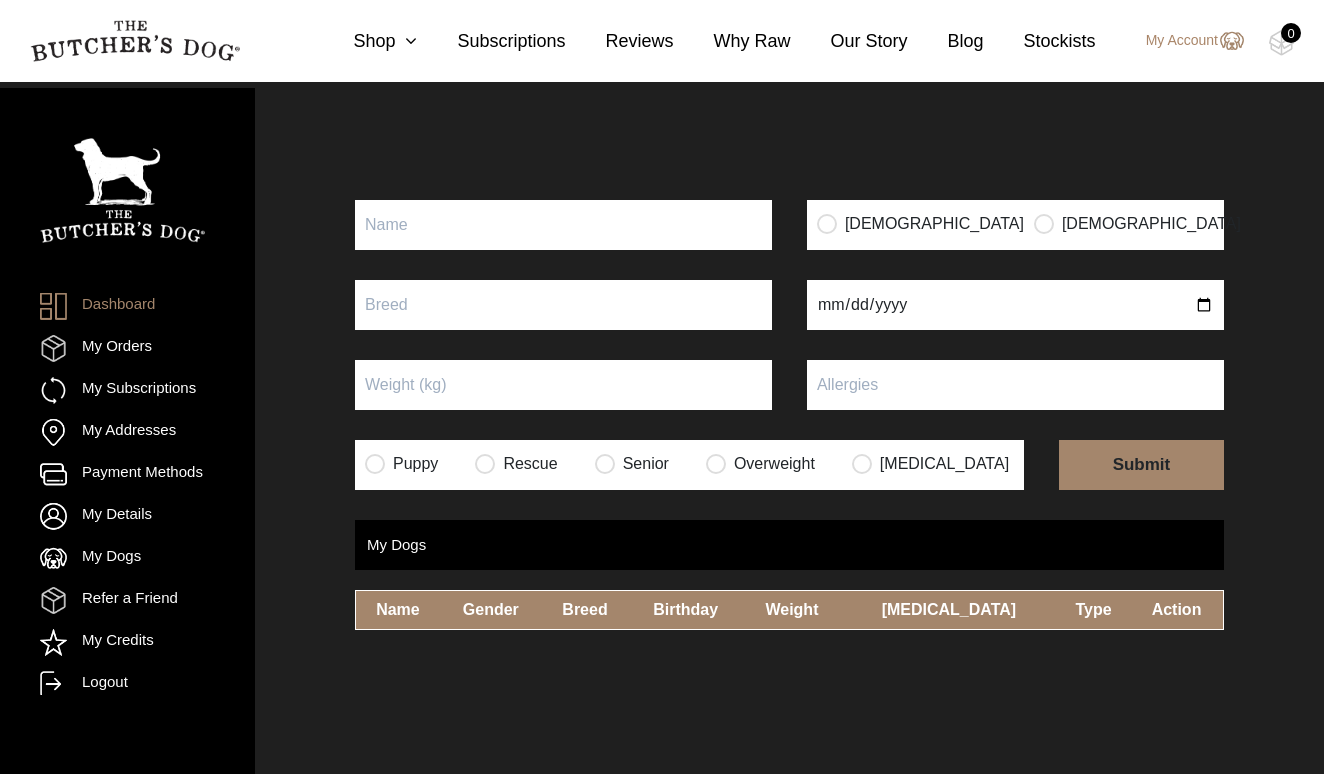 click at bounding box center (827, 223) 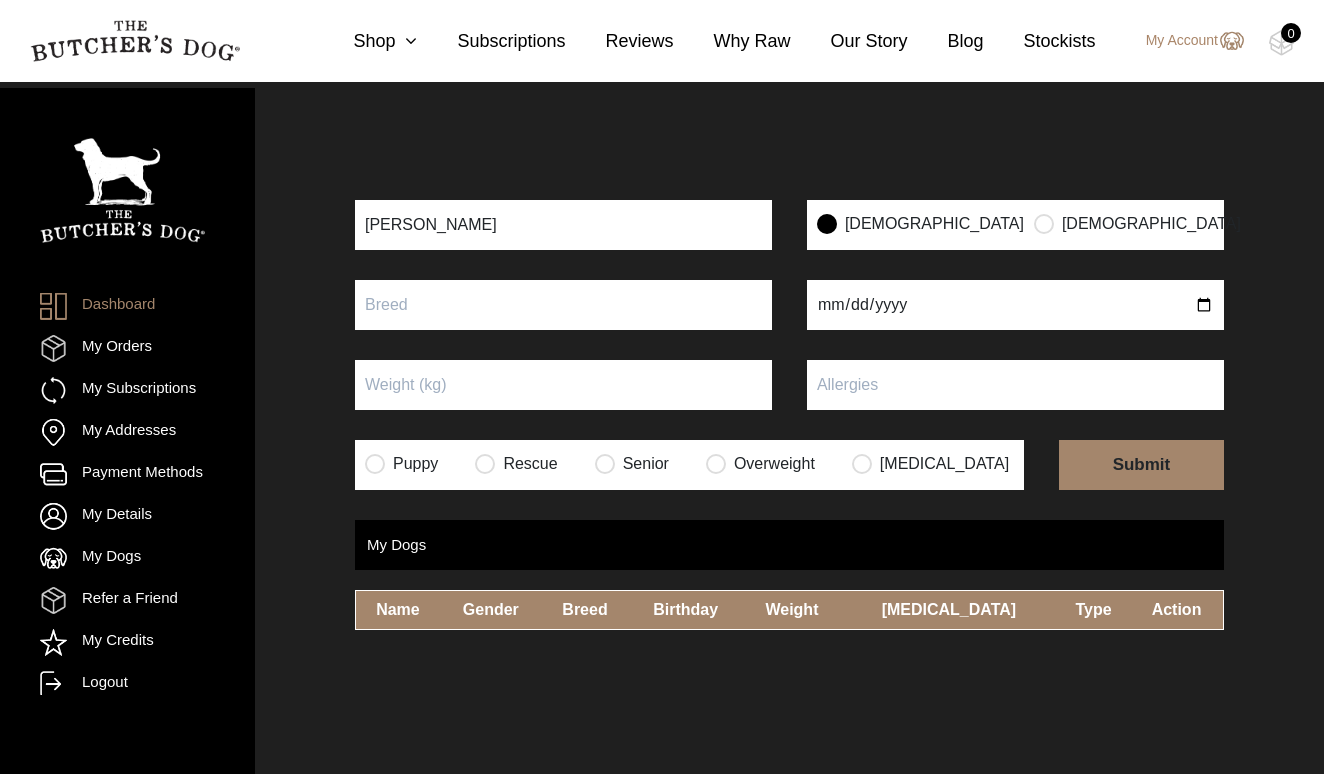 type on "[PERSON_NAME]" 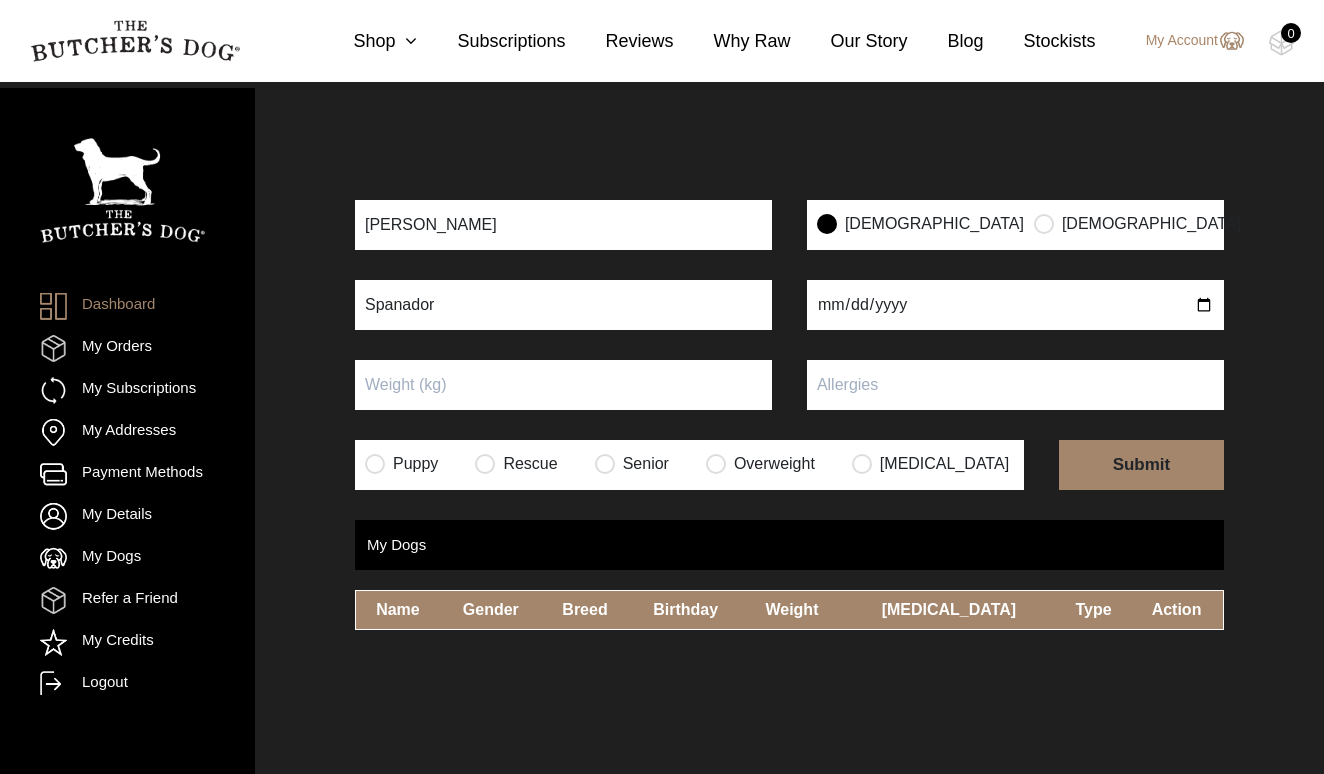 type on "Spanador" 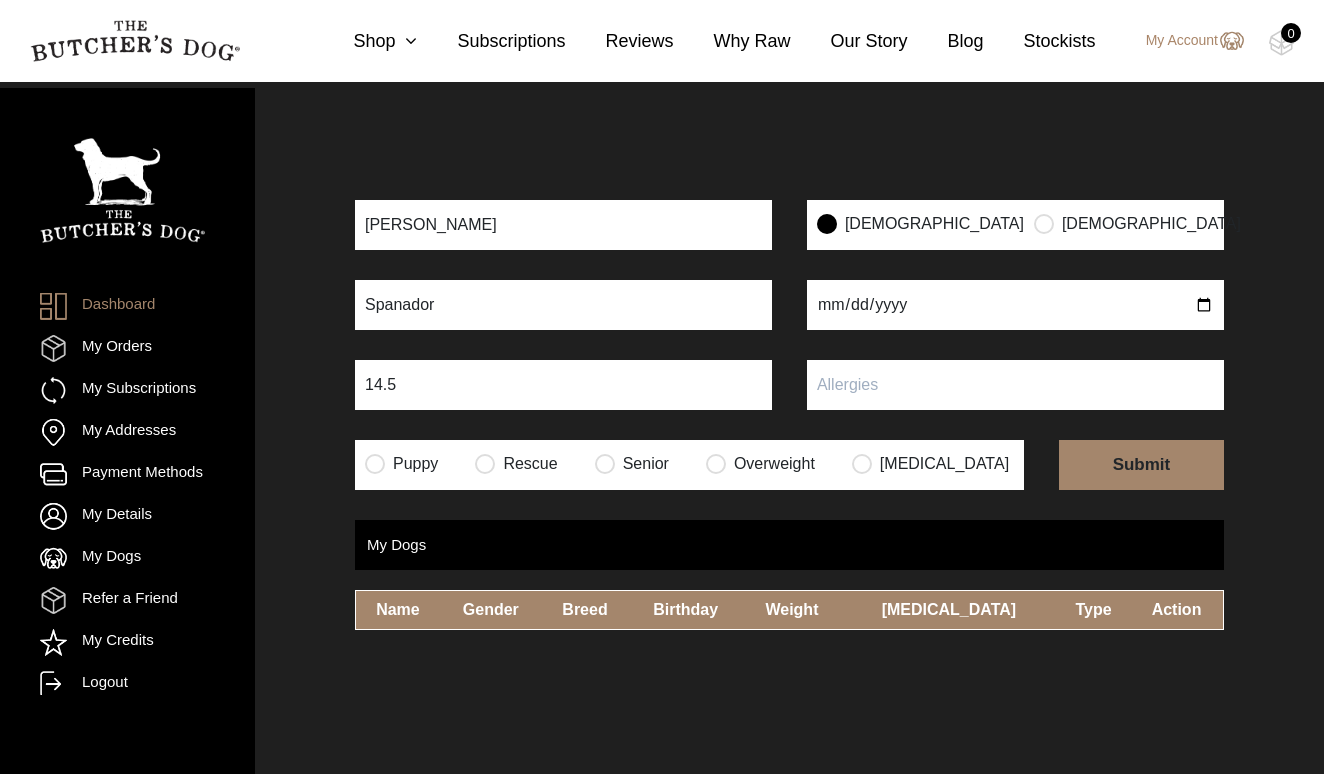 type on "14.5" 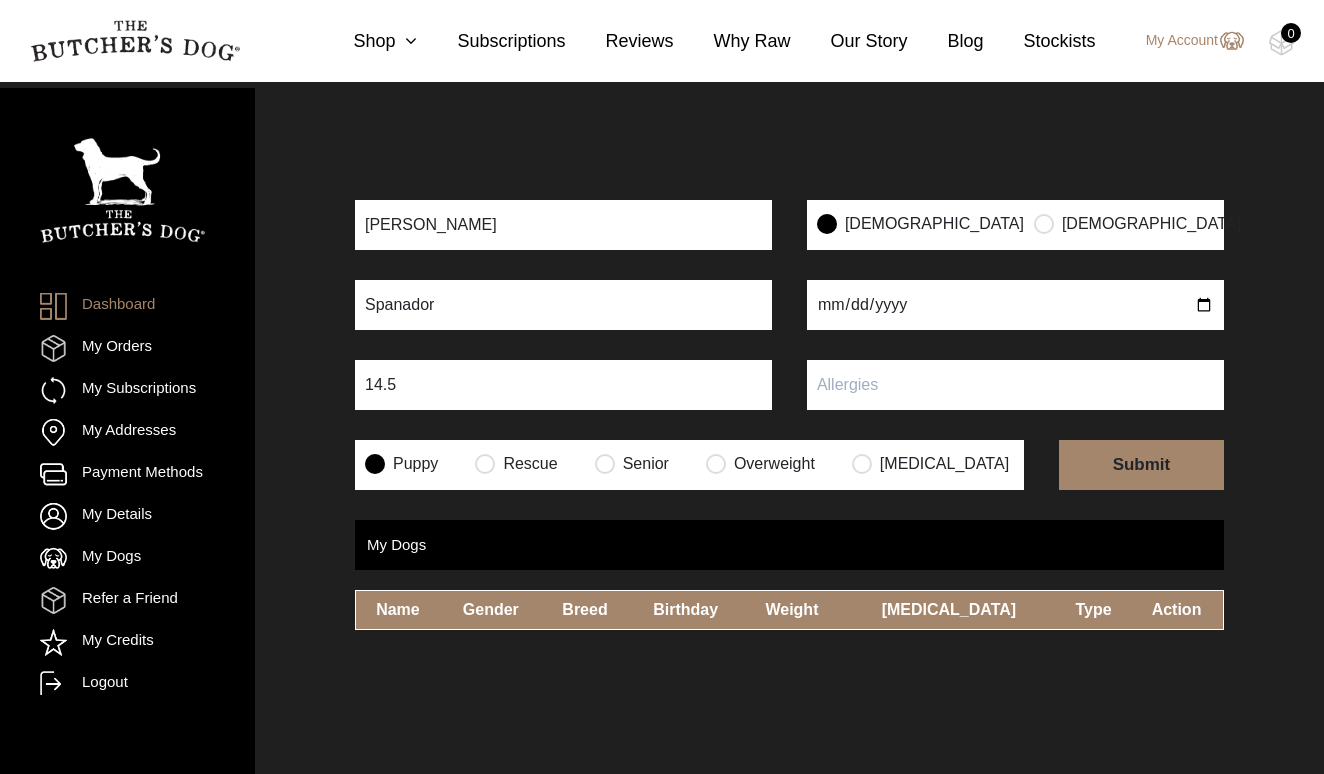 click at bounding box center [1141, 465] 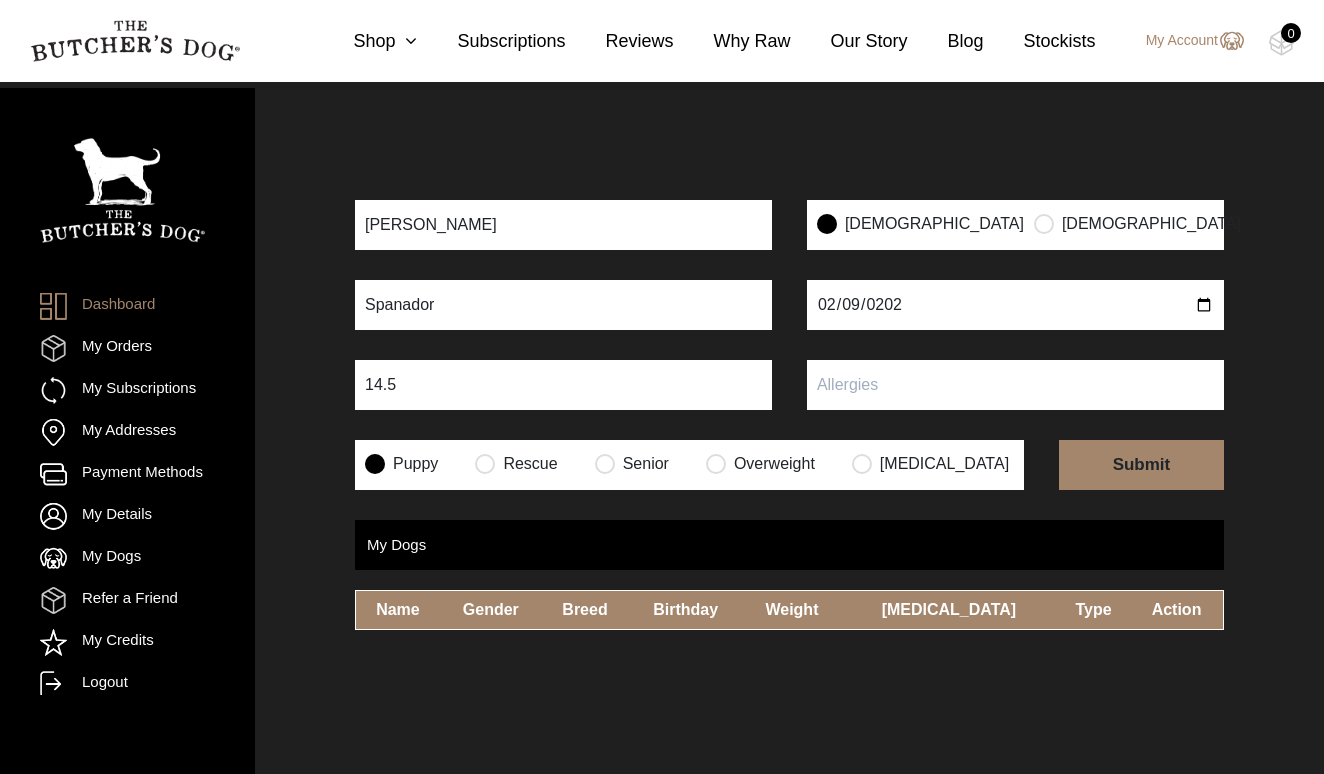 type on "2024-02-09" 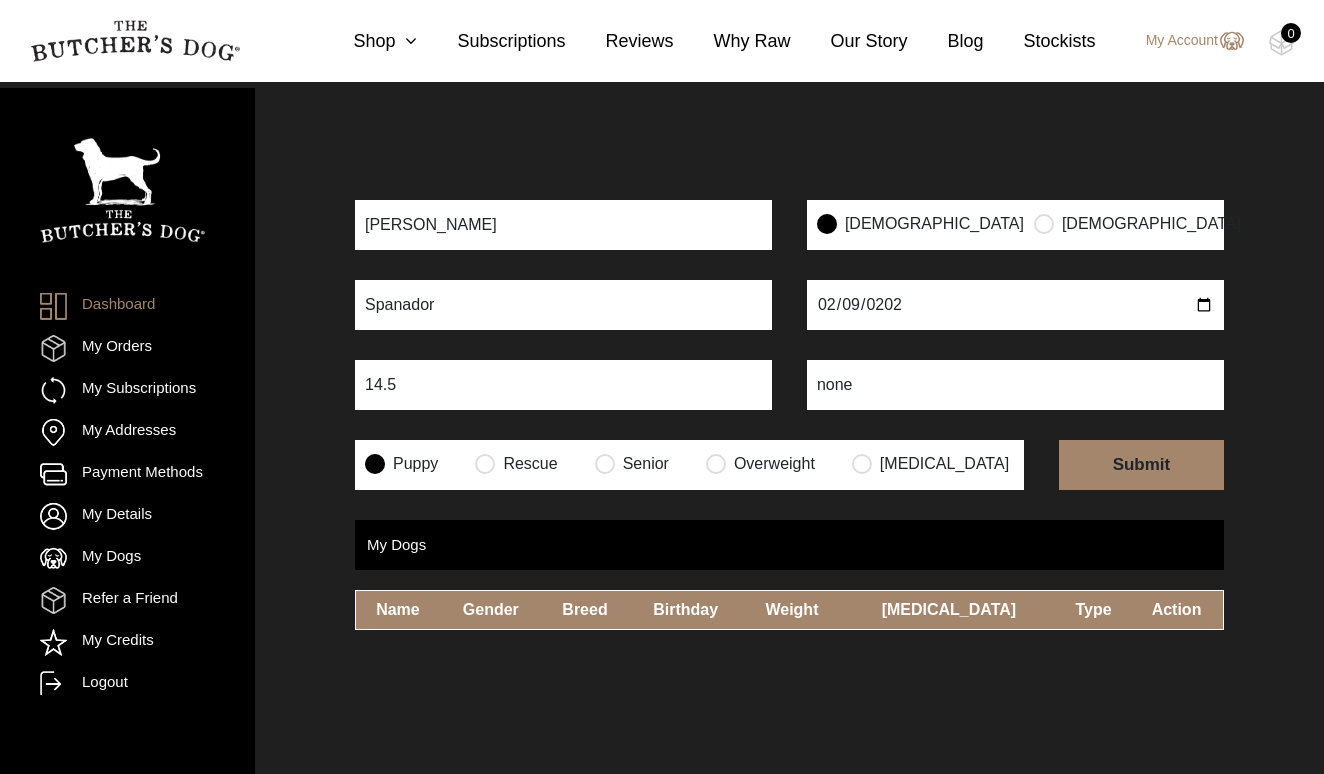 type on "none" 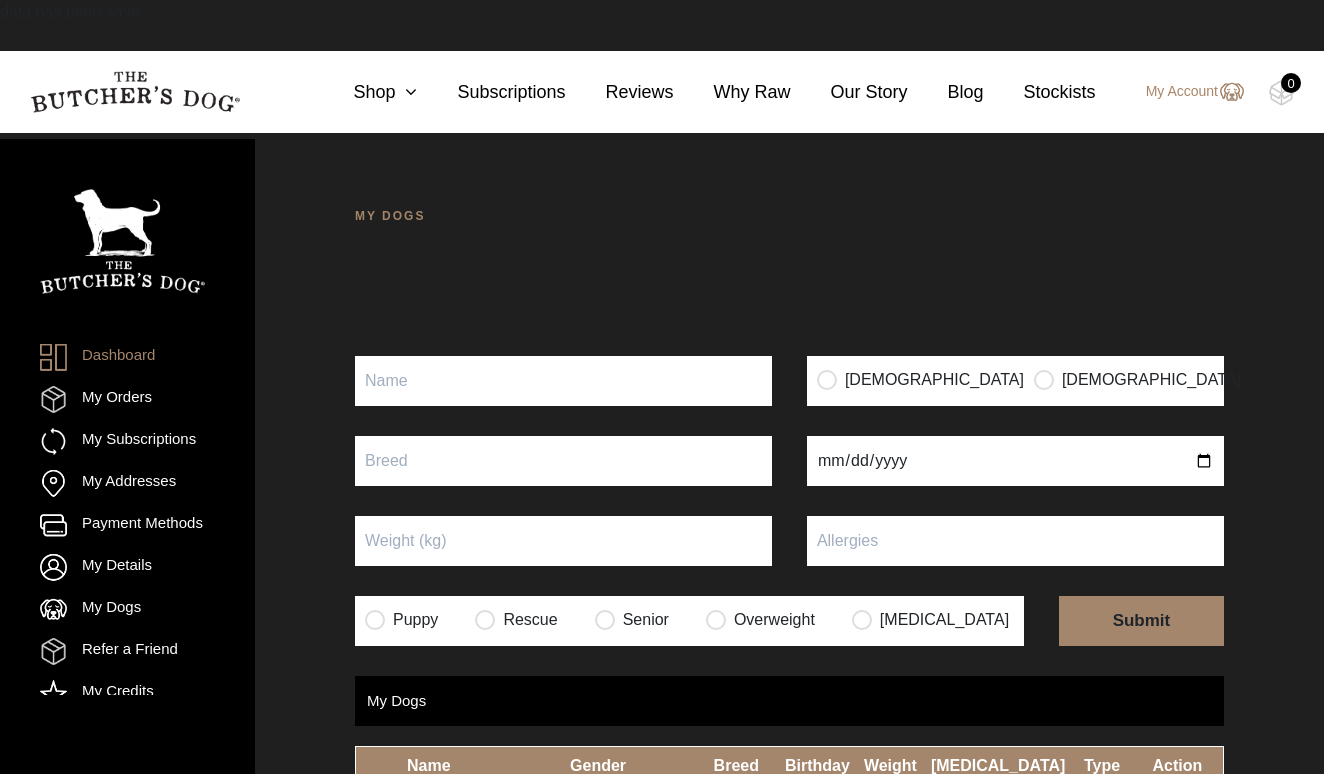 scroll, scrollTop: 0, scrollLeft: 0, axis: both 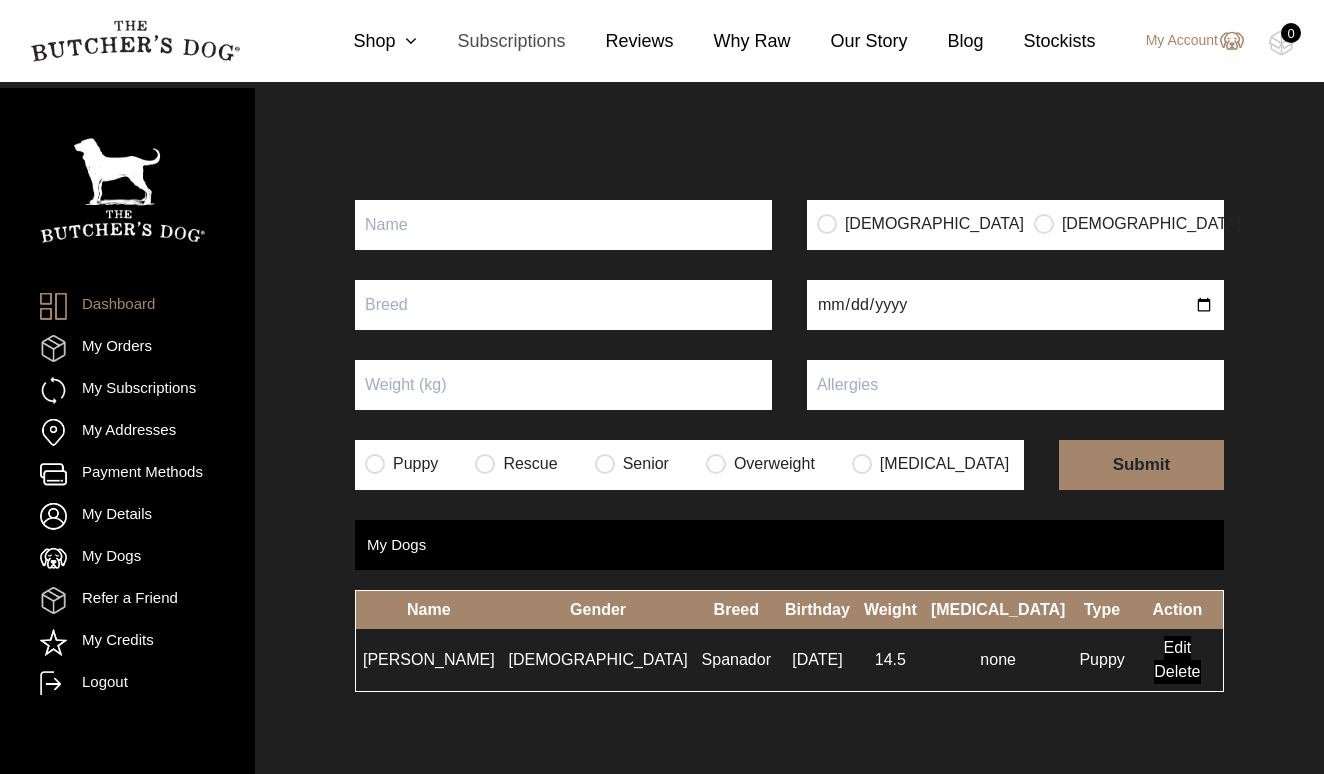 click on "Subscriptions" at bounding box center (491, 41) 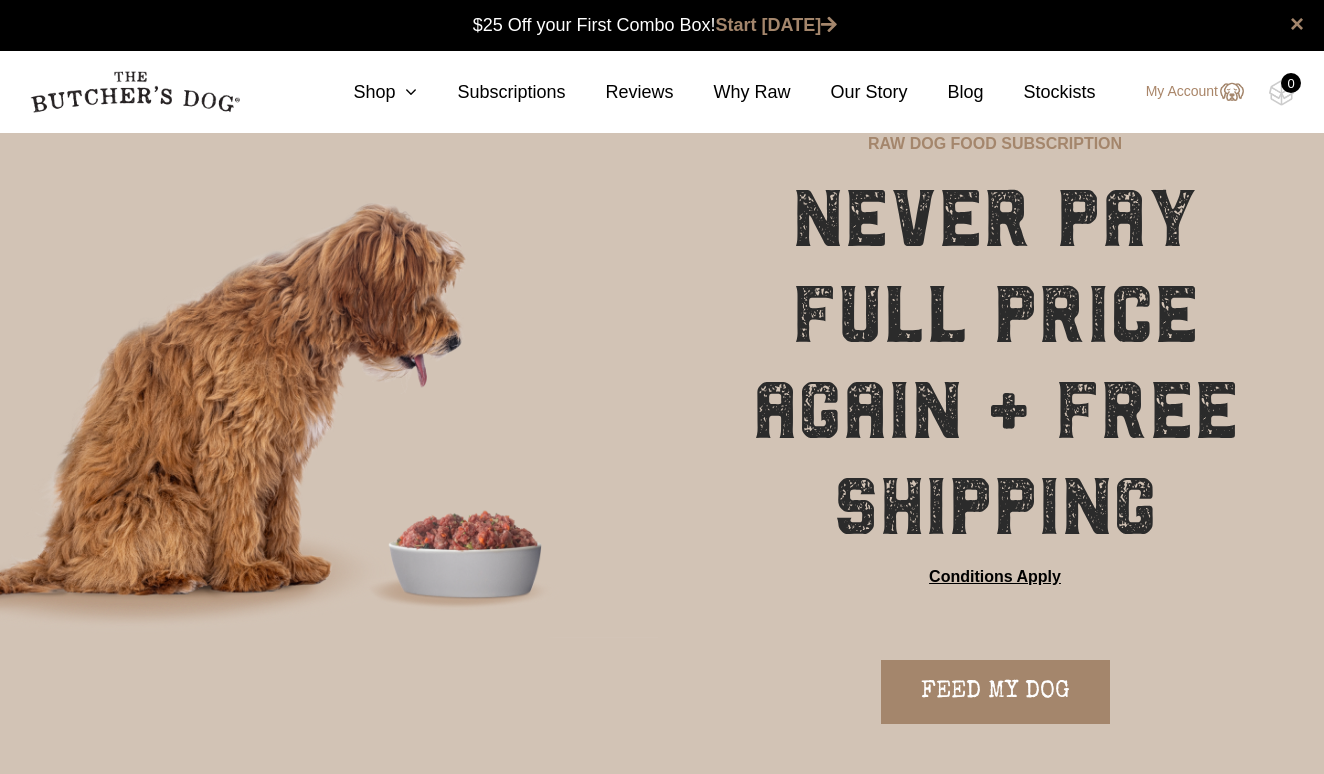 scroll, scrollTop: 0, scrollLeft: 0, axis: both 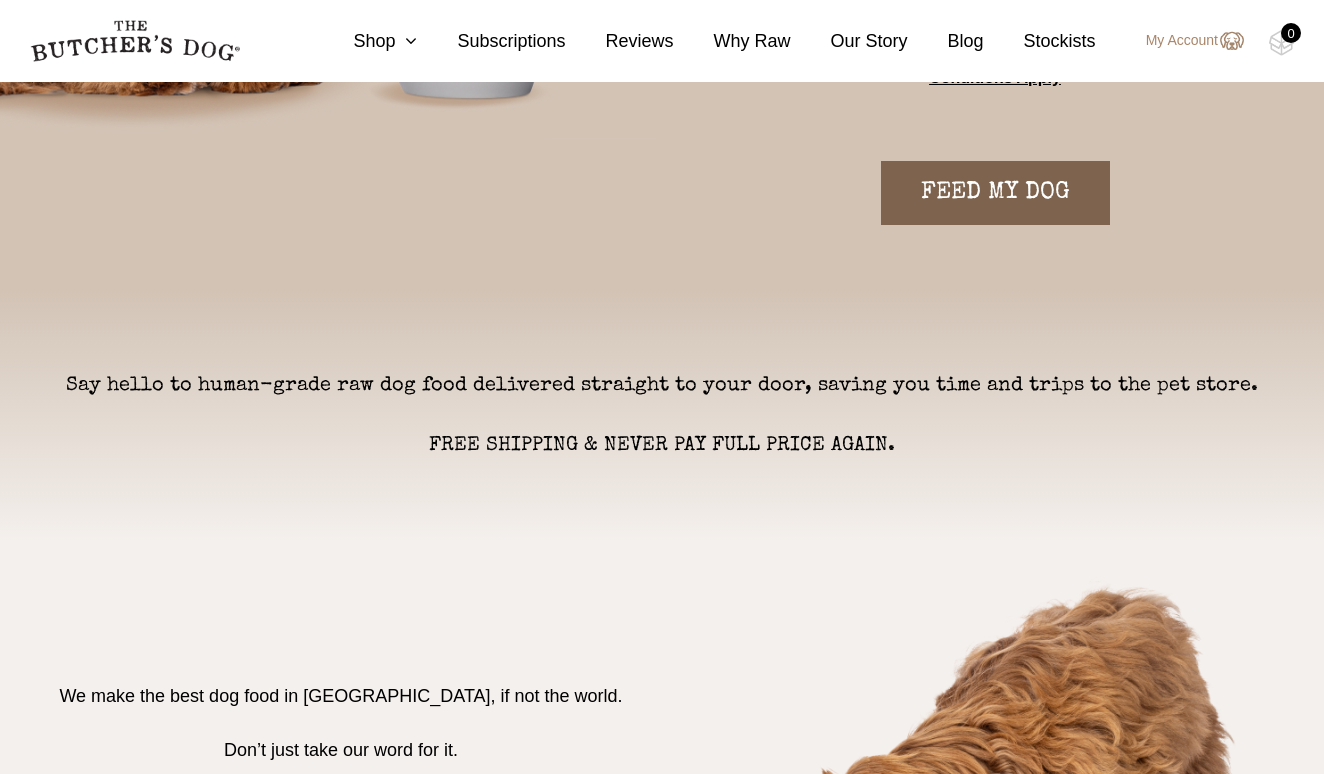click on "FEED MY DOG" at bounding box center [995, 193] 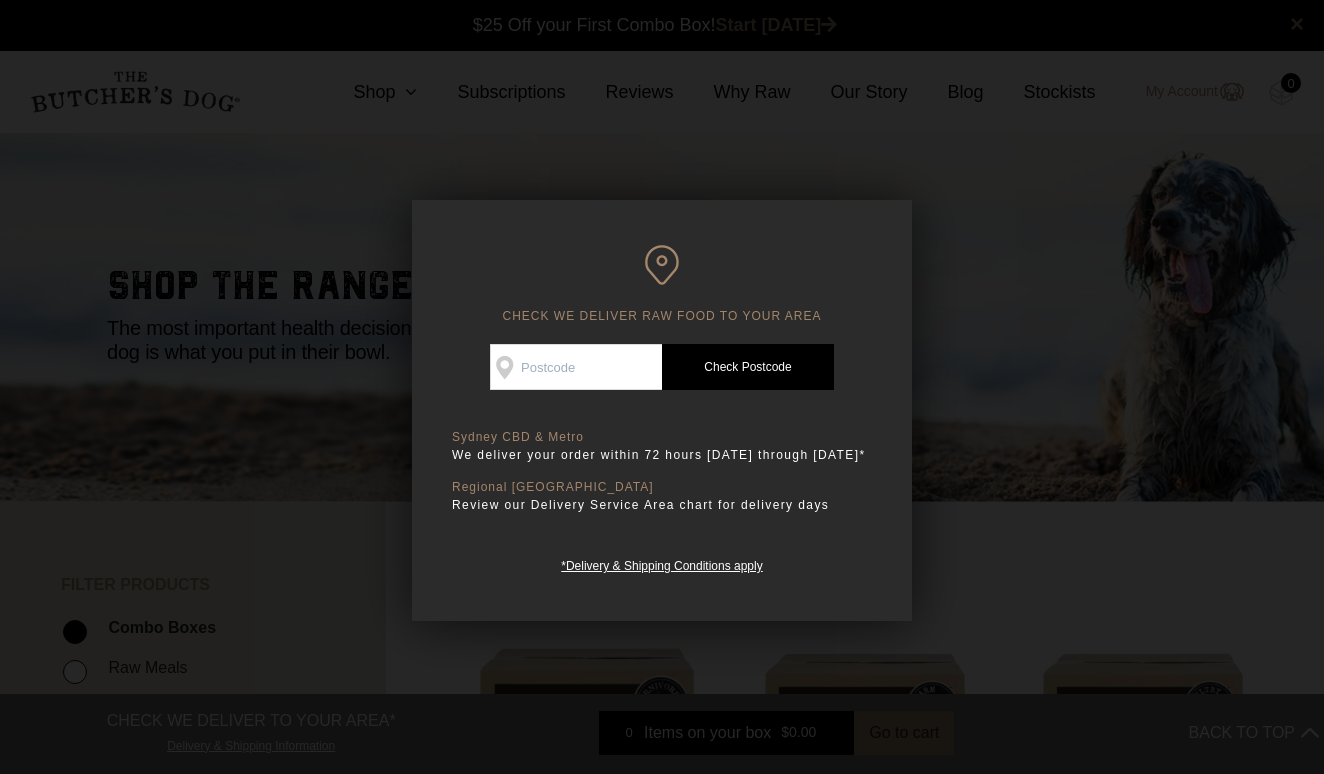 scroll, scrollTop: 0, scrollLeft: 0, axis: both 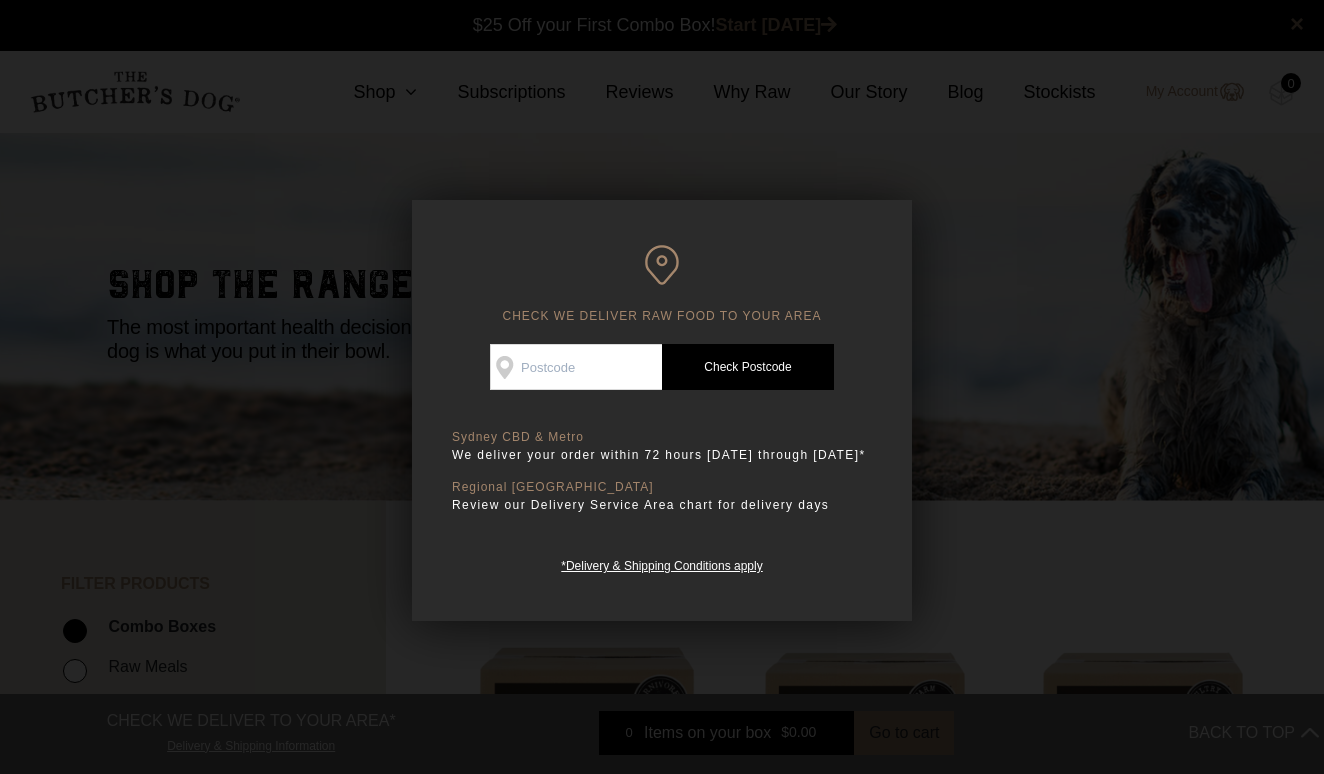 click on "Check Availability At" at bounding box center (576, 367) 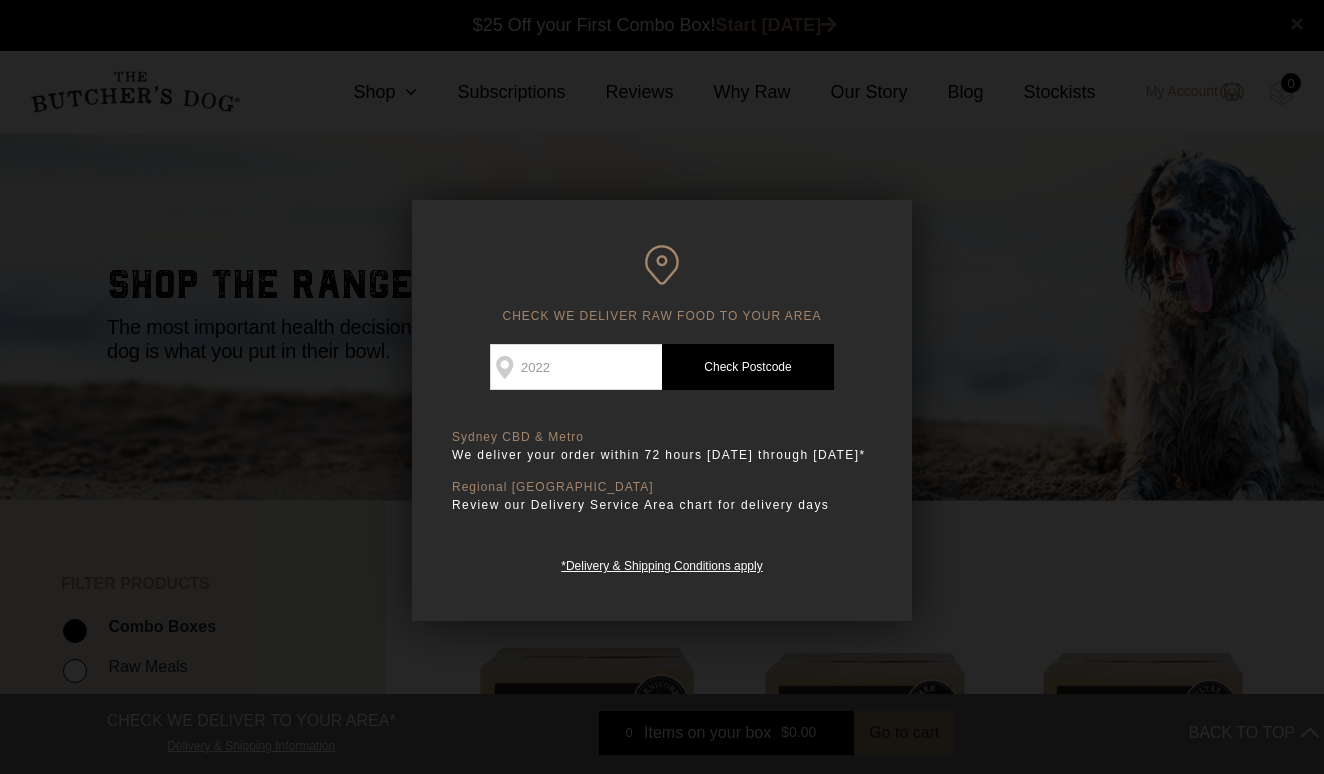 click on "Check Postcode" at bounding box center (748, 367) 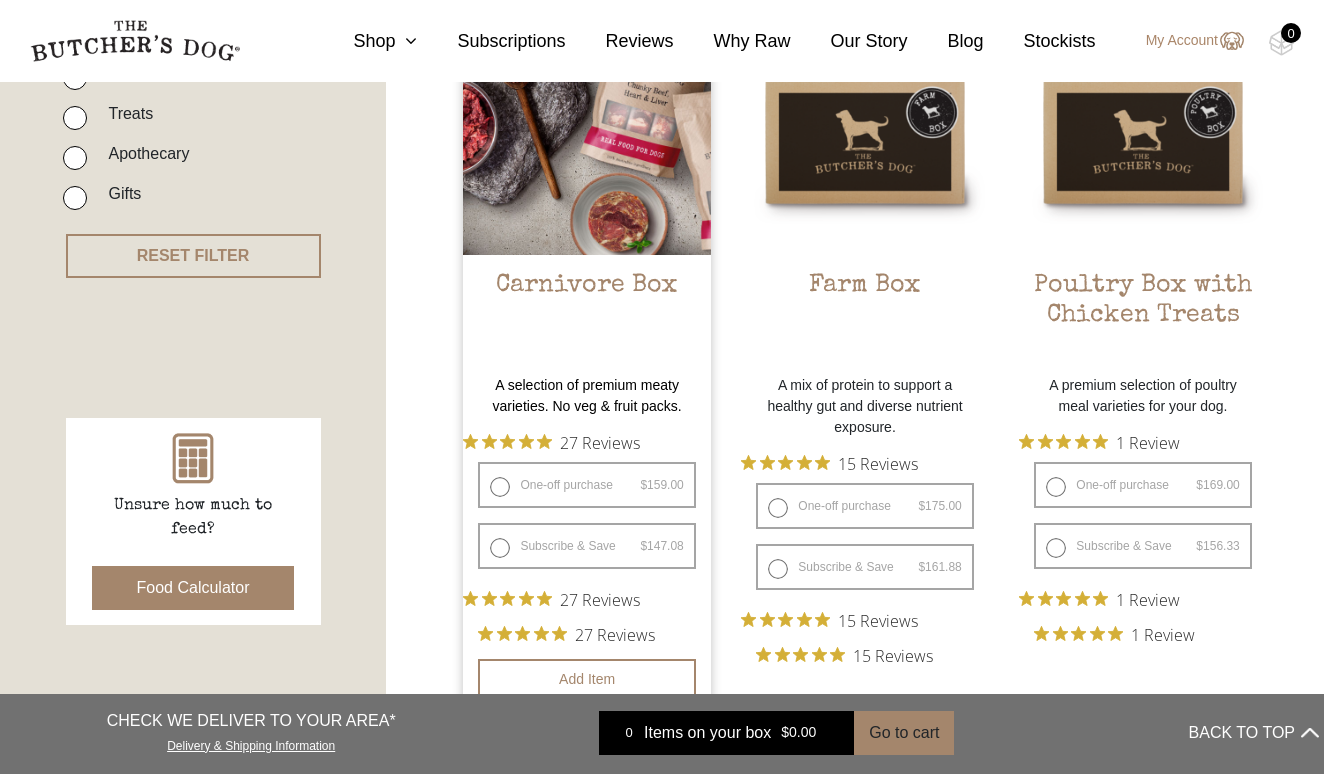 scroll, scrollTop: 623, scrollLeft: 0, axis: vertical 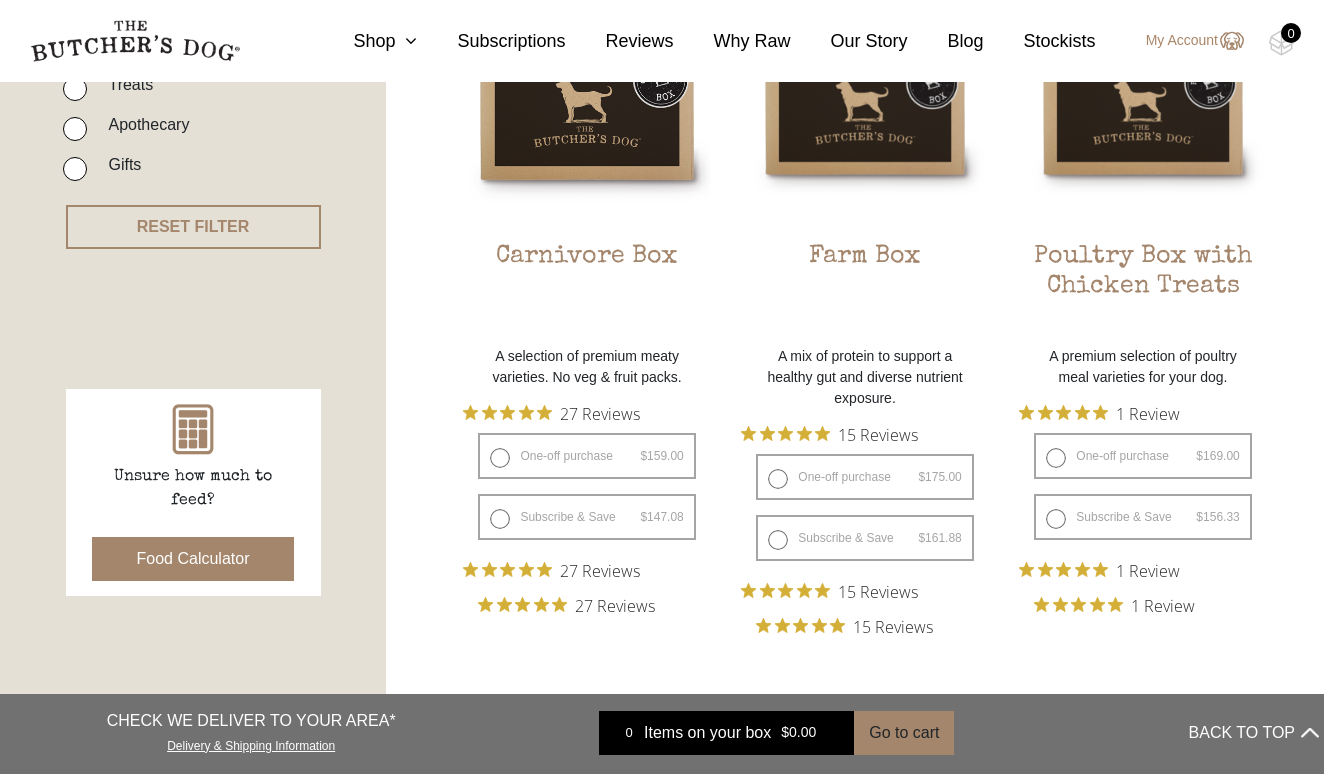 click on "Food Calculator" at bounding box center (193, 559) 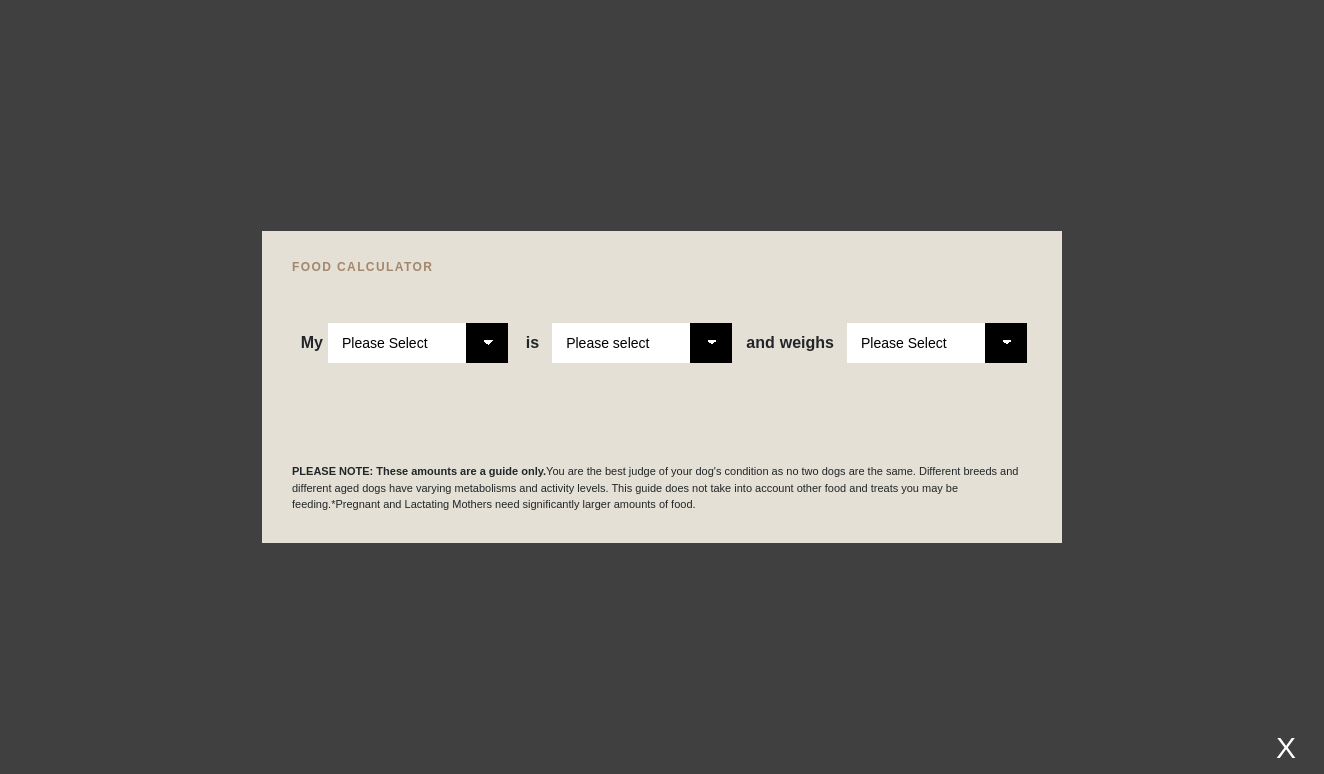 select on "puppy" 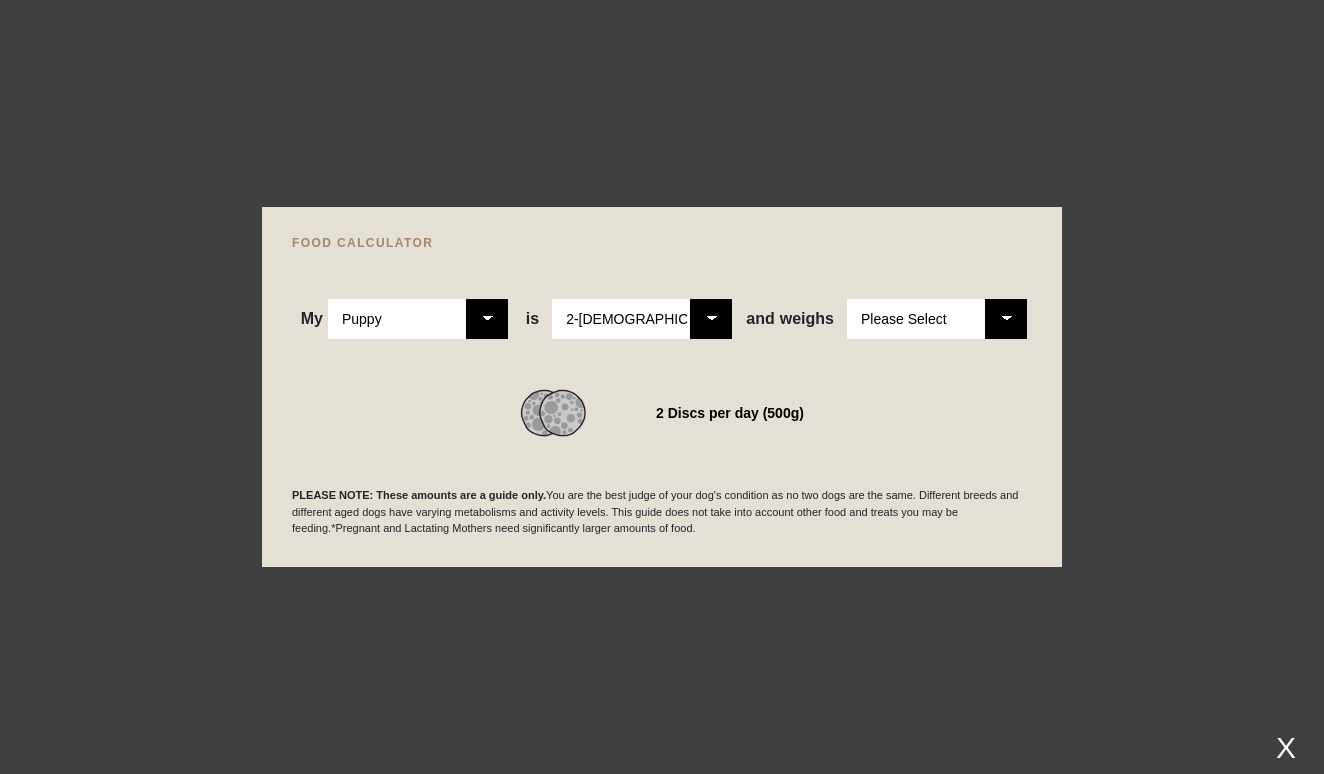 select on "5" 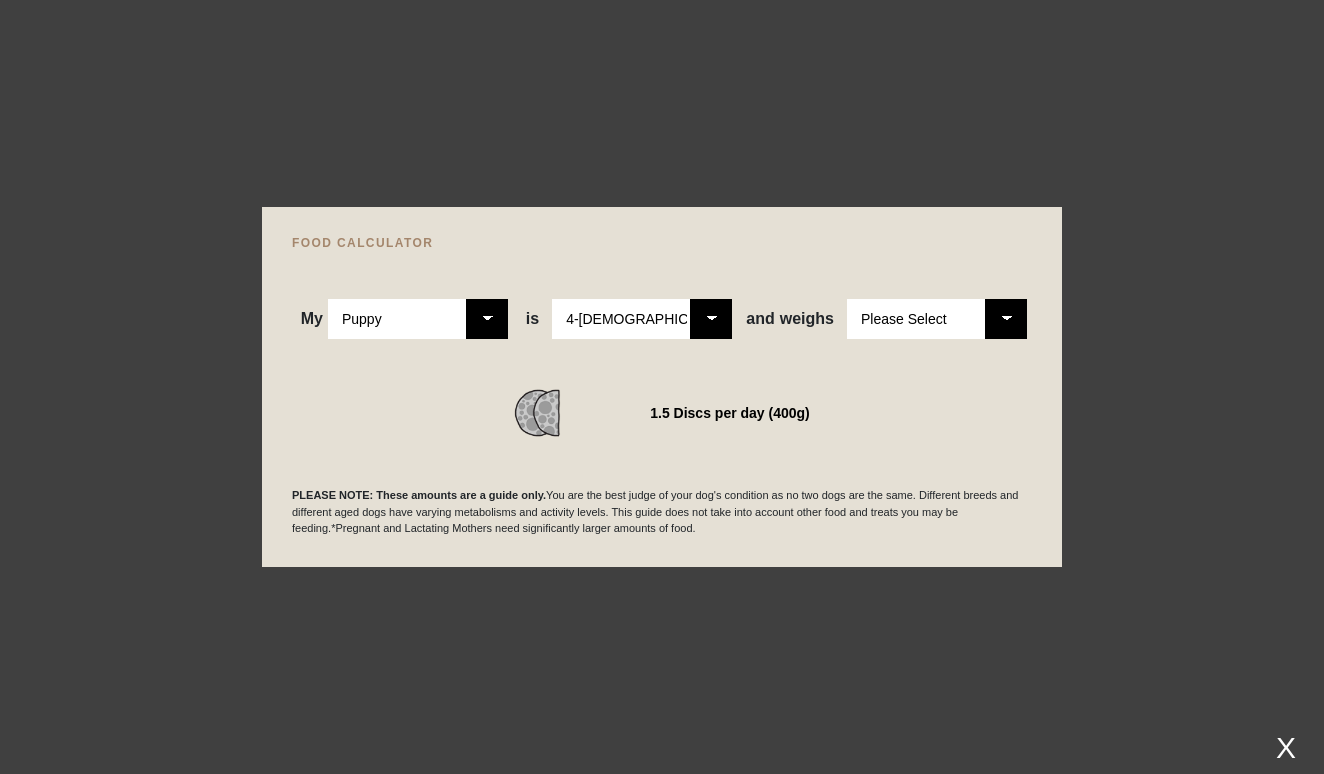 select on "14" 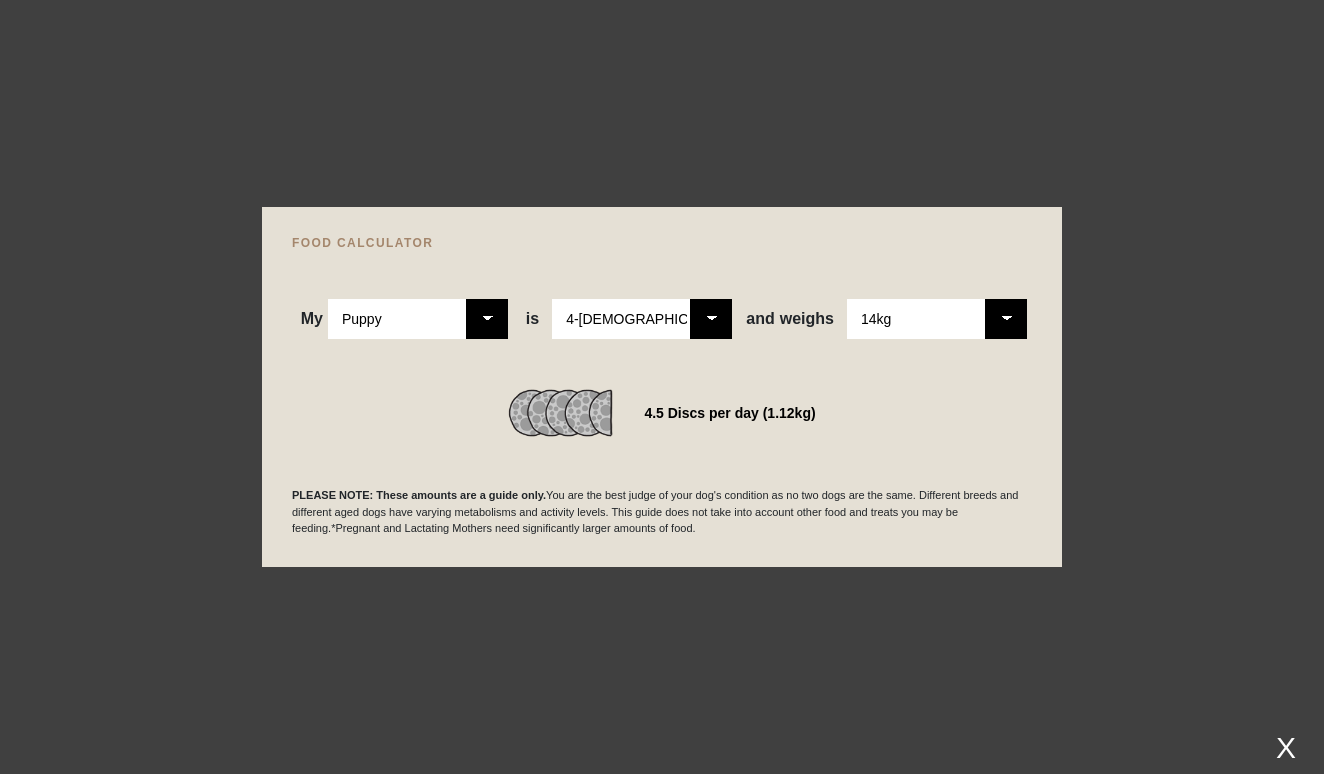 click on "X" at bounding box center [1286, 747] 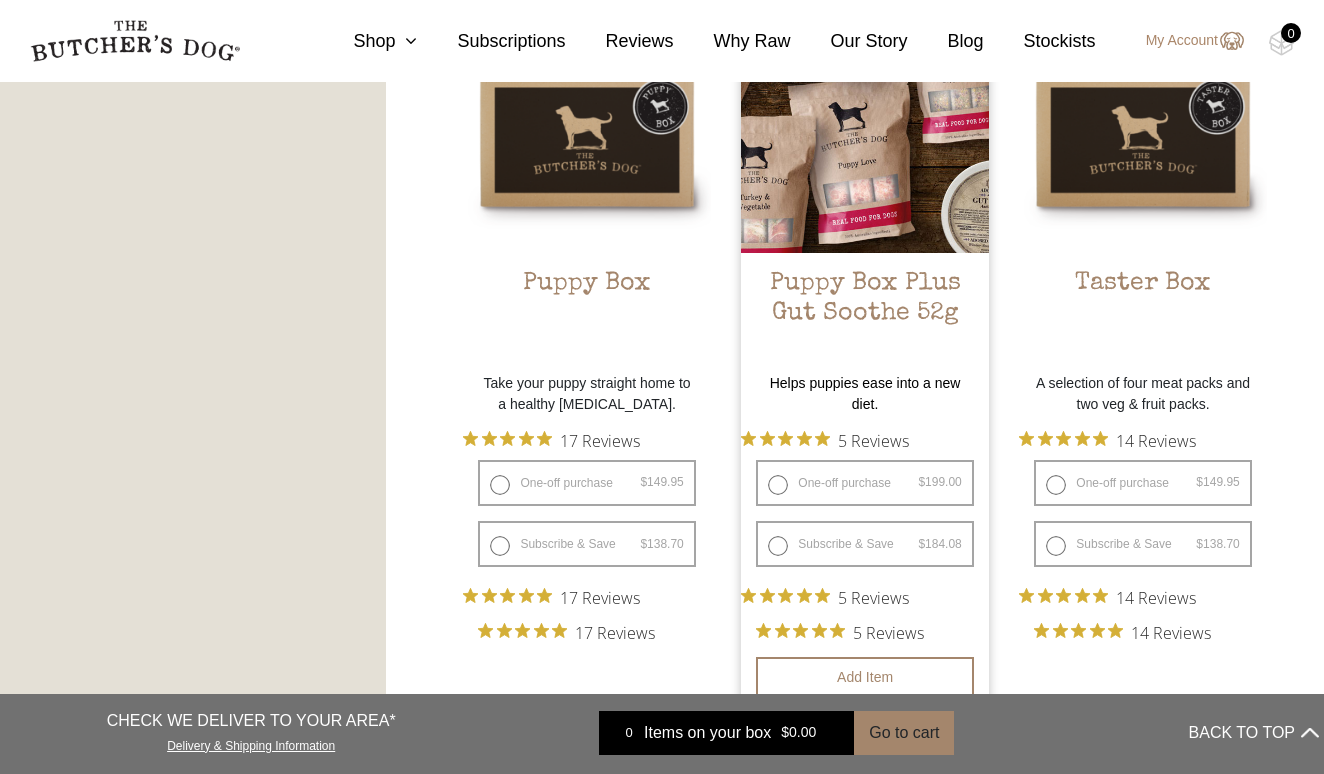 scroll, scrollTop: 1323, scrollLeft: 0, axis: vertical 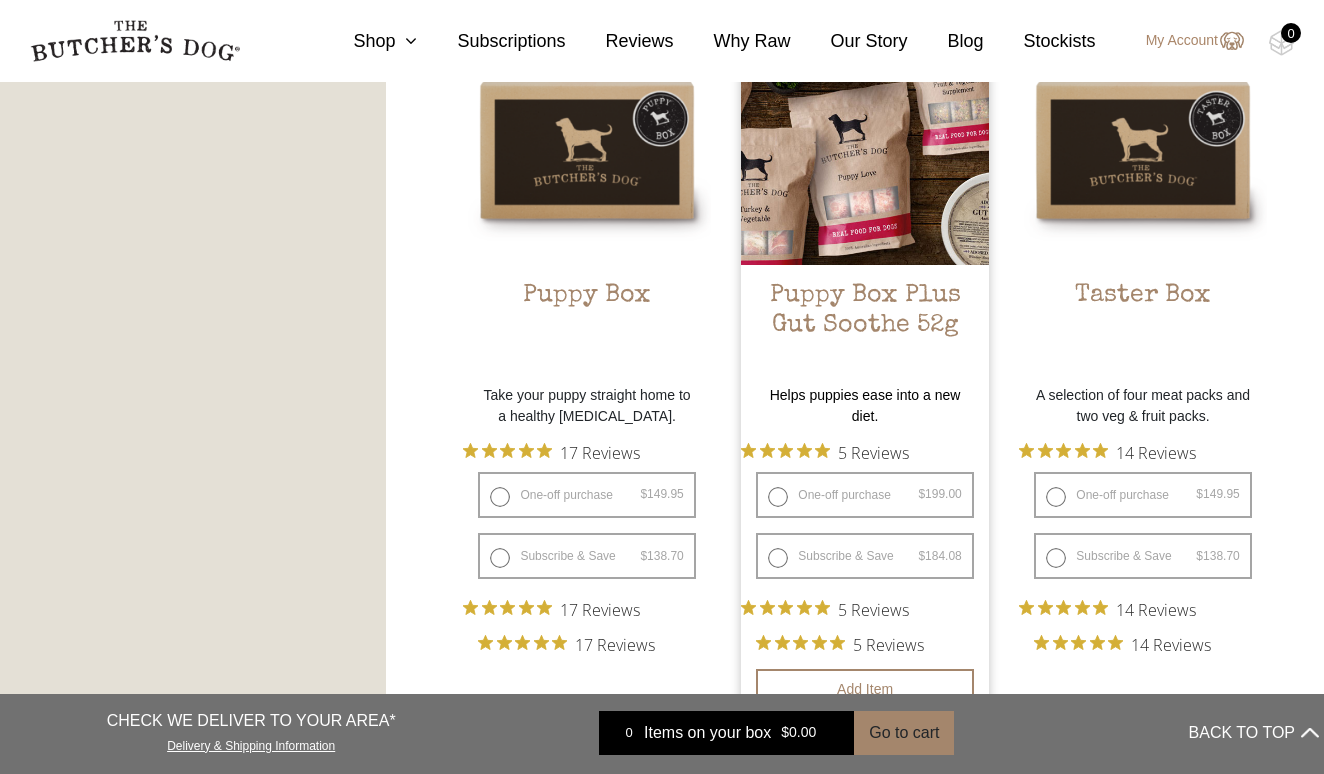 click on "Puppy Box Plus Gut Soothe 52g" at bounding box center [864, 328] 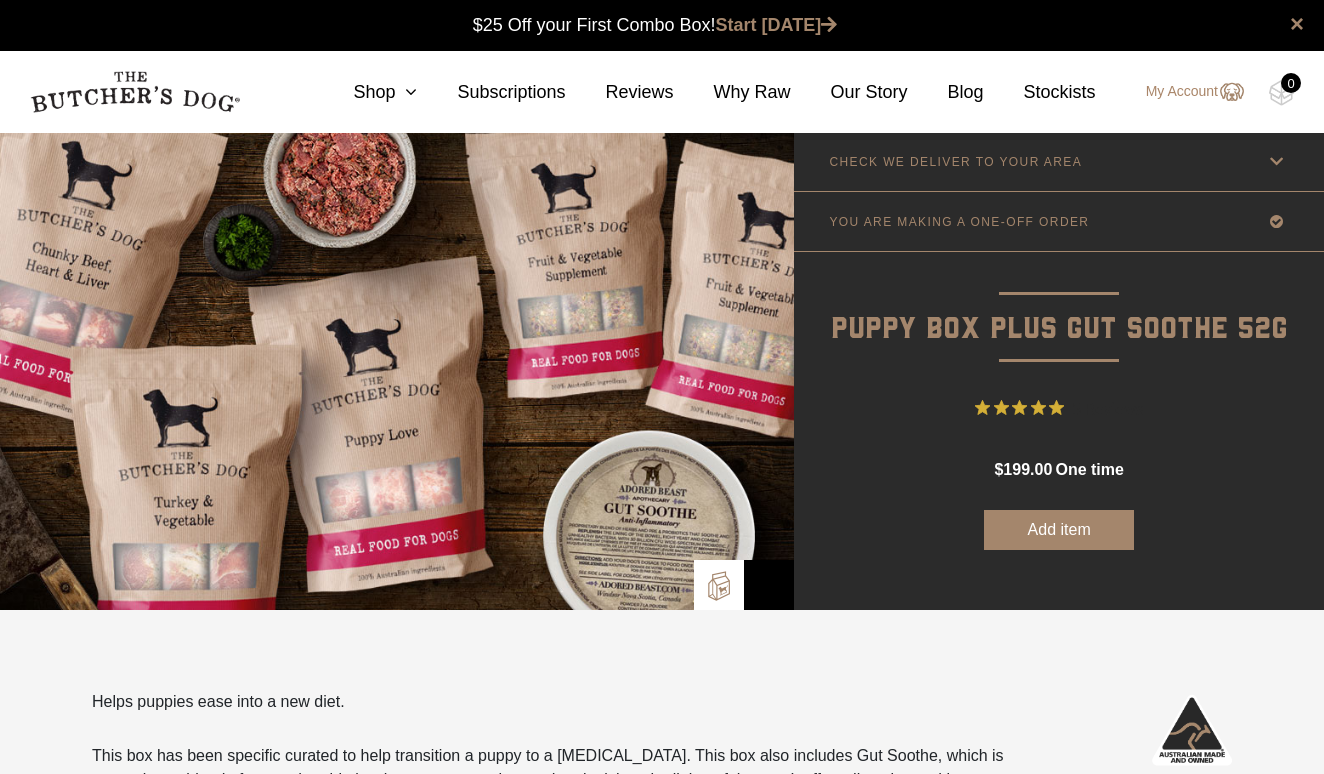 scroll, scrollTop: 0, scrollLeft: 0, axis: both 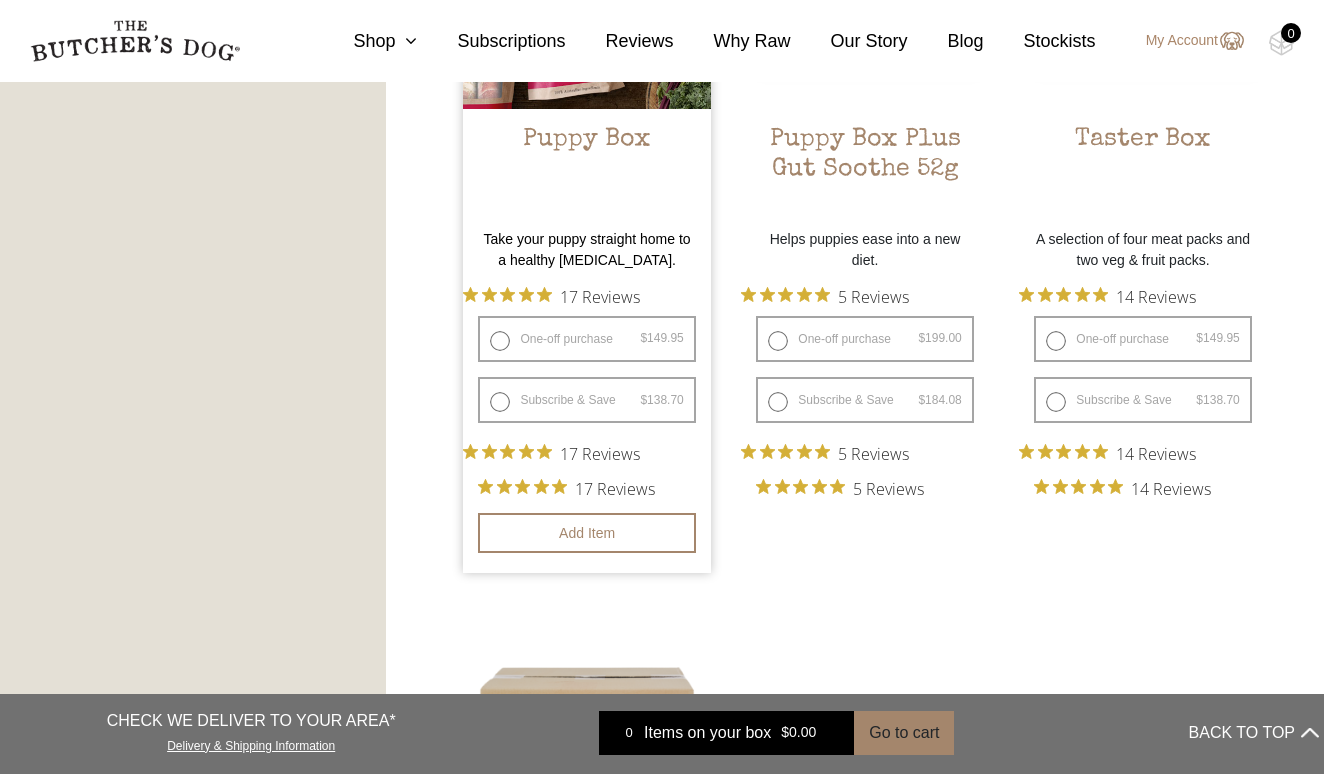 click on "17 Reviews" at bounding box center [615, 488] 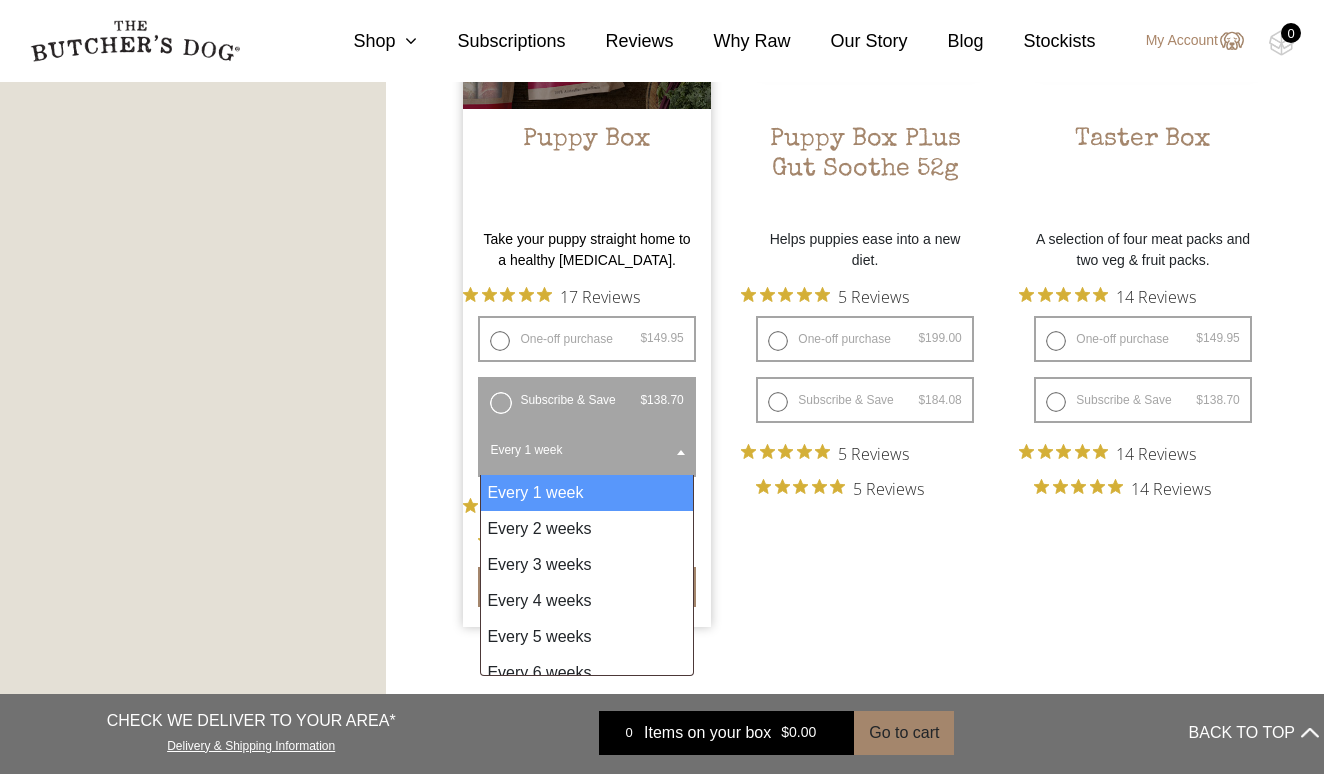 click on "Every 1 week" at bounding box center [586, 453] 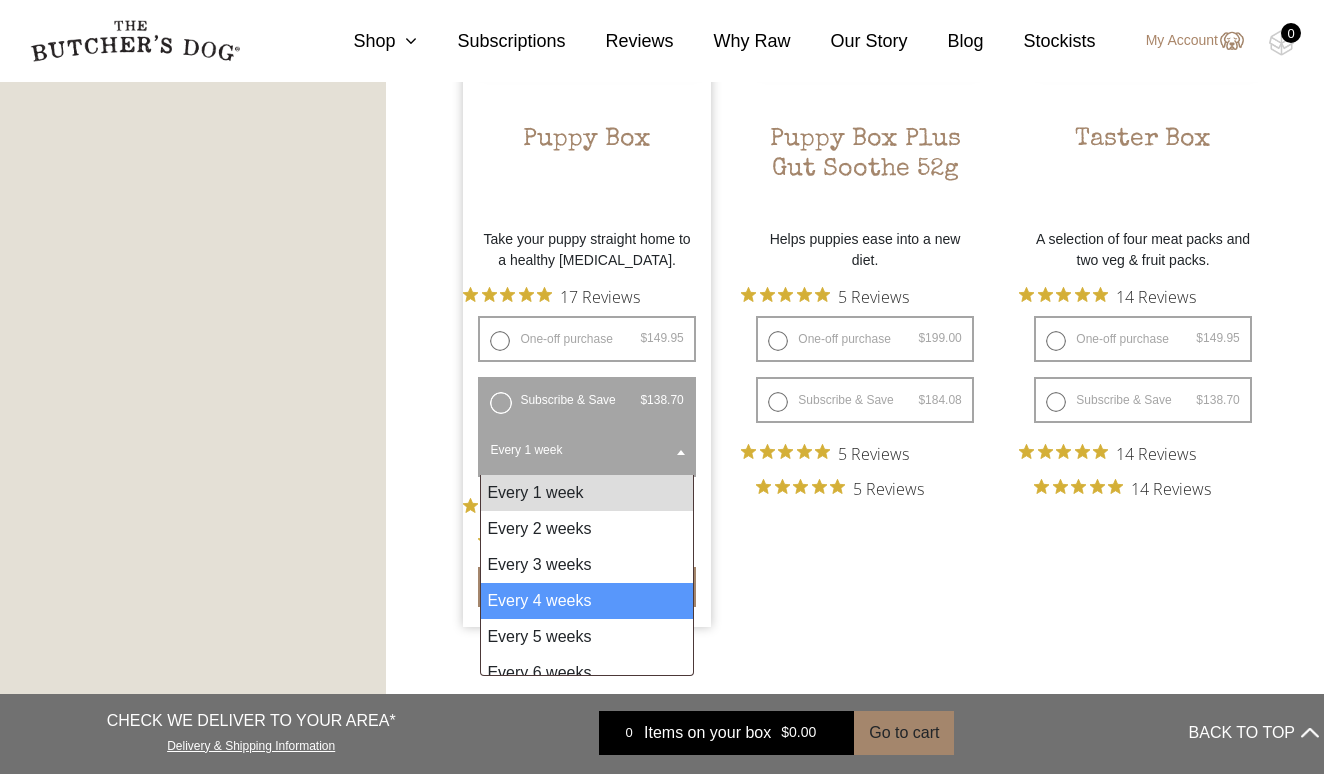 select on "4_week" 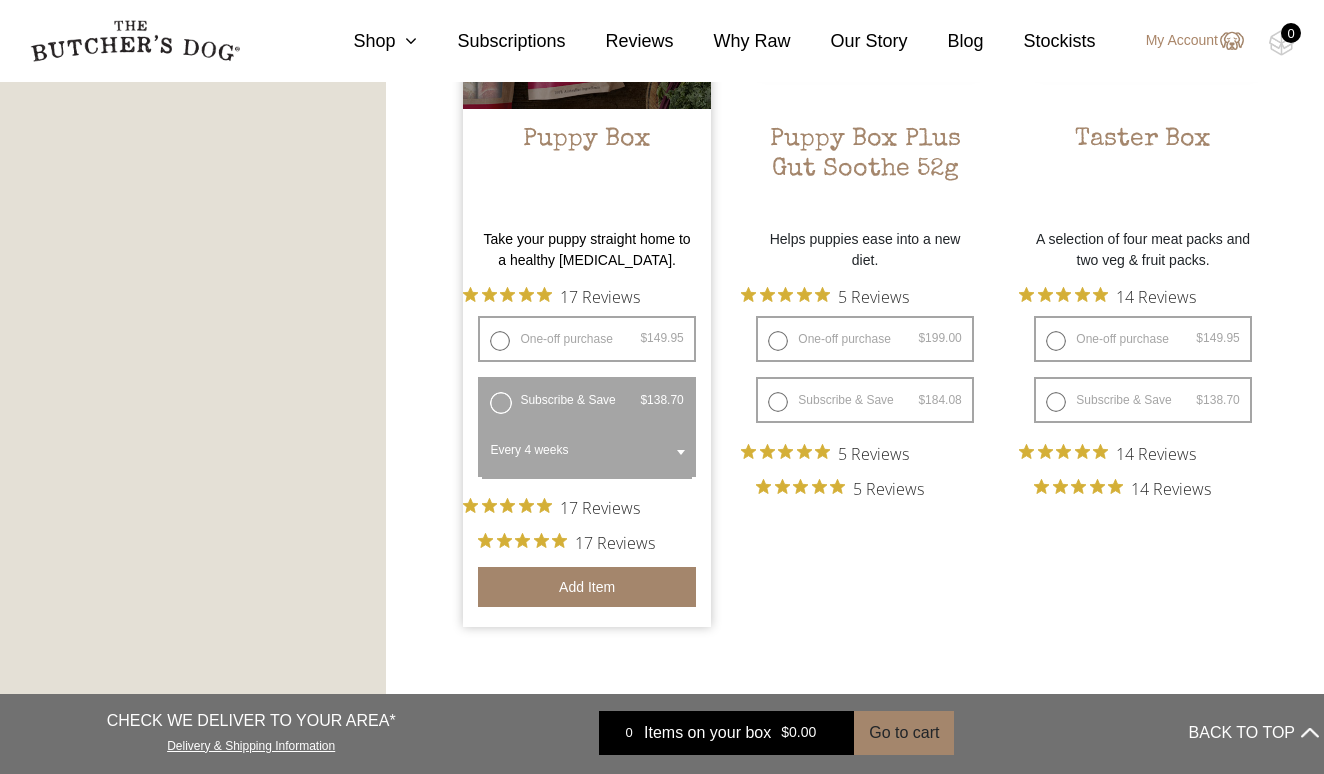 click on "Add item" at bounding box center (586, 587) 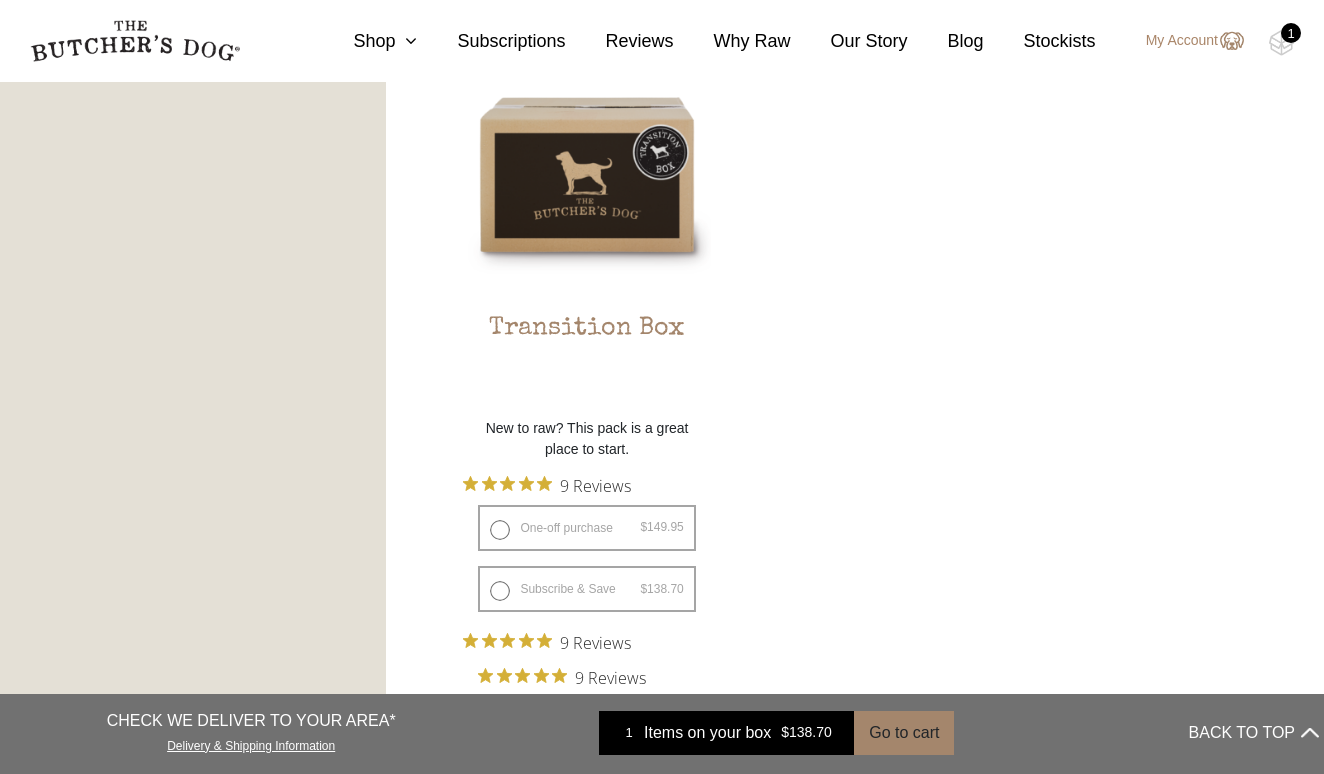 scroll, scrollTop: 2107, scrollLeft: 0, axis: vertical 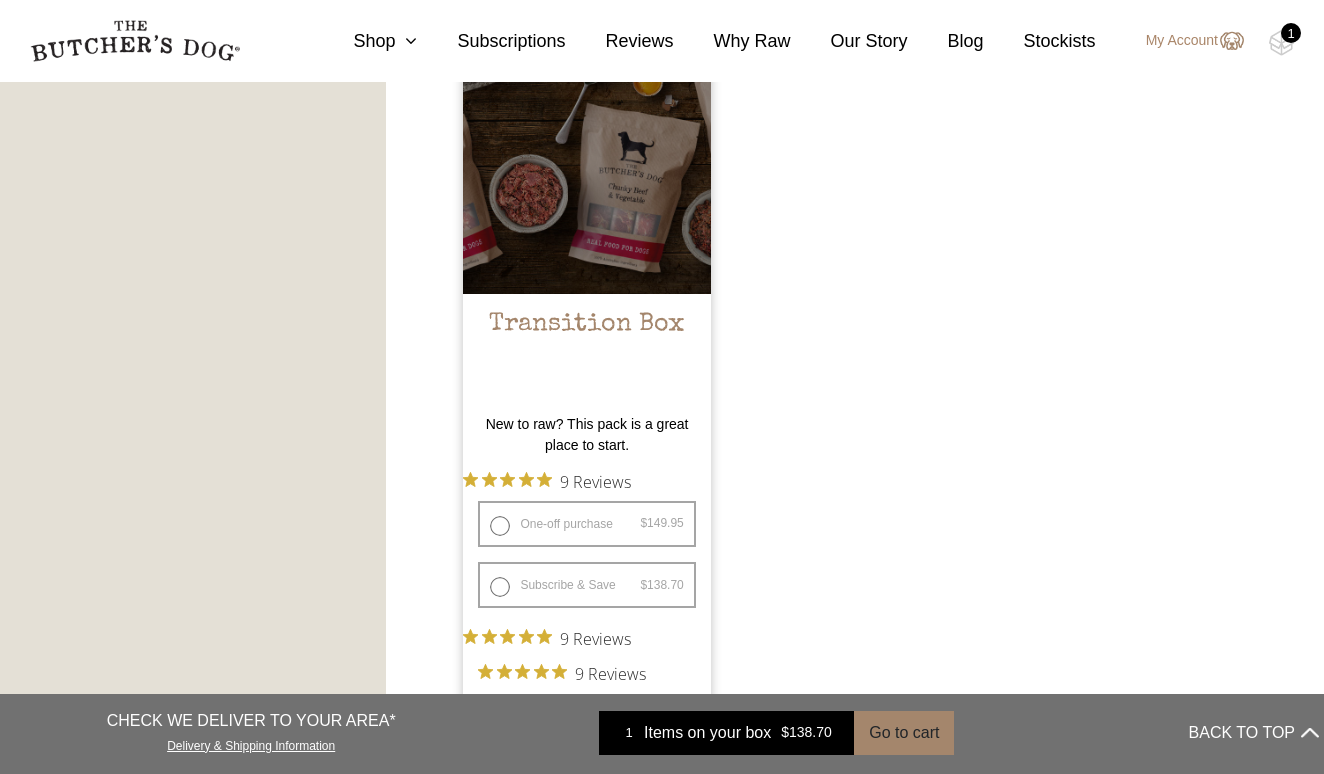 click at bounding box center [586, 170] 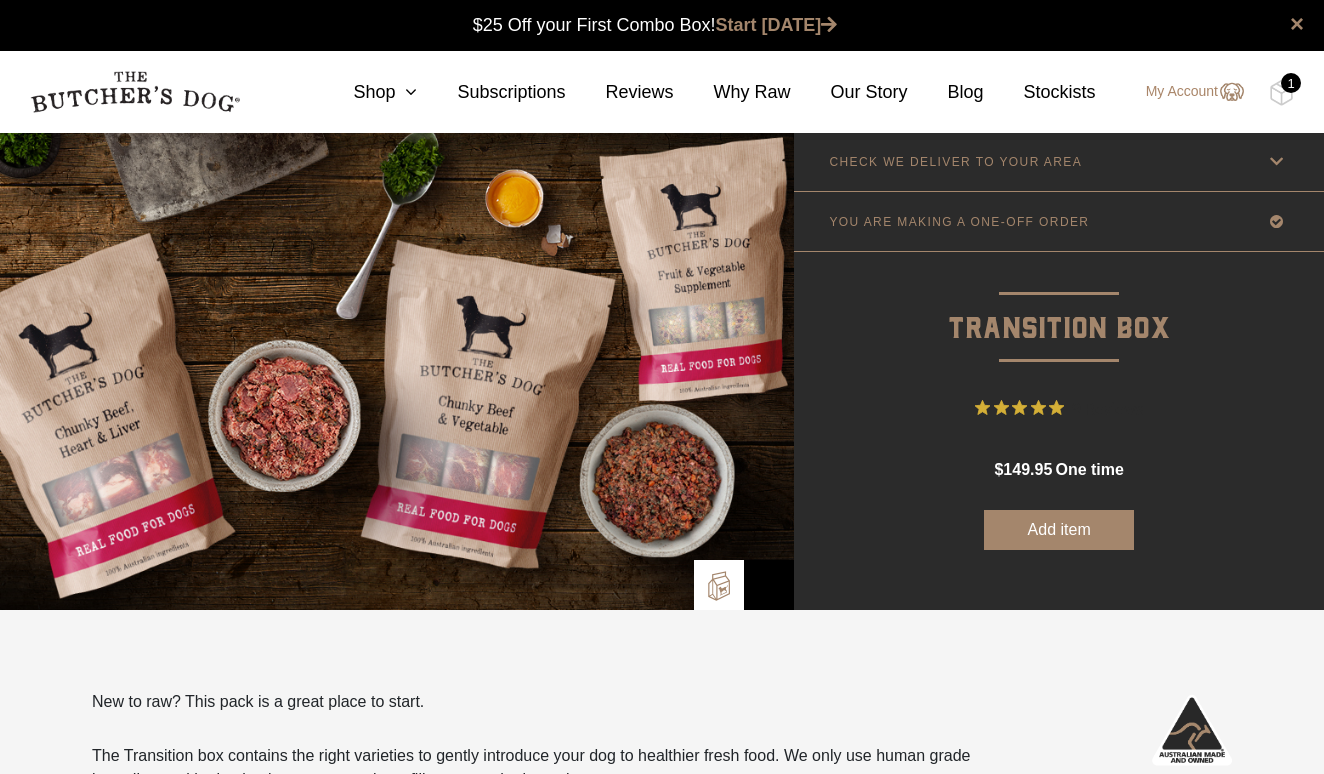 scroll, scrollTop: 0, scrollLeft: 0, axis: both 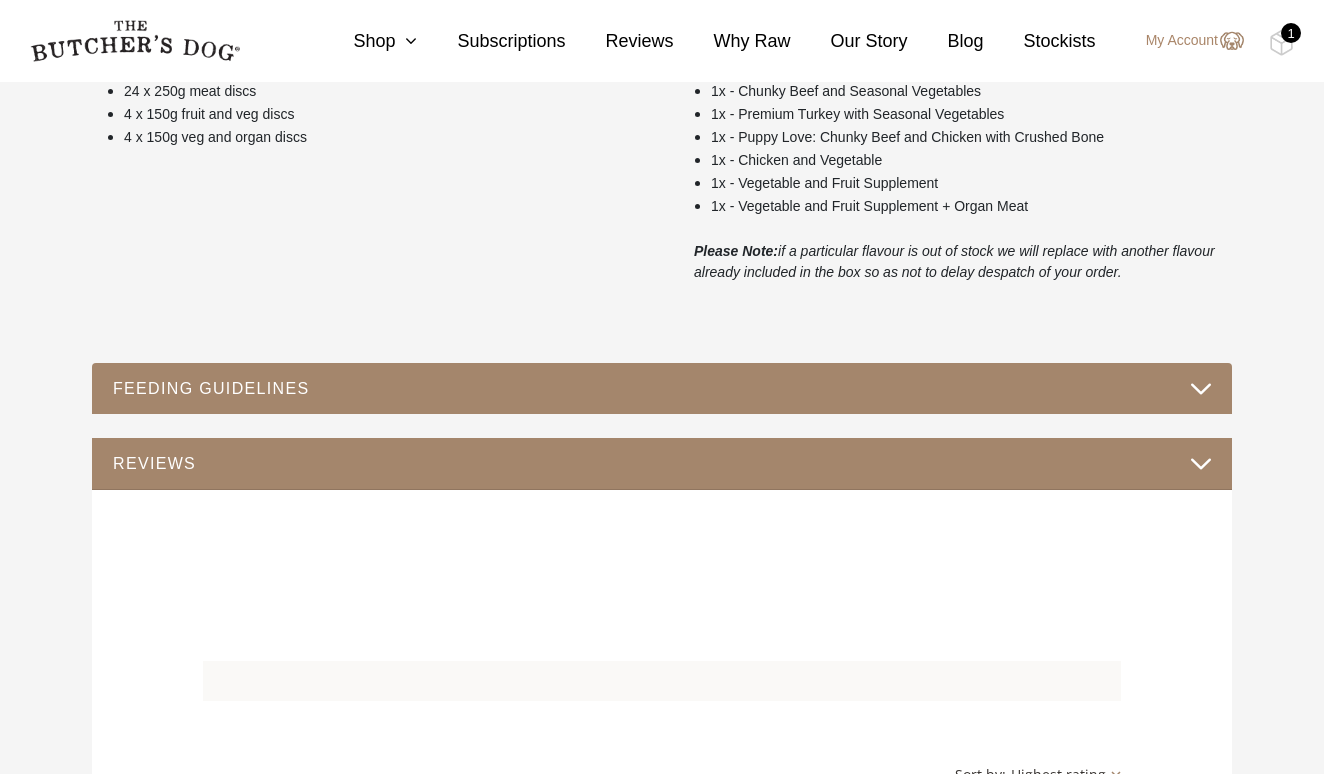 click on "FEEDING GUIDELINES" at bounding box center (662, 388) 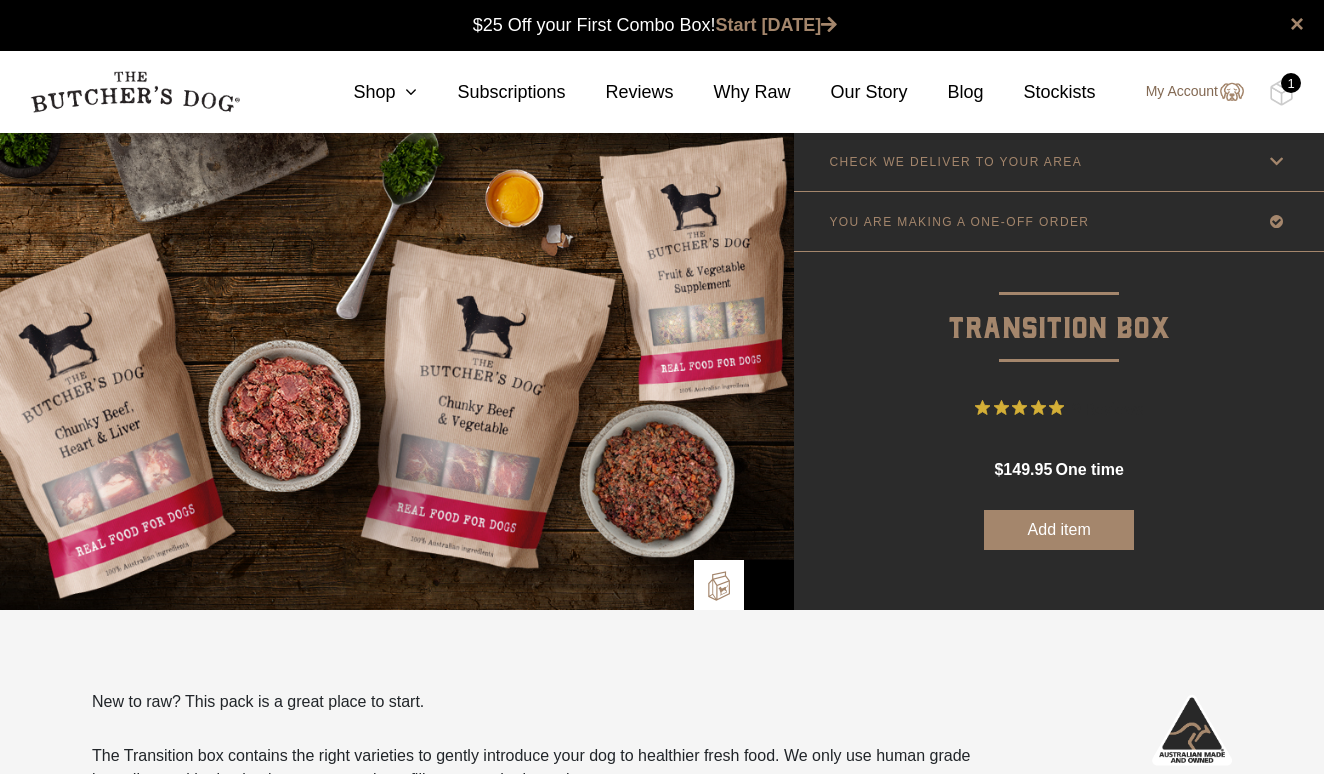 scroll, scrollTop: 0, scrollLeft: 0, axis: both 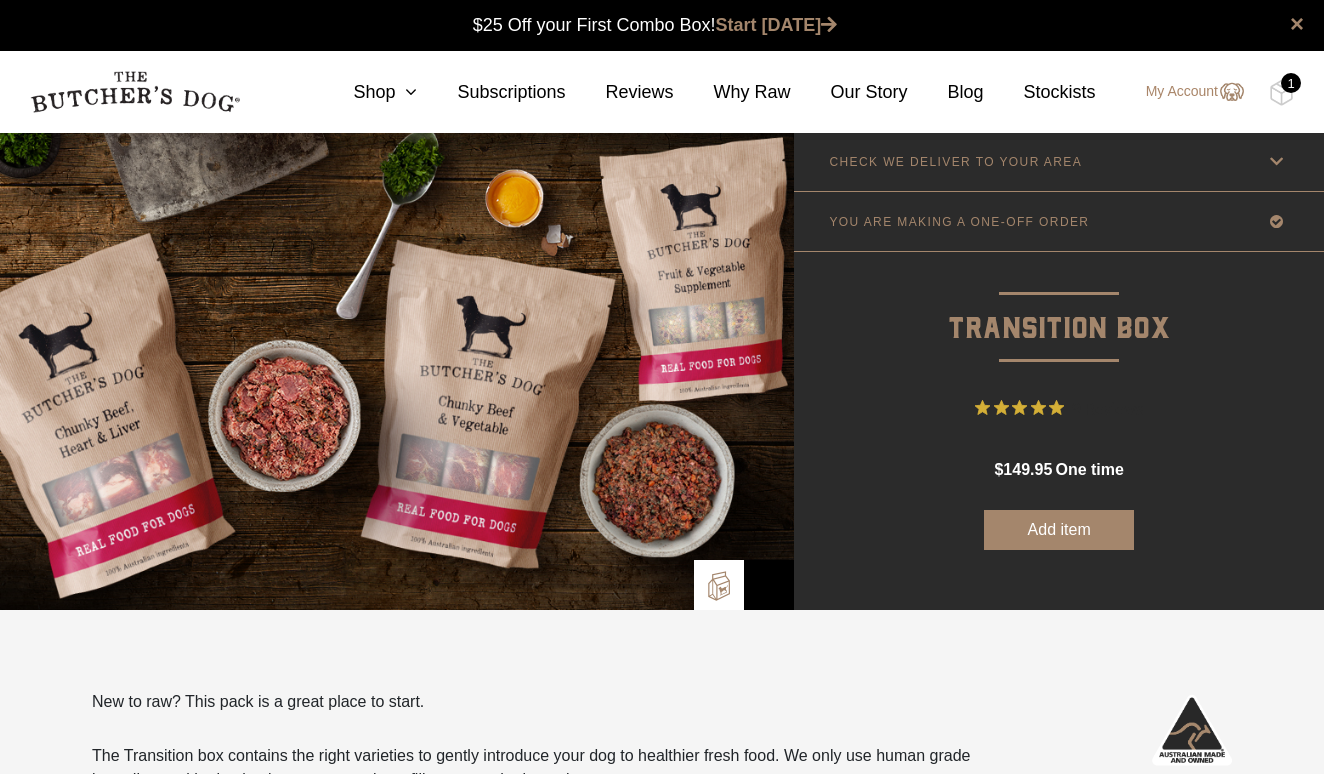 click on "1" at bounding box center (1291, 83) 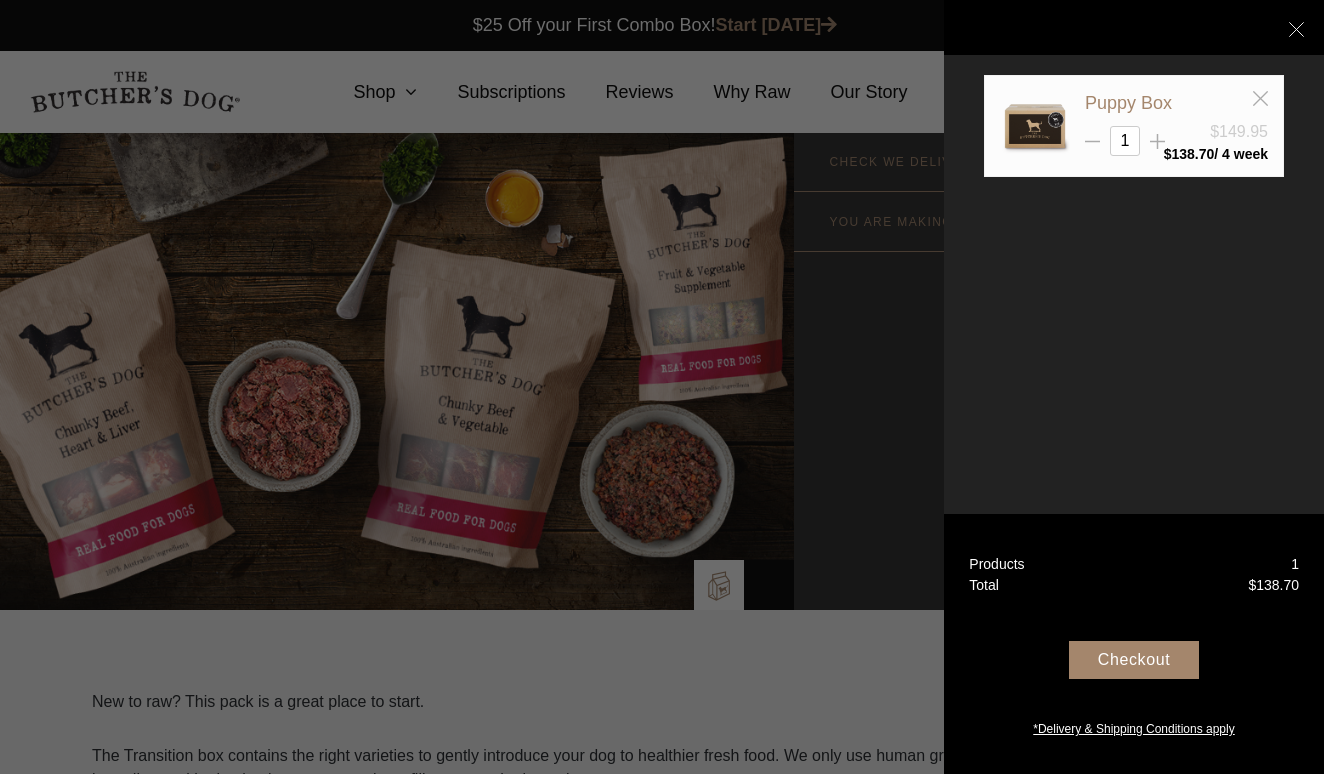 click at bounding box center (662, 387) 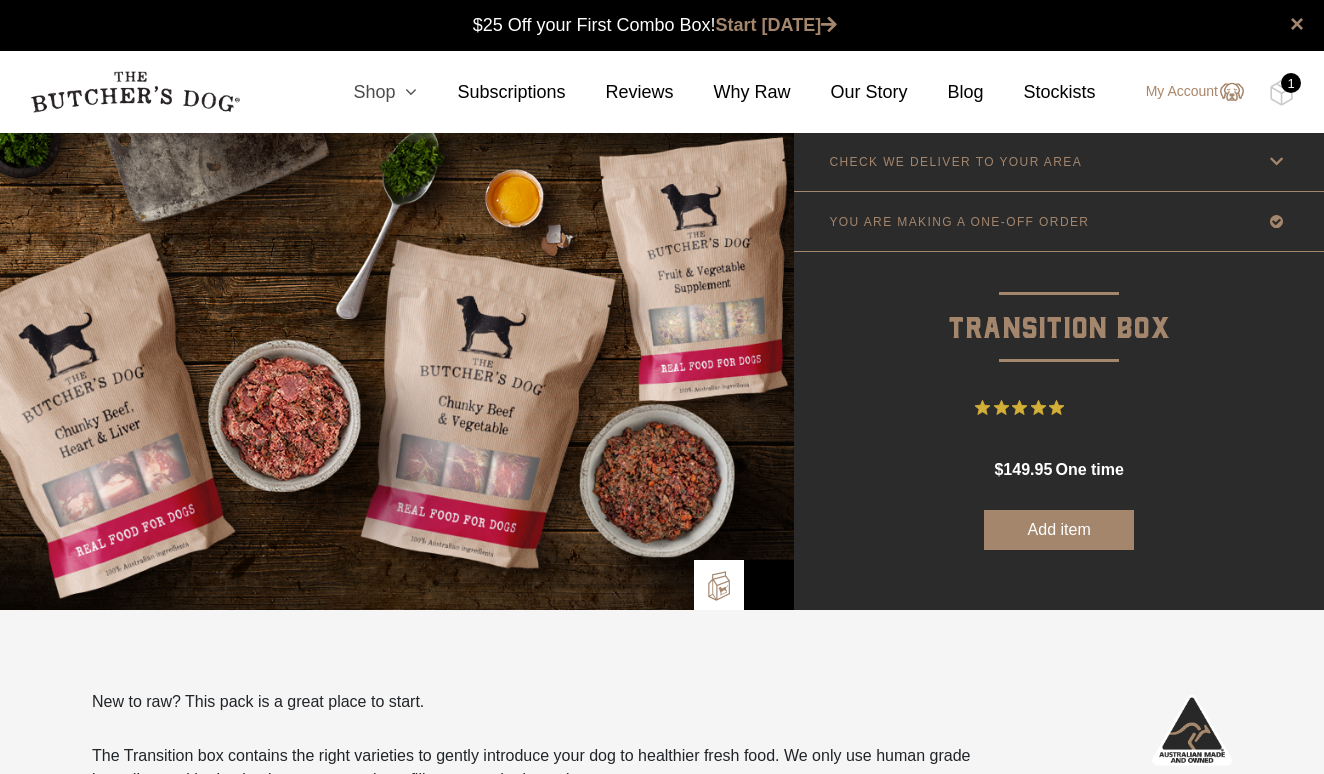 click on "Shop" at bounding box center (365, 92) 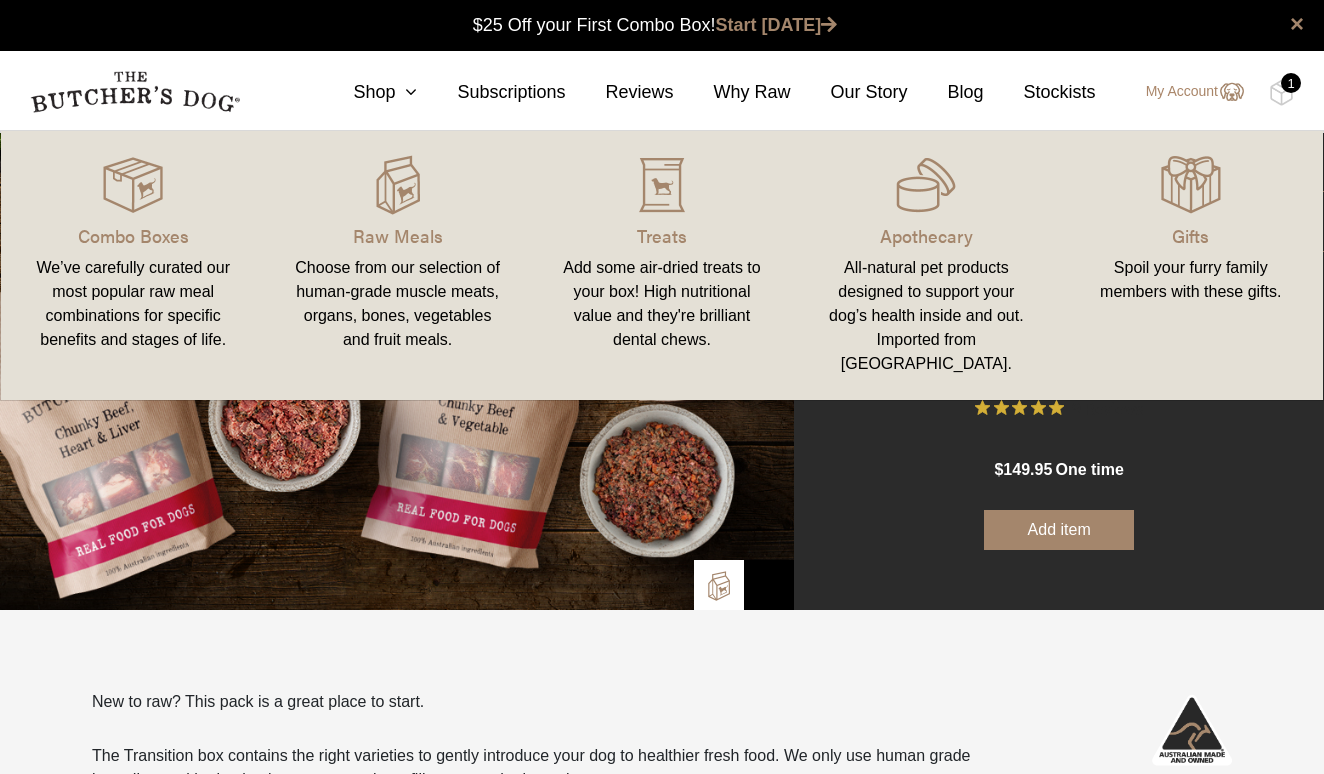 click on "Treats
Add some air-dried treats to your box! High nutritional
value and they're brilliant dental chews." at bounding box center [662, 265] 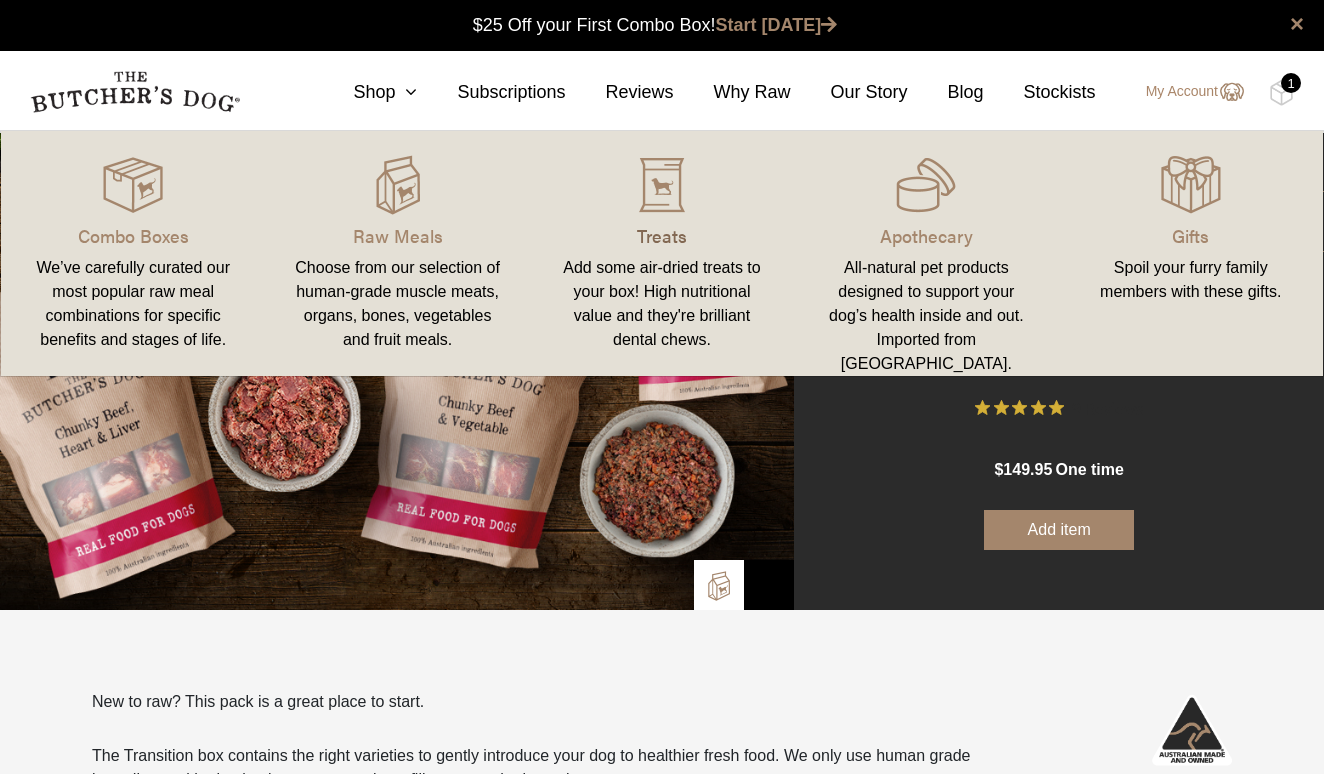 click on "Treats" at bounding box center (662, 235) 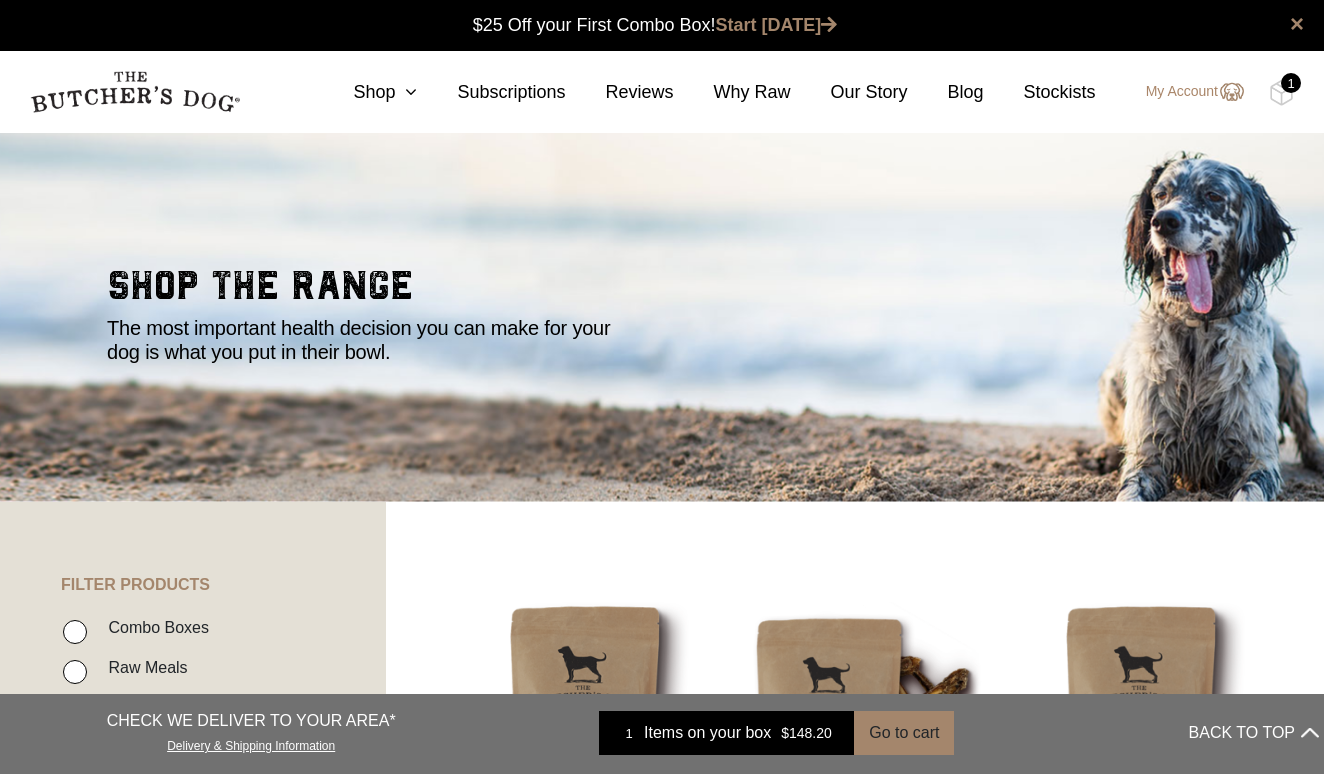 scroll, scrollTop: 0, scrollLeft: 0, axis: both 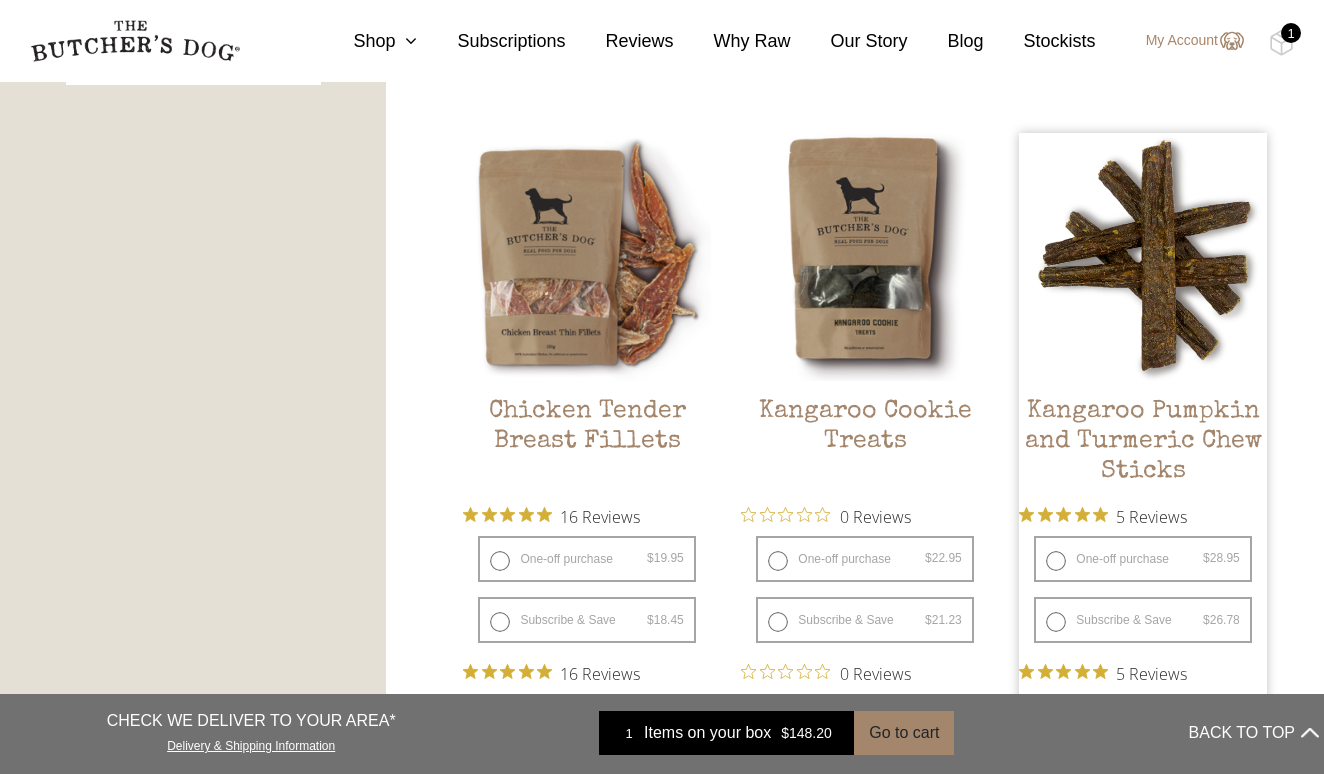 click on "Subscribe &
Save $ 28.95   Original price was: $28.95. $ 26.78 Current price is: $26.78.    / week" at bounding box center (1142, 620) 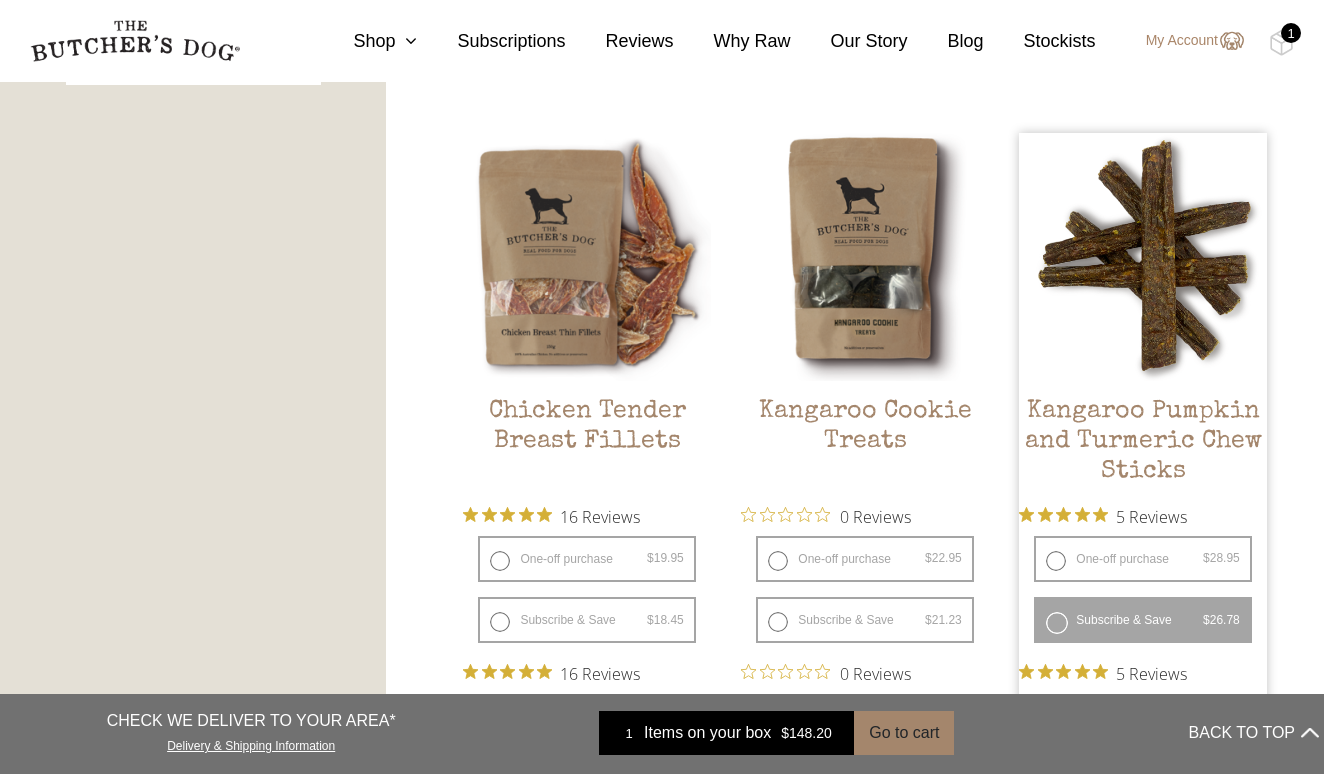 select on "4_week" 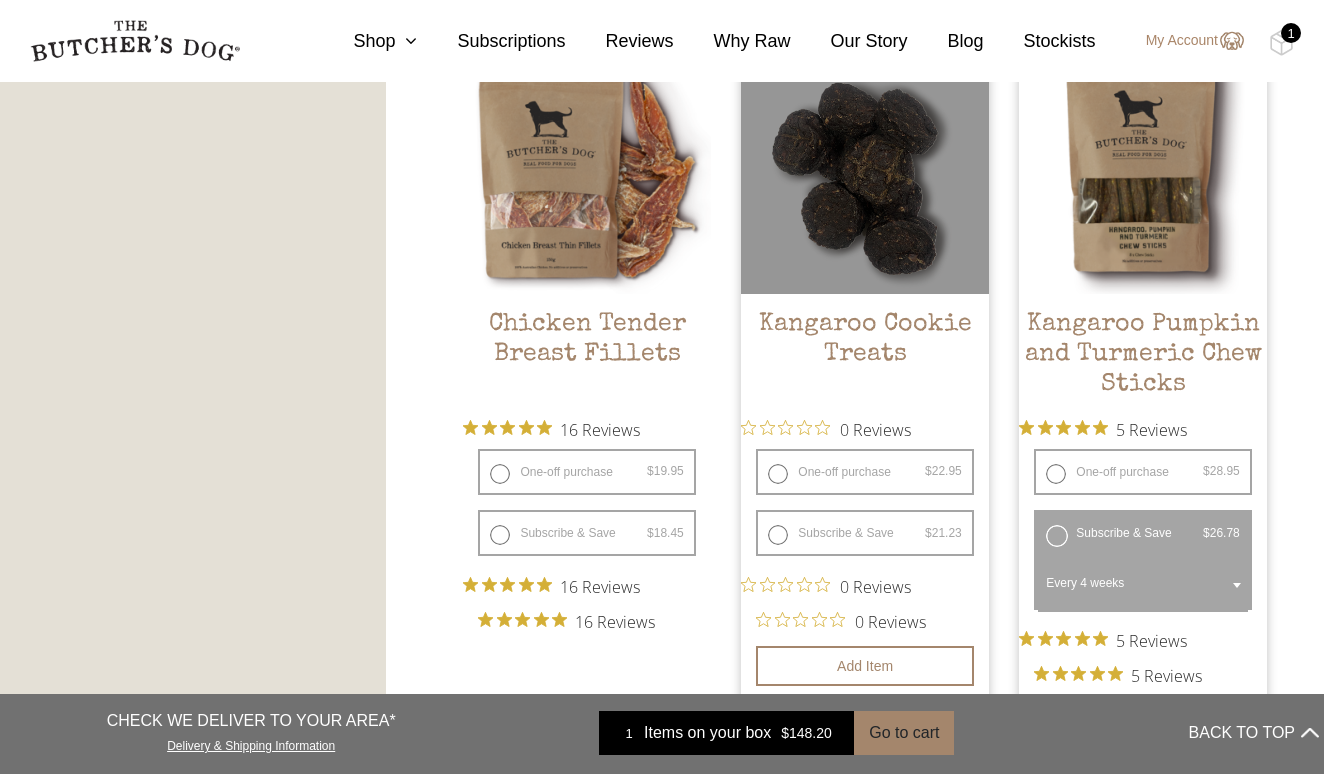 scroll, scrollTop: 1183, scrollLeft: 0, axis: vertical 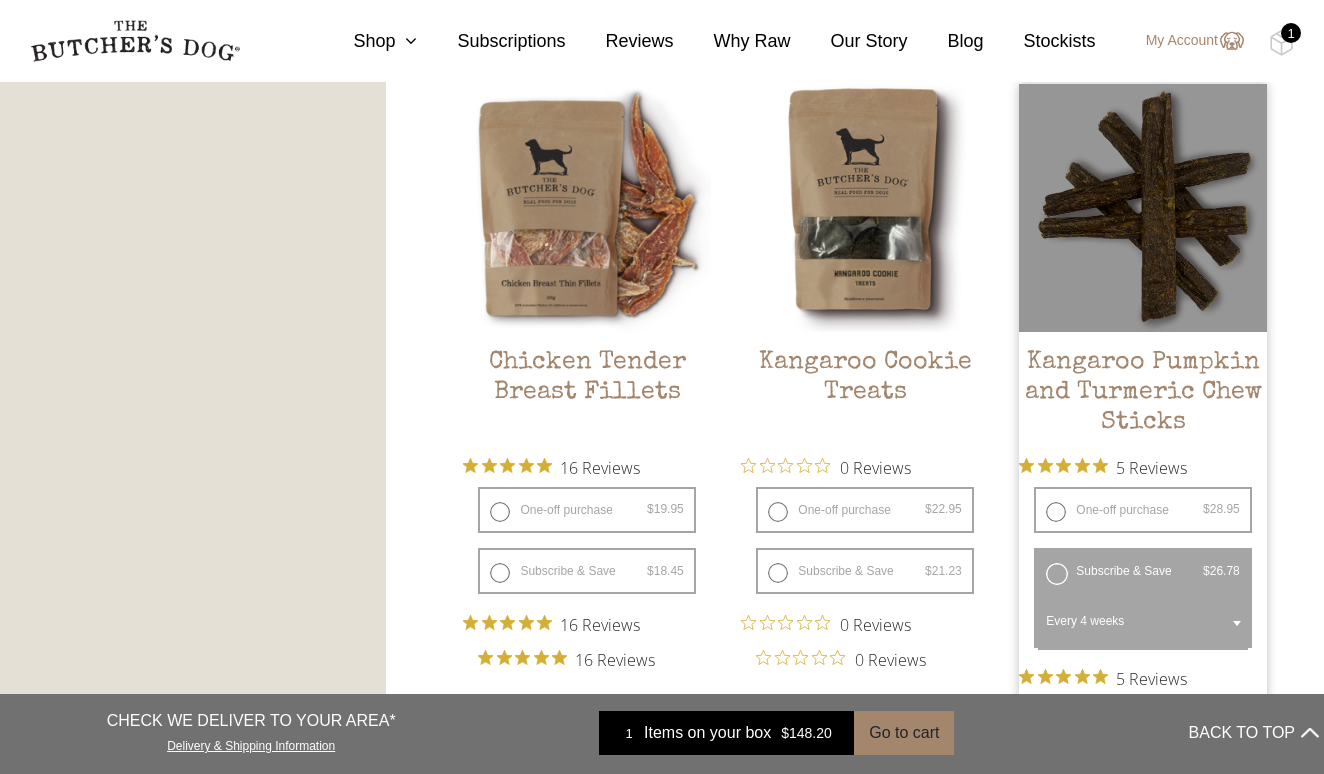 click on "Kangaroo Pumpkin and Turmeric Chew Sticks" at bounding box center (1142, 395) 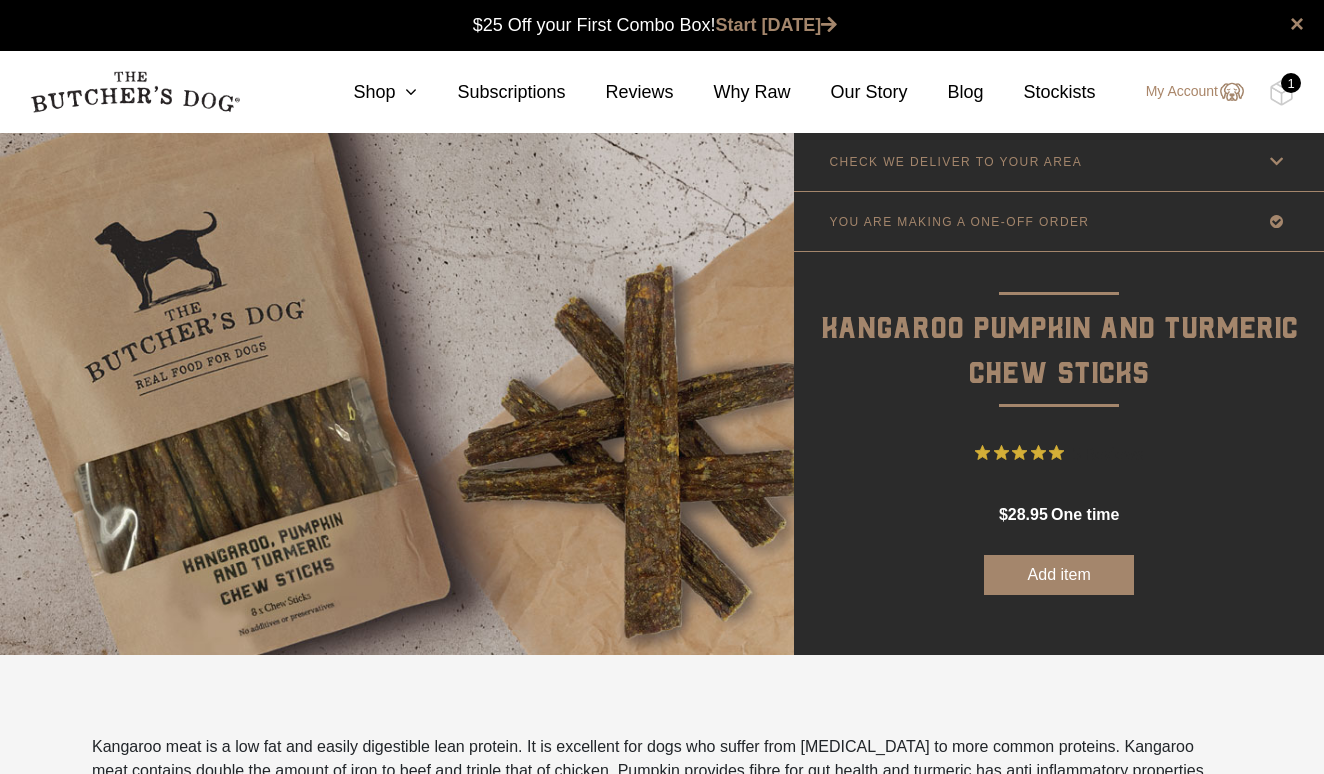 scroll, scrollTop: 0, scrollLeft: 0, axis: both 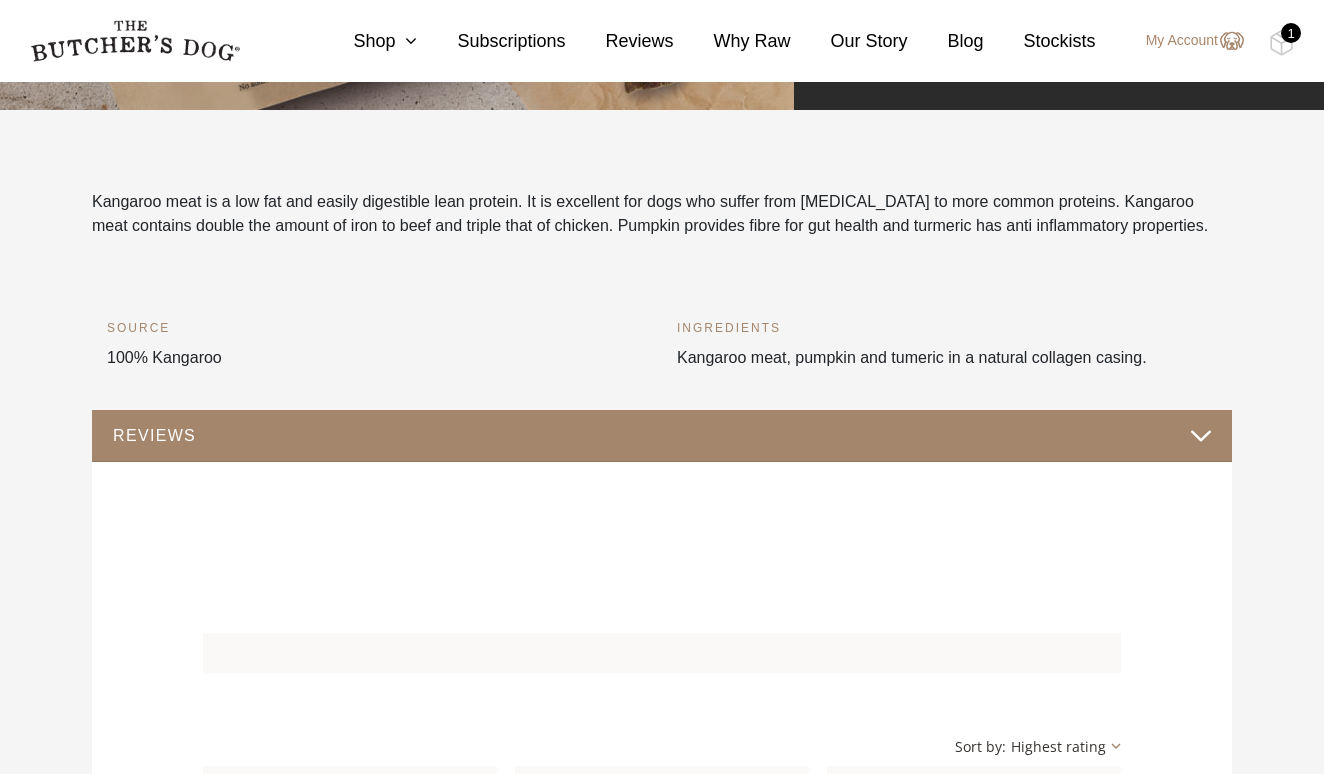 click on "REVIEWS" at bounding box center [662, 435] 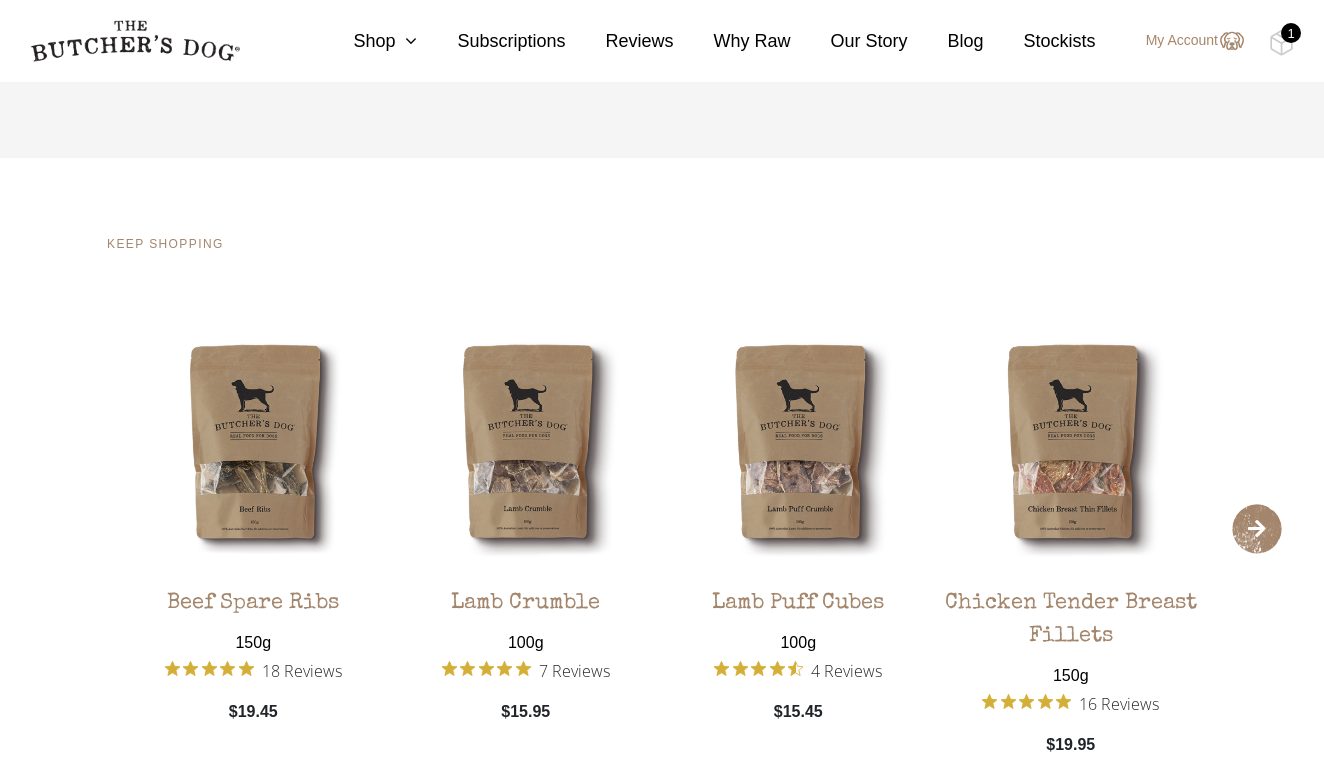 scroll, scrollTop: 1199, scrollLeft: 0, axis: vertical 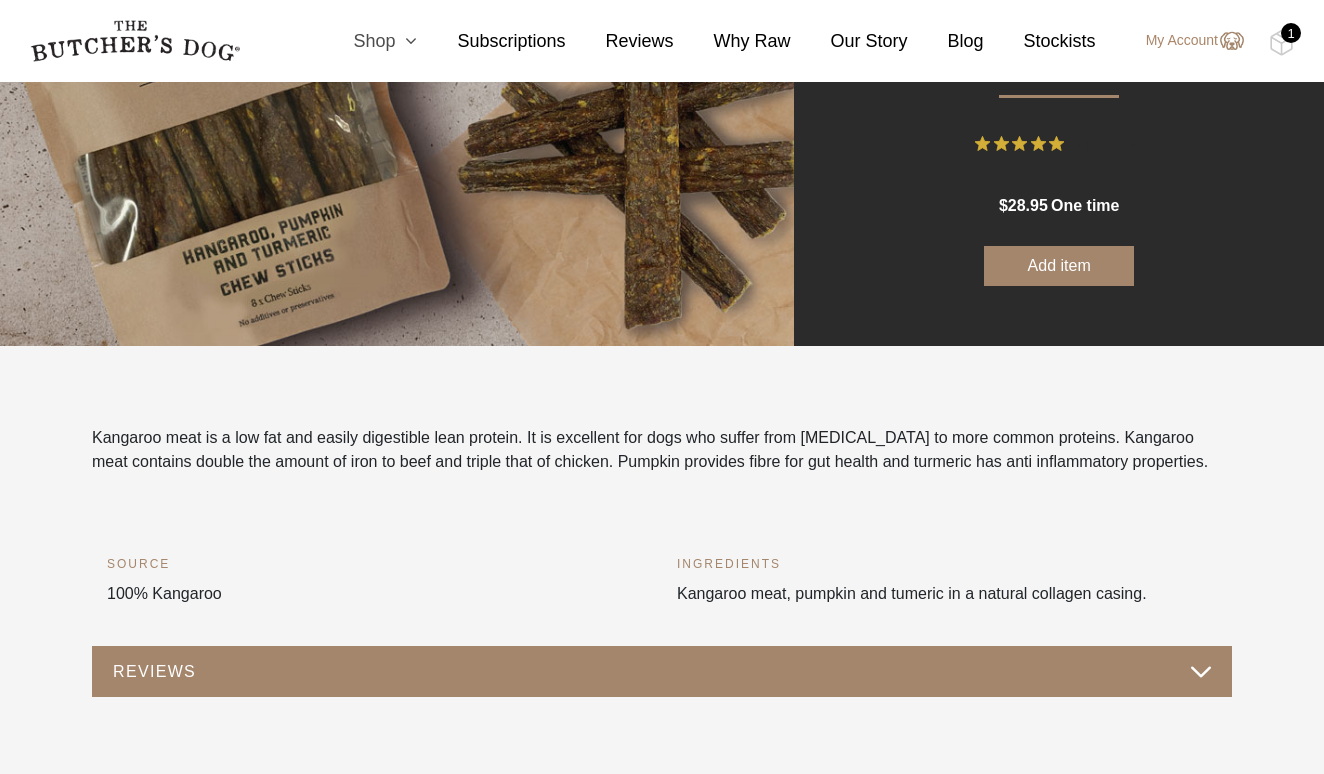 click on "Shop" at bounding box center [365, 41] 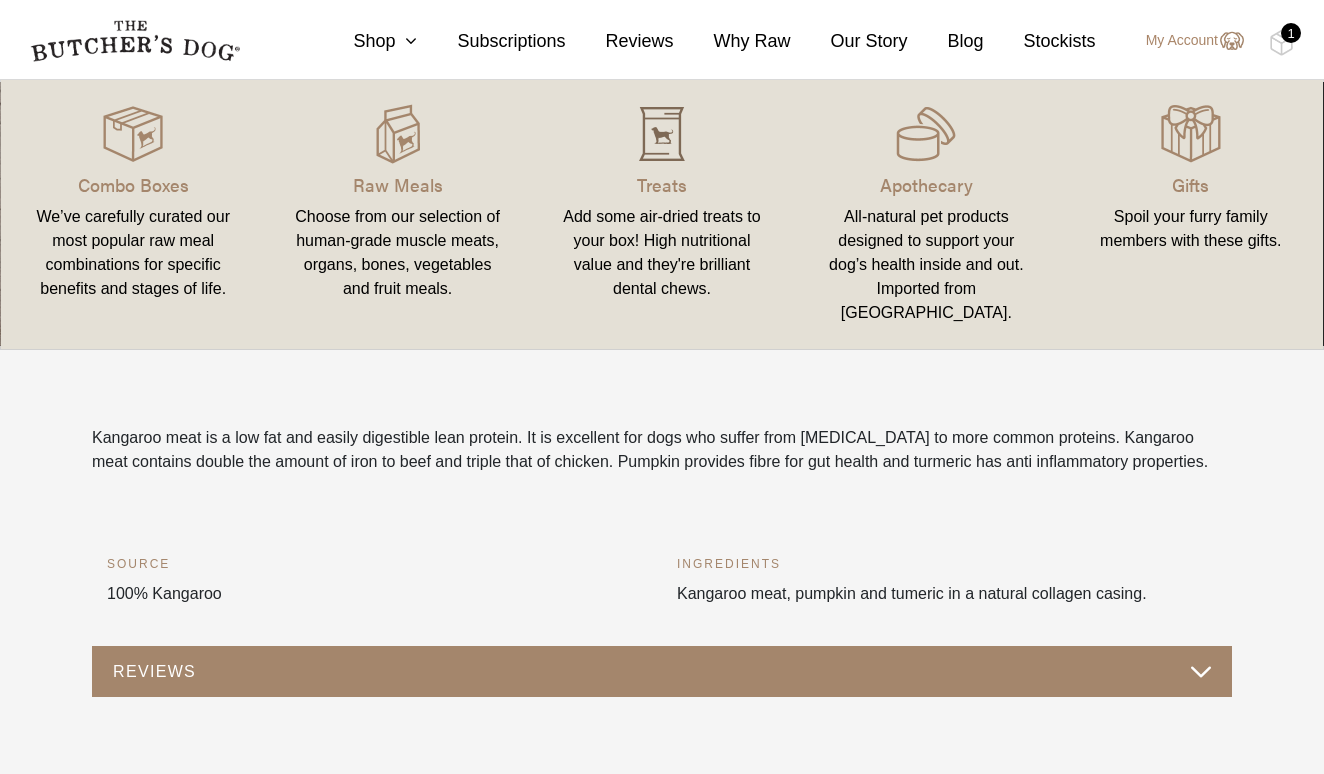 click at bounding box center [662, 134] 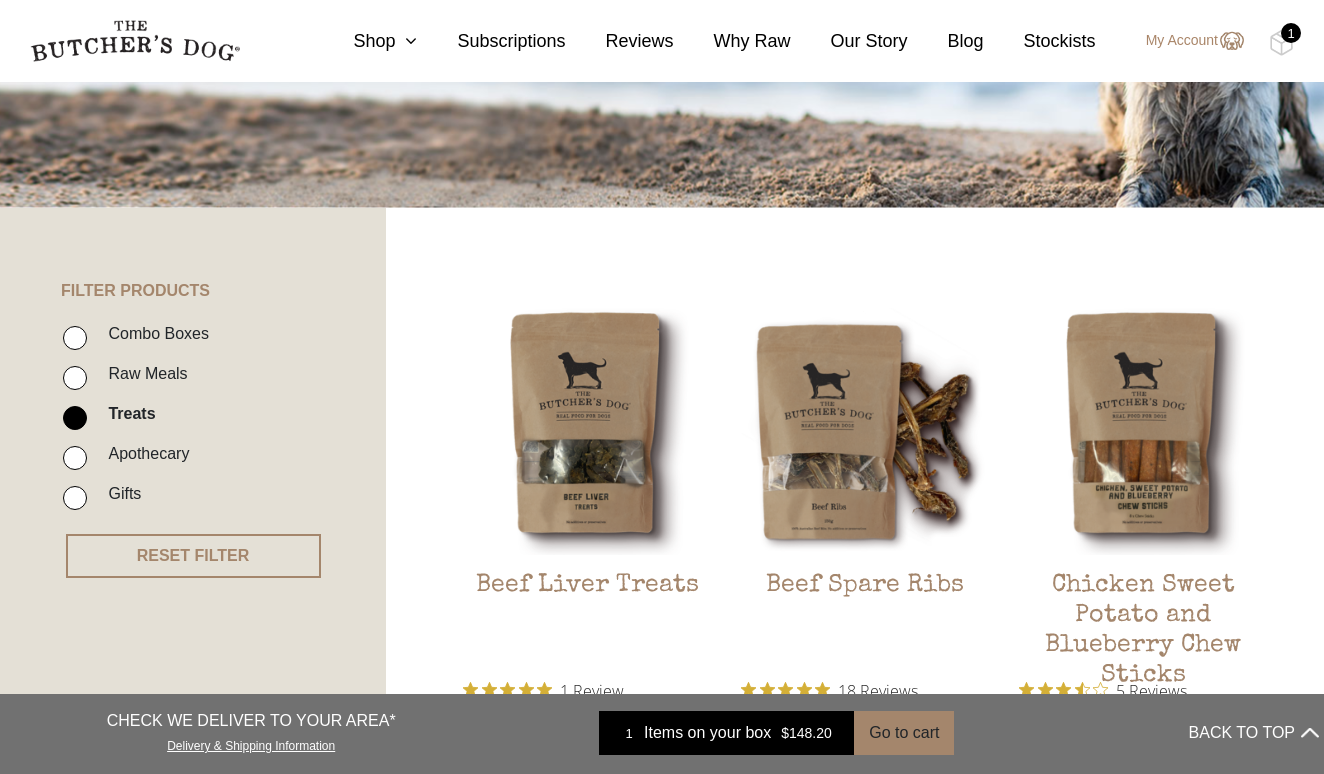 scroll, scrollTop: 480, scrollLeft: 0, axis: vertical 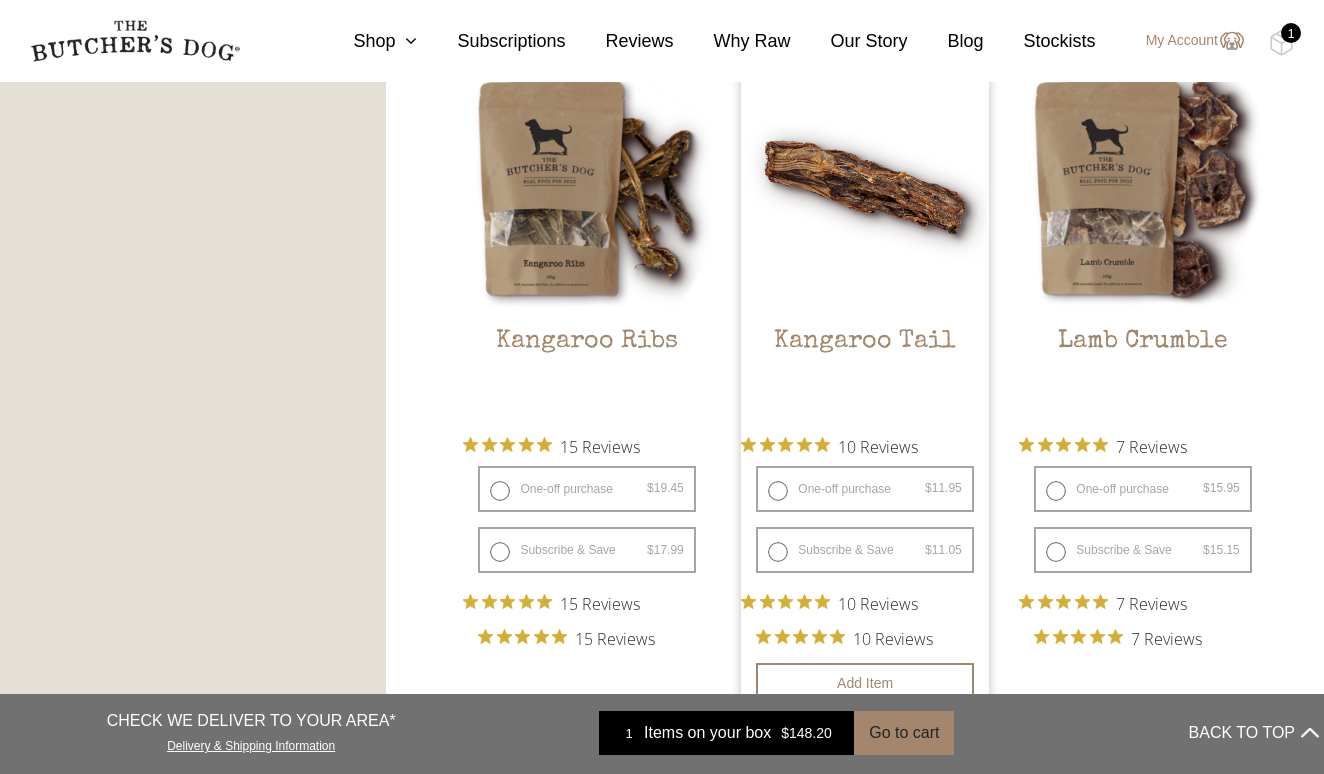 click on "Subscribe &
Save $ 11.95   Original price was: $11.95. $ 11.05 Current price is: $11.05.    / week" at bounding box center [864, 550] 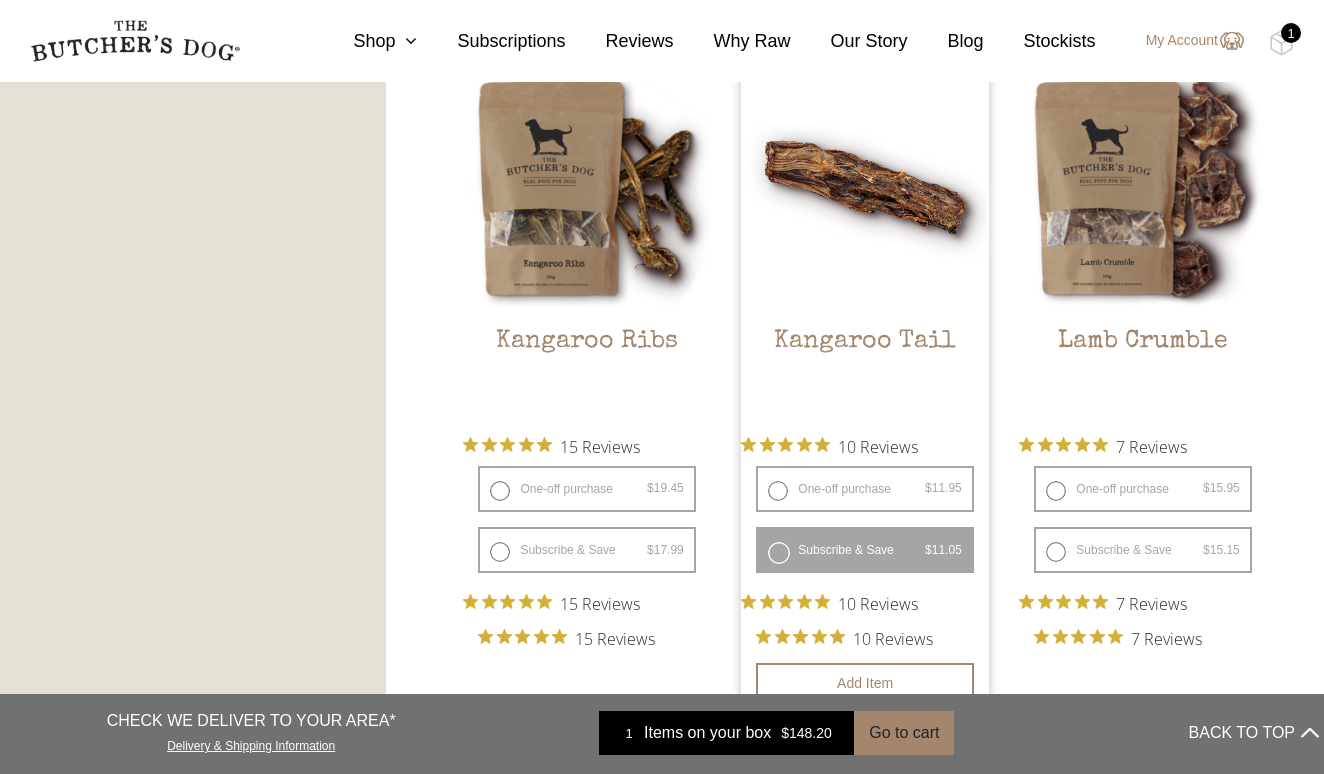 select on "4_week" 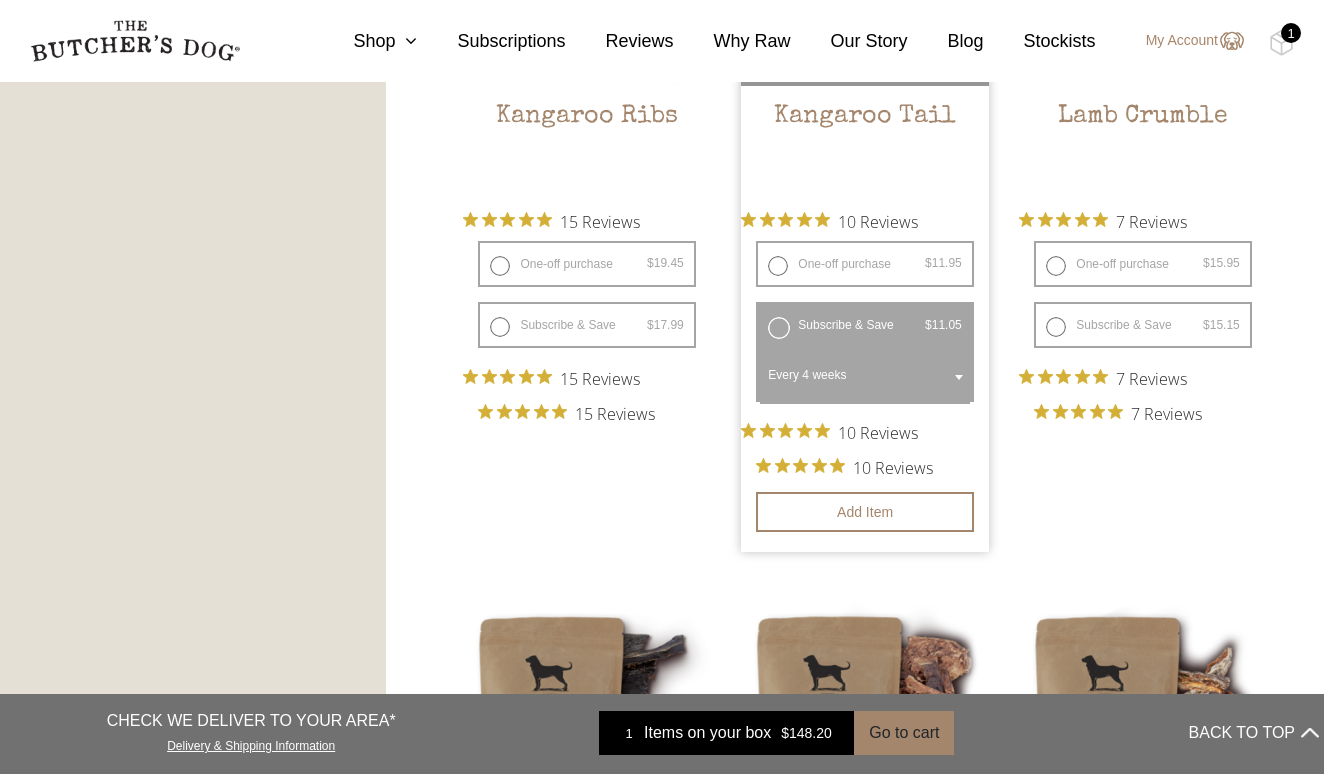 scroll, scrollTop: 2190, scrollLeft: 0, axis: vertical 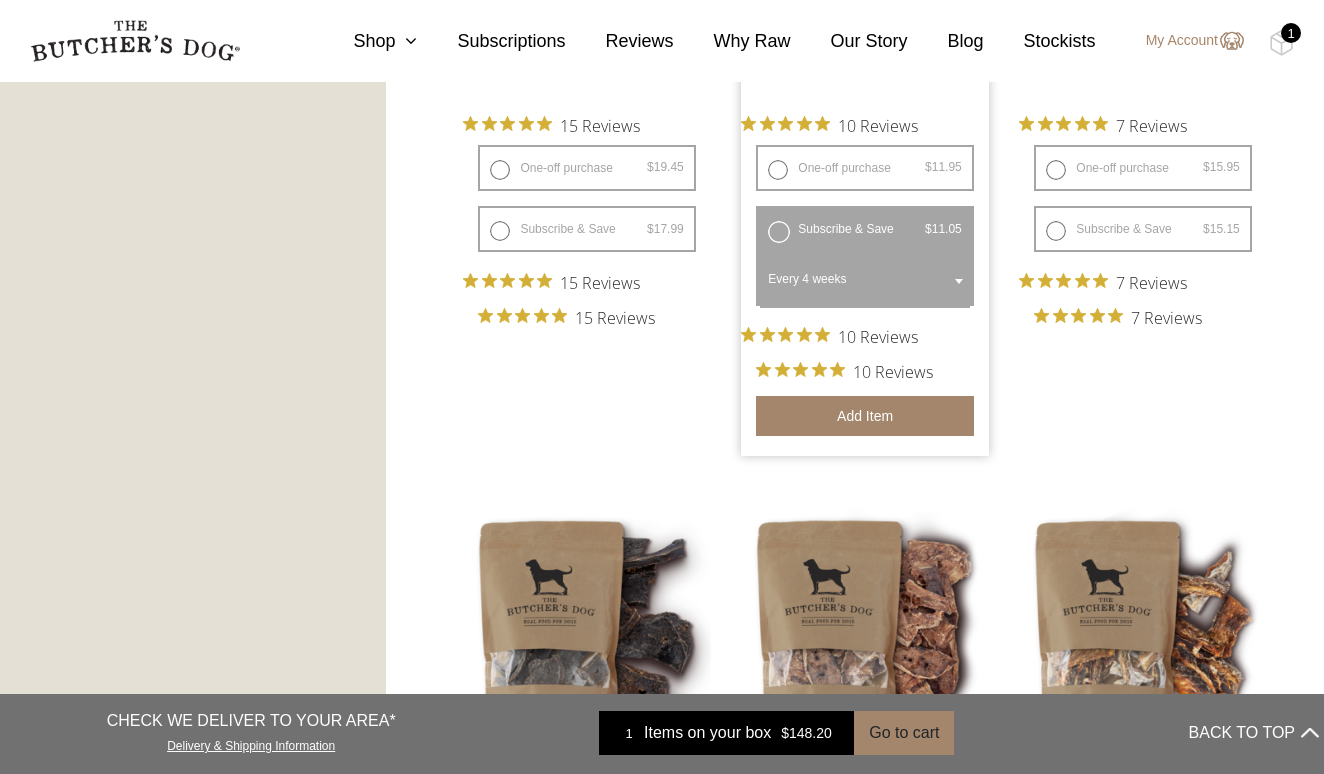 click on "Add item" at bounding box center (864, 416) 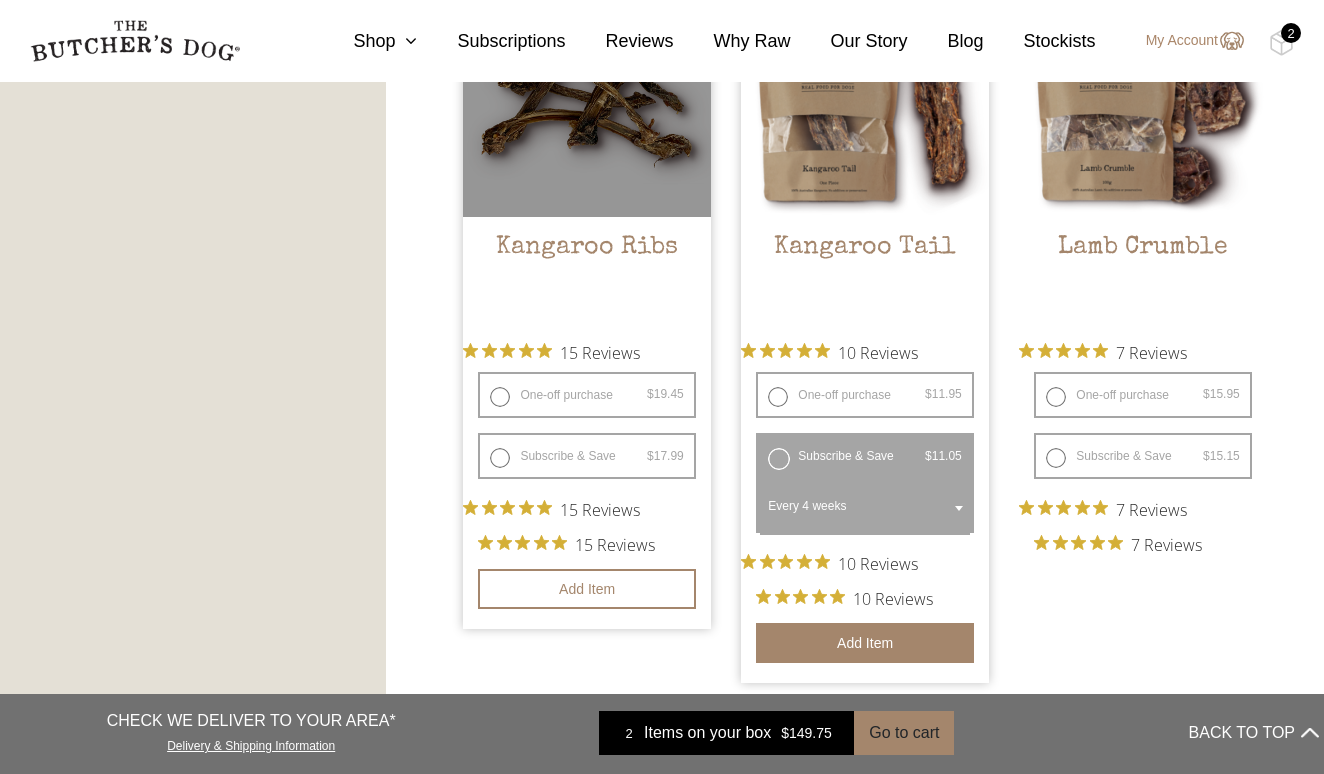 scroll, scrollTop: 1973, scrollLeft: 0, axis: vertical 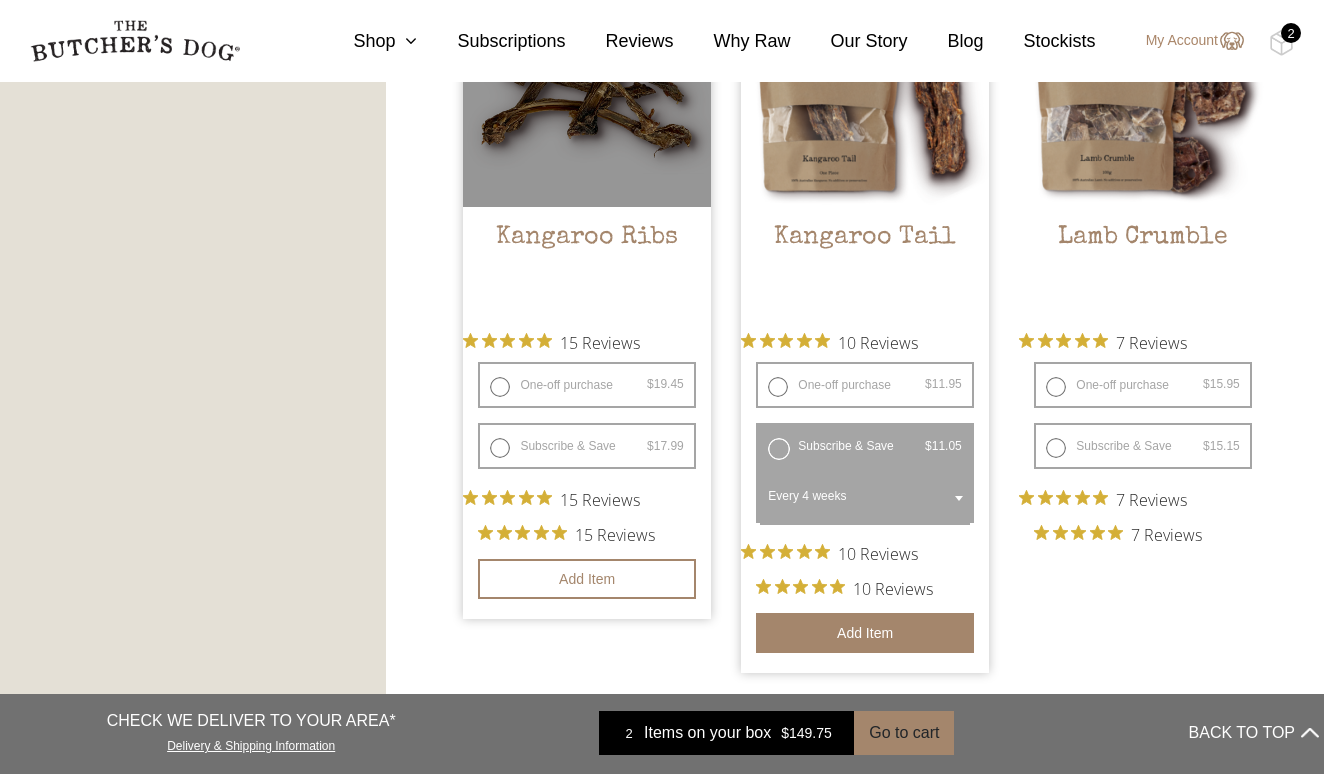 click on "Subscribe &
Save $ 19.45   Original price was: $19.45. $ 17.99 Current price is: $17.99.    / week" at bounding box center (586, 446) 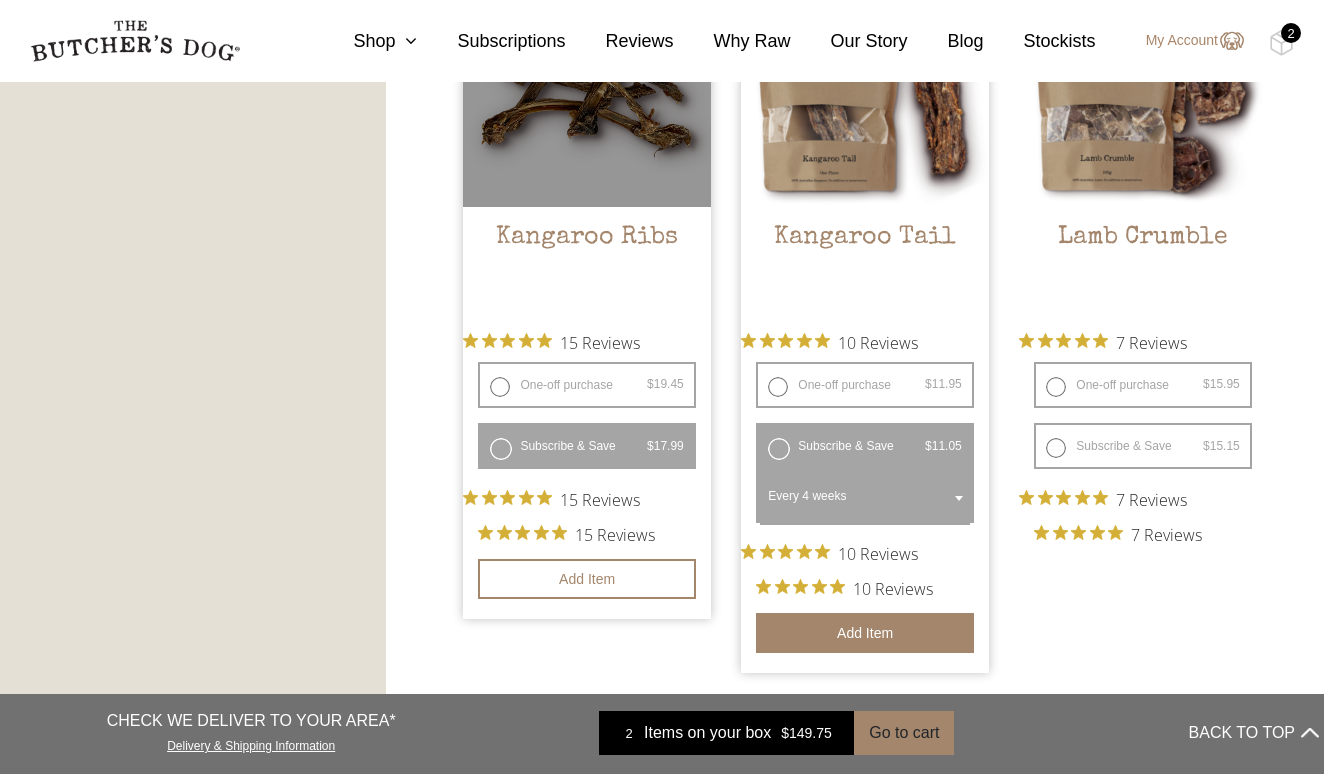 select on "4_week" 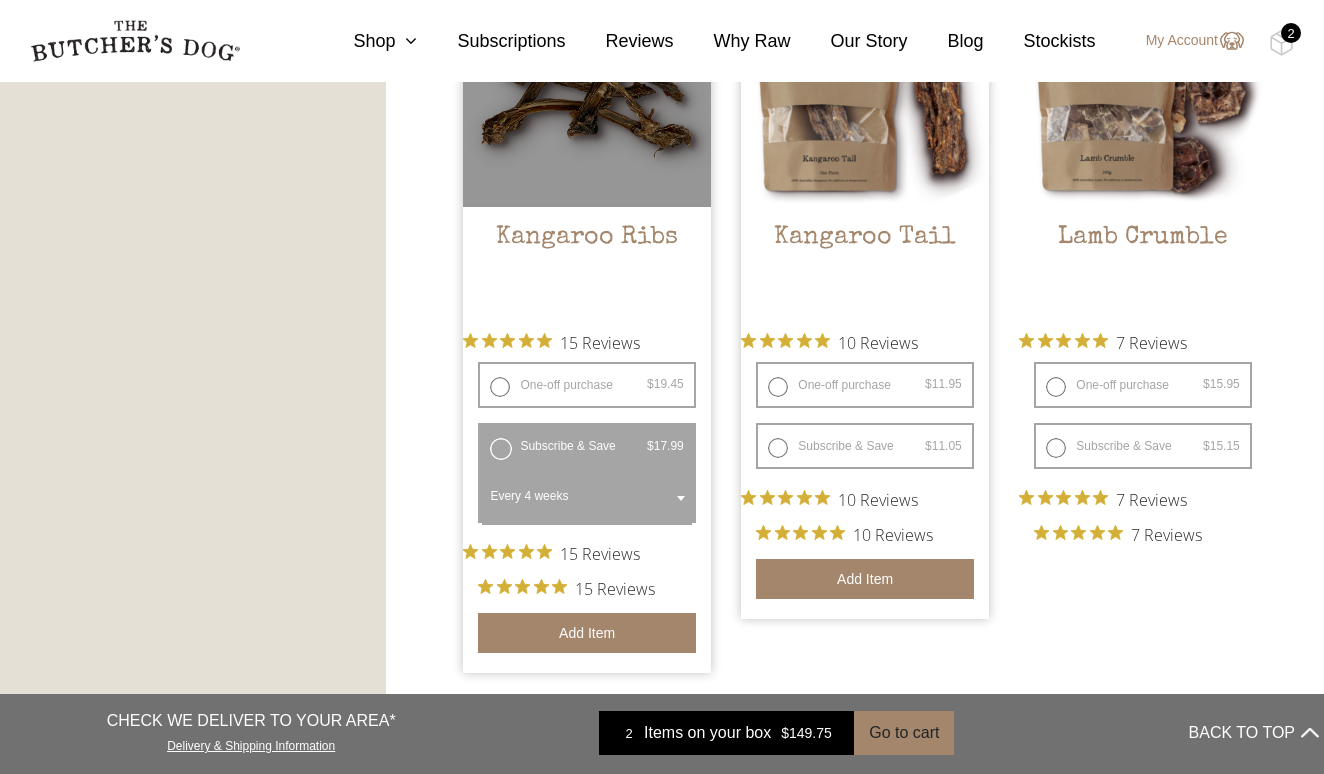 click on "Add item" at bounding box center (586, 633) 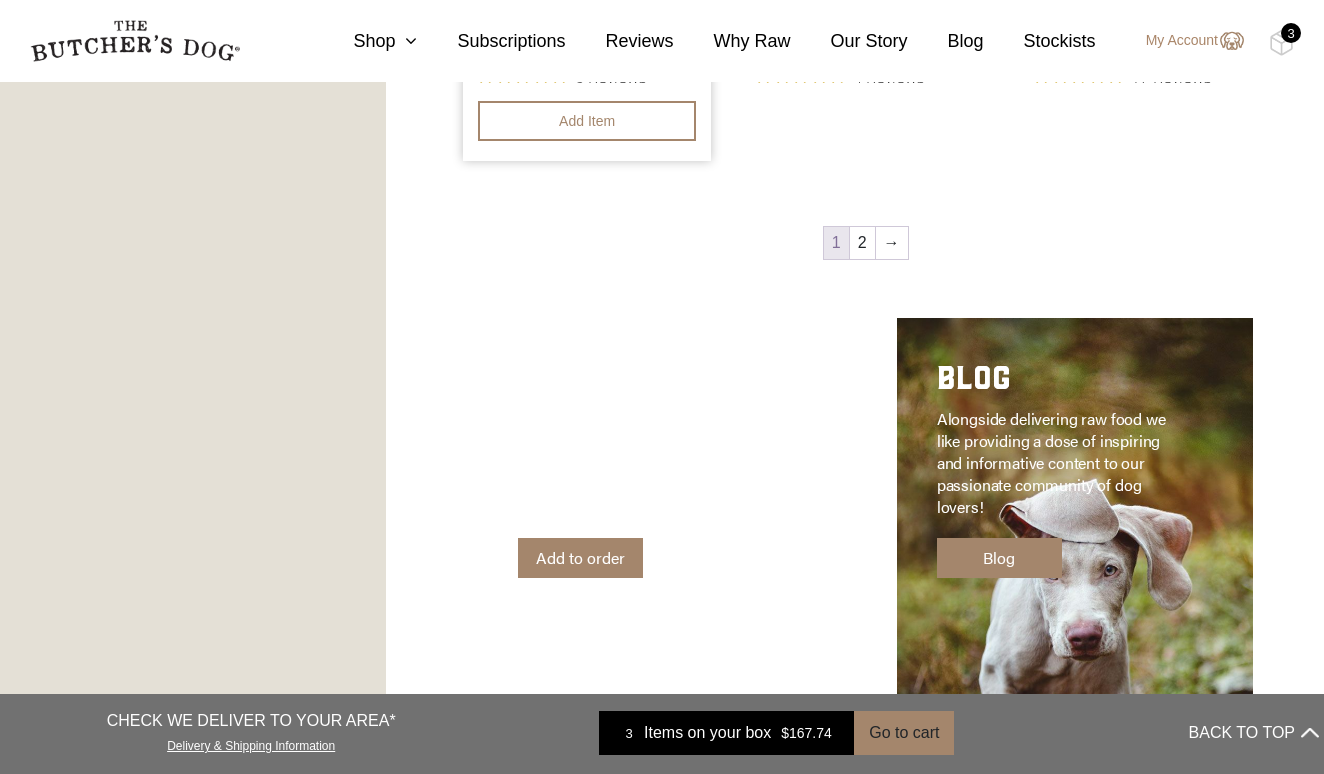 scroll, scrollTop: 3204, scrollLeft: 0, axis: vertical 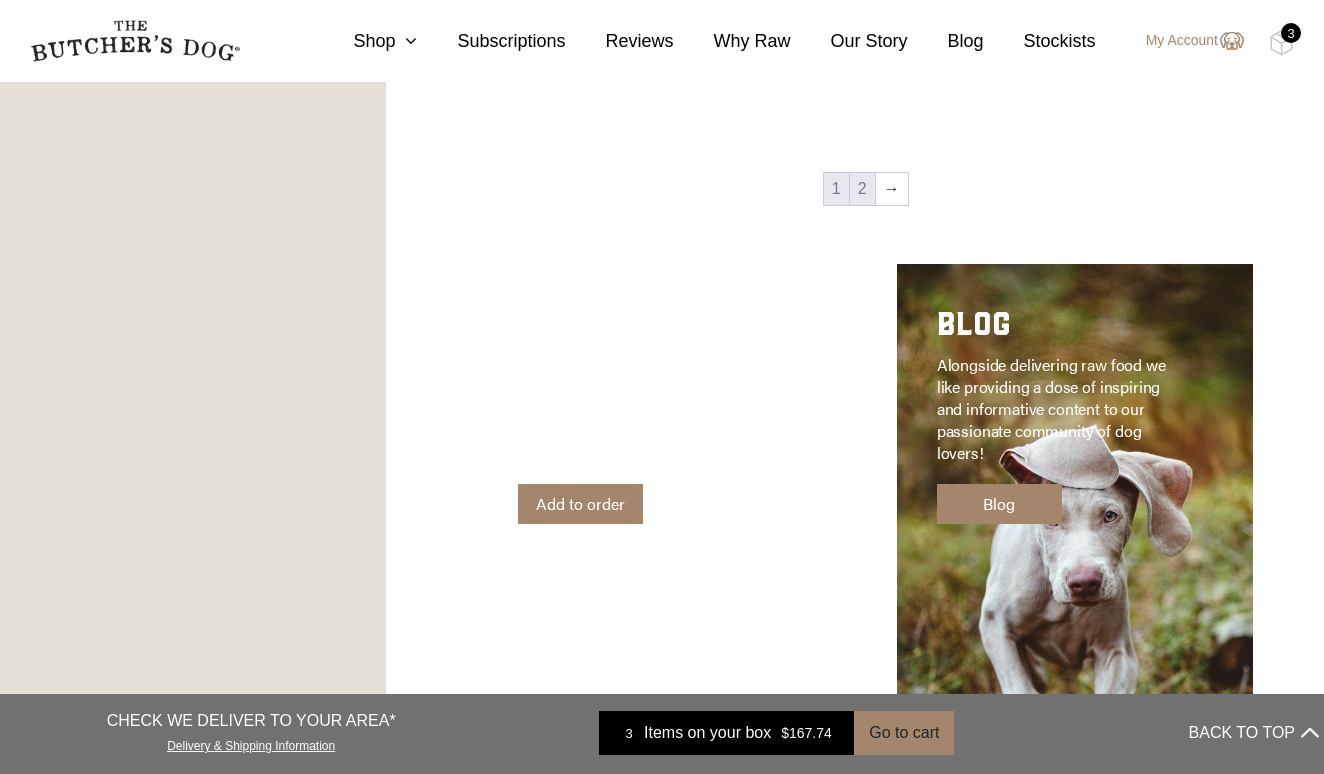 click on "2" at bounding box center [862, 189] 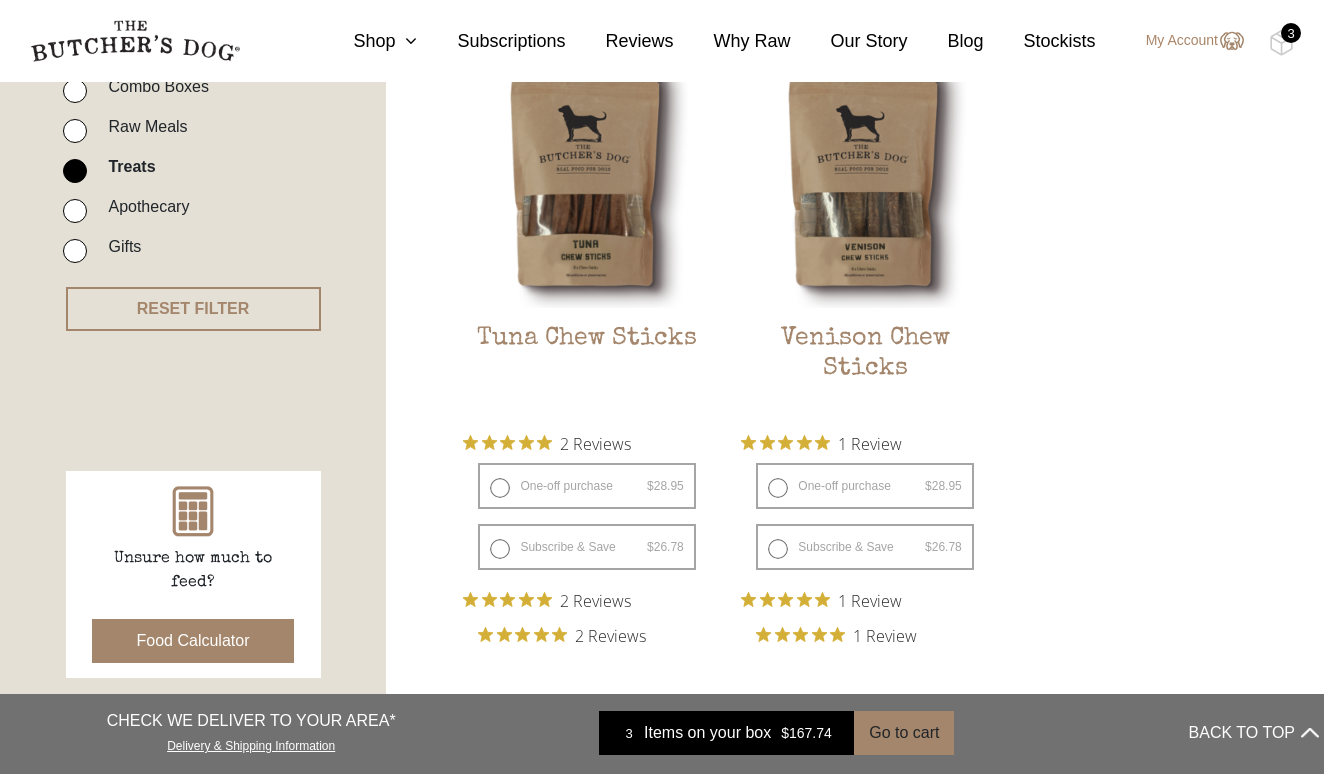 scroll, scrollTop: 546, scrollLeft: 0, axis: vertical 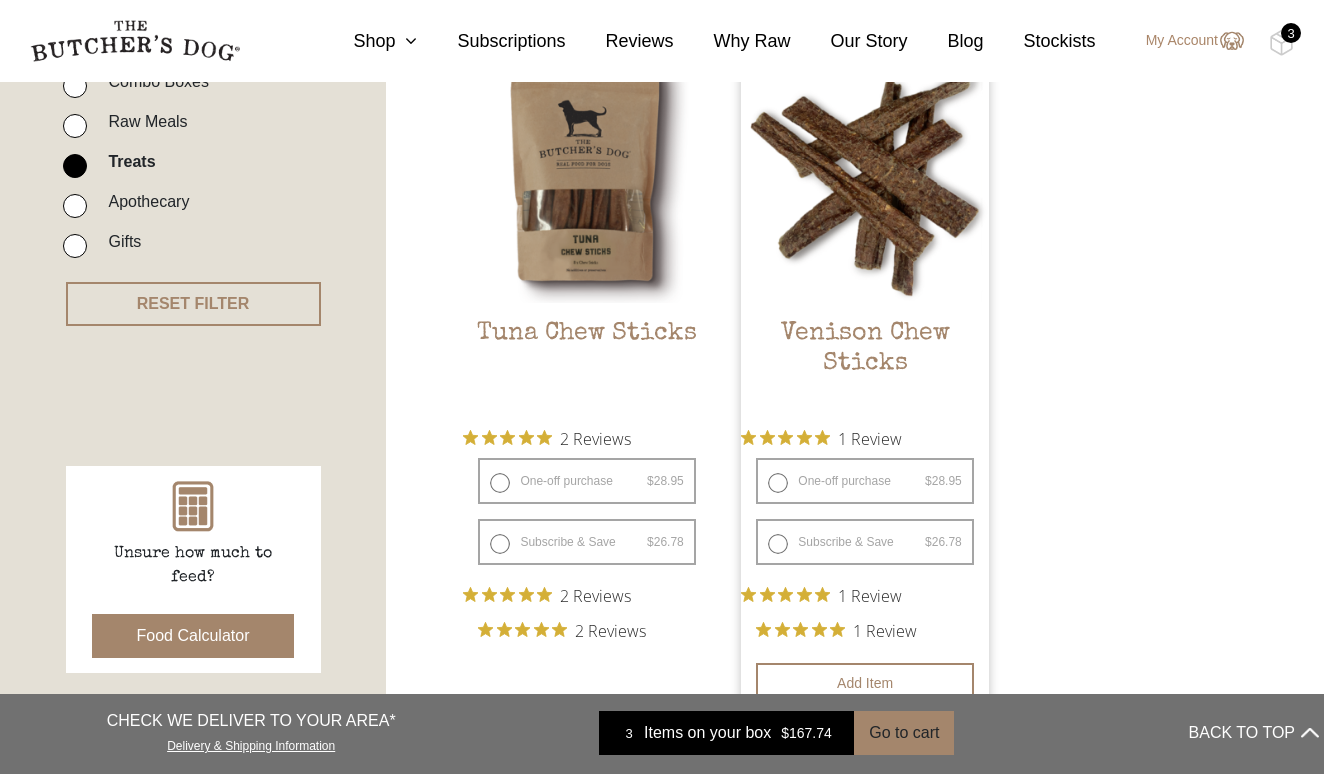 click on "Venison Chew Sticks" at bounding box center (864, 366) 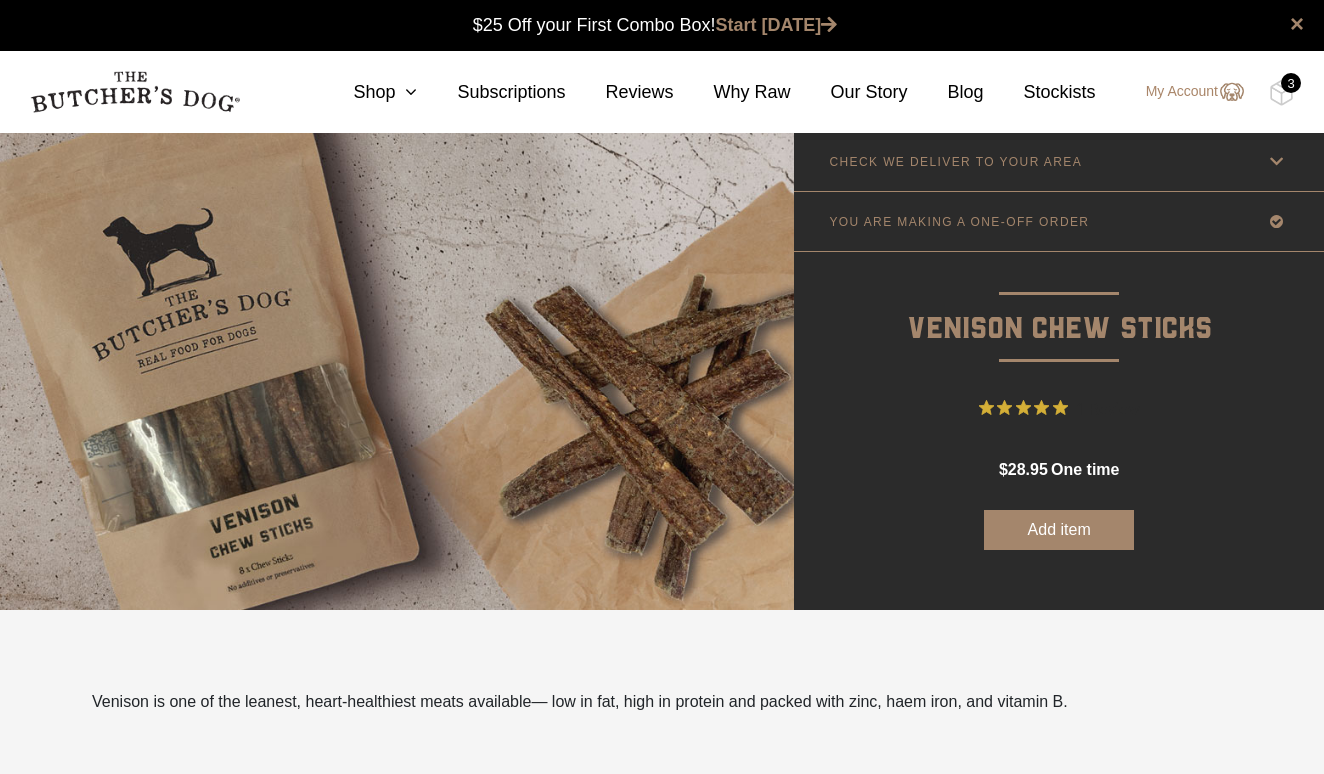 scroll, scrollTop: 0, scrollLeft: 0, axis: both 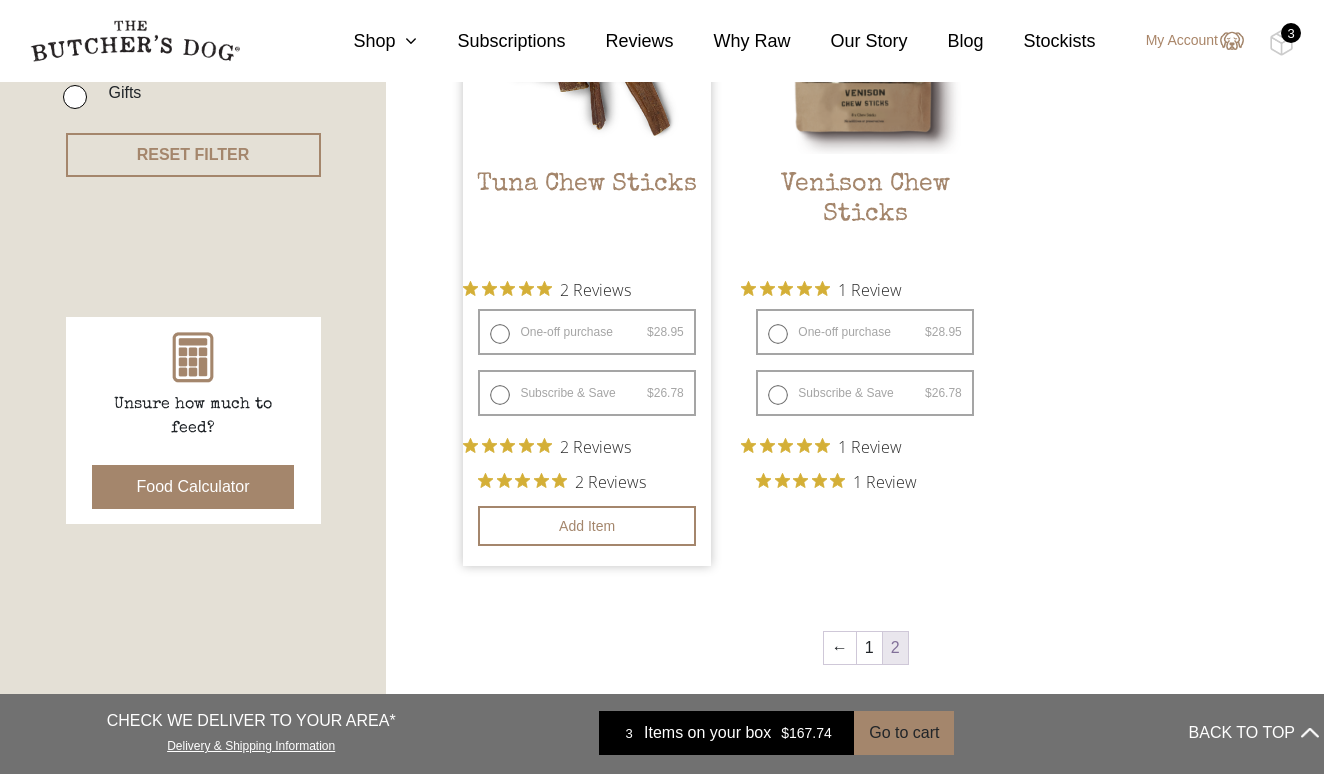 click at bounding box center (526, 480) 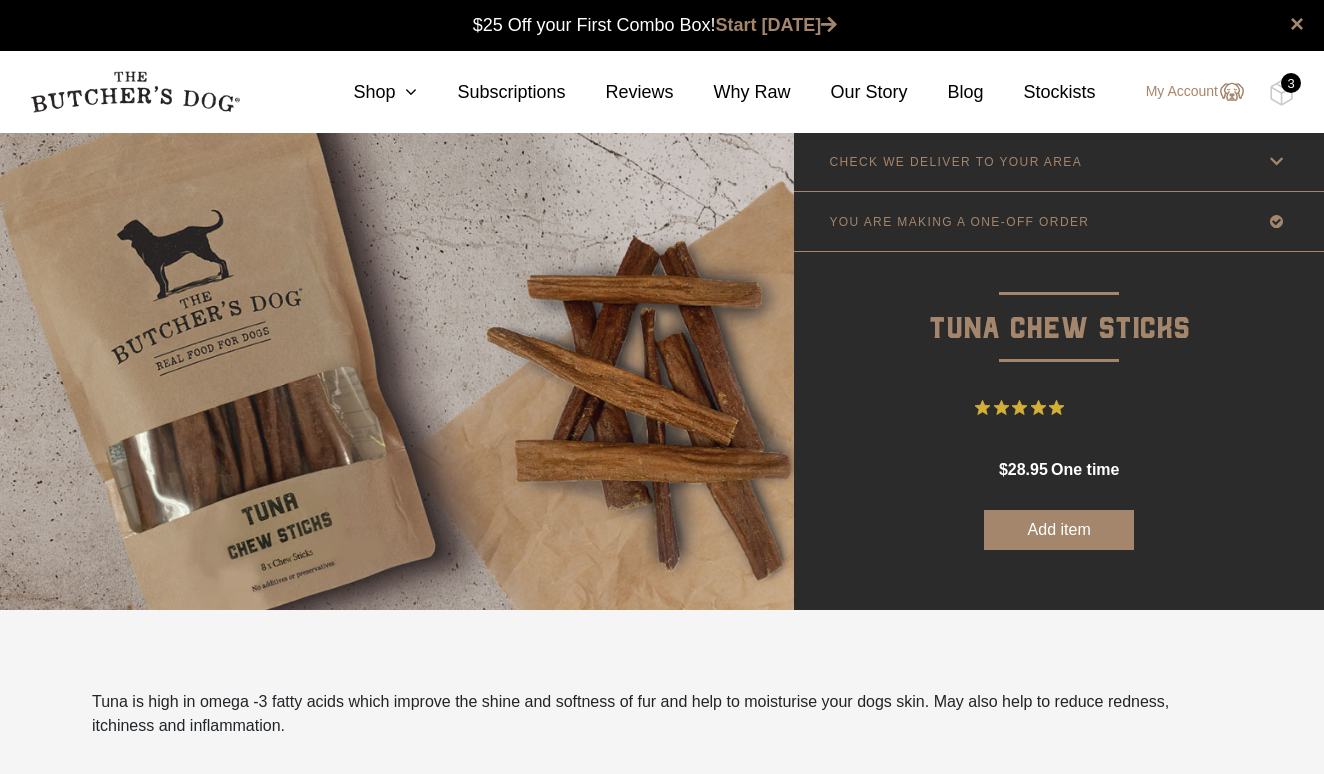 scroll, scrollTop: 0, scrollLeft: 0, axis: both 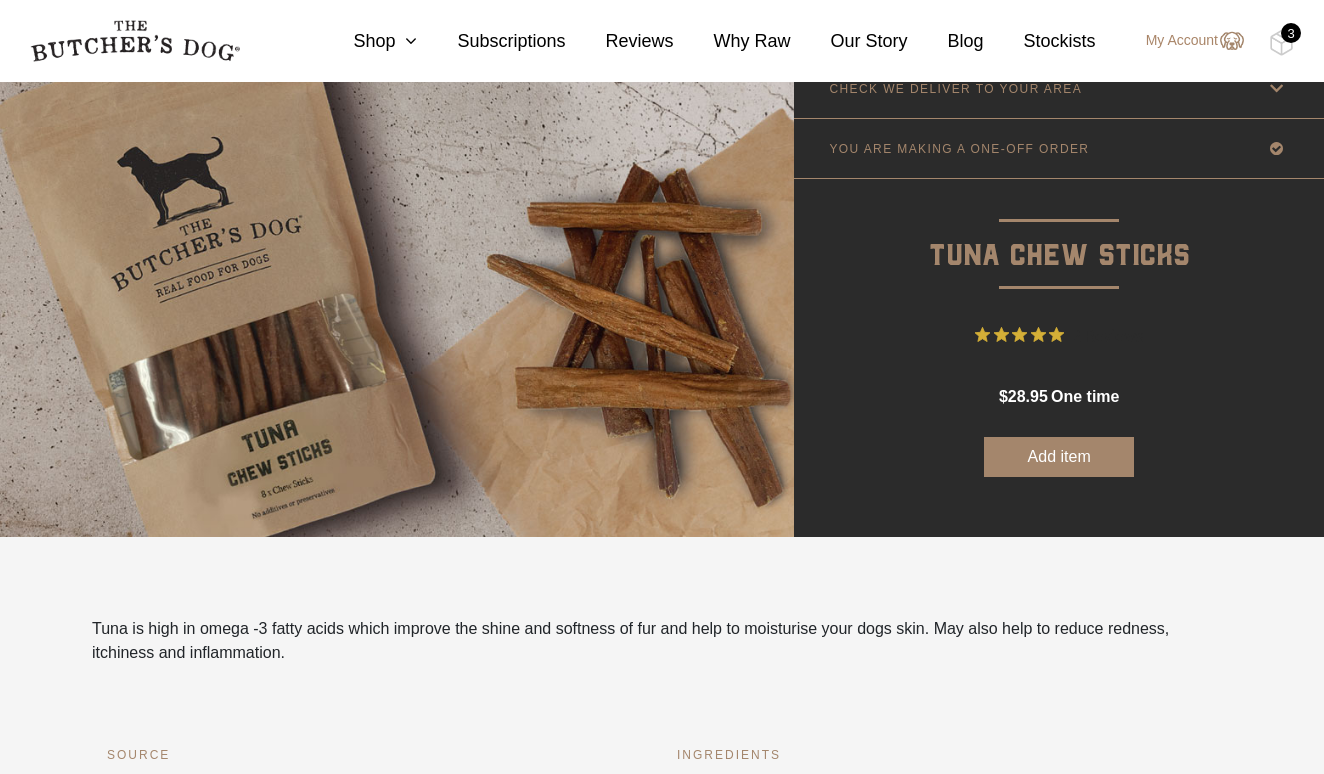 click on "Add item" at bounding box center (1059, 457) 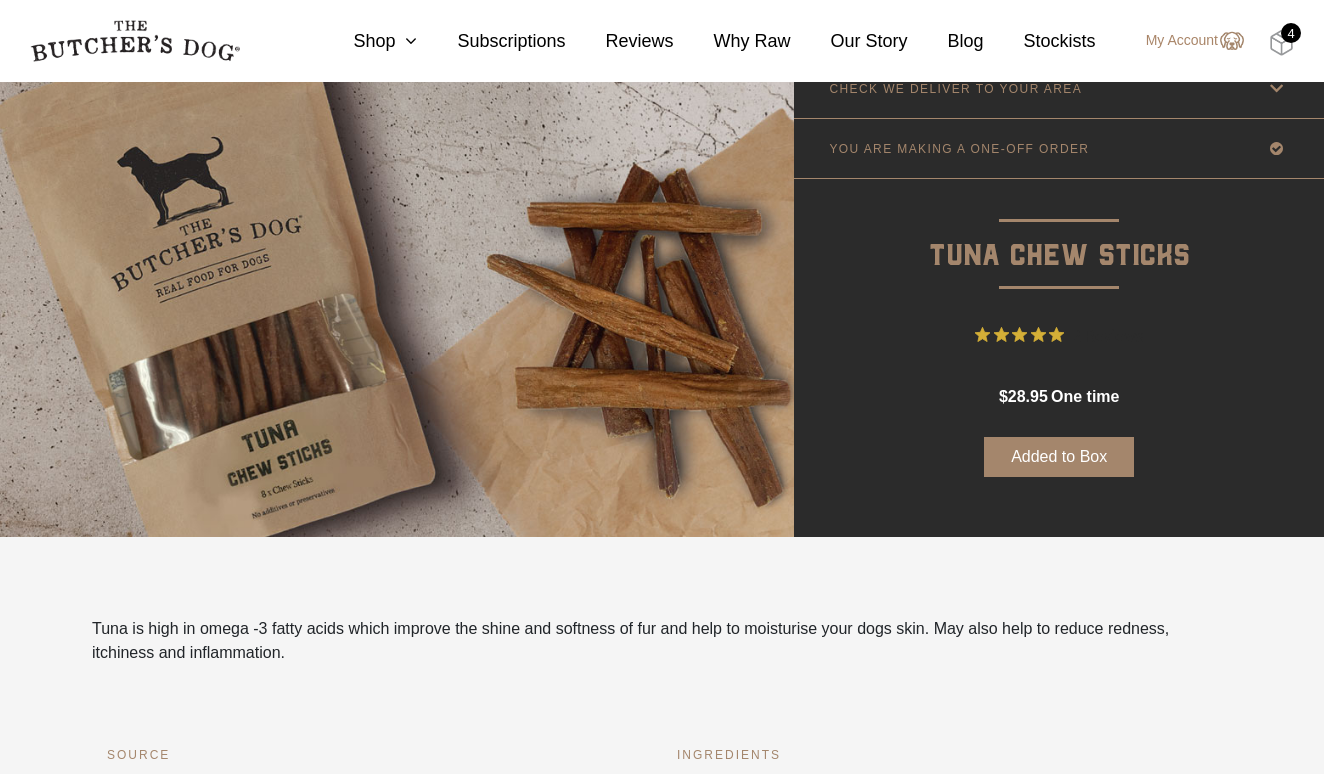 click at bounding box center (1281, 43) 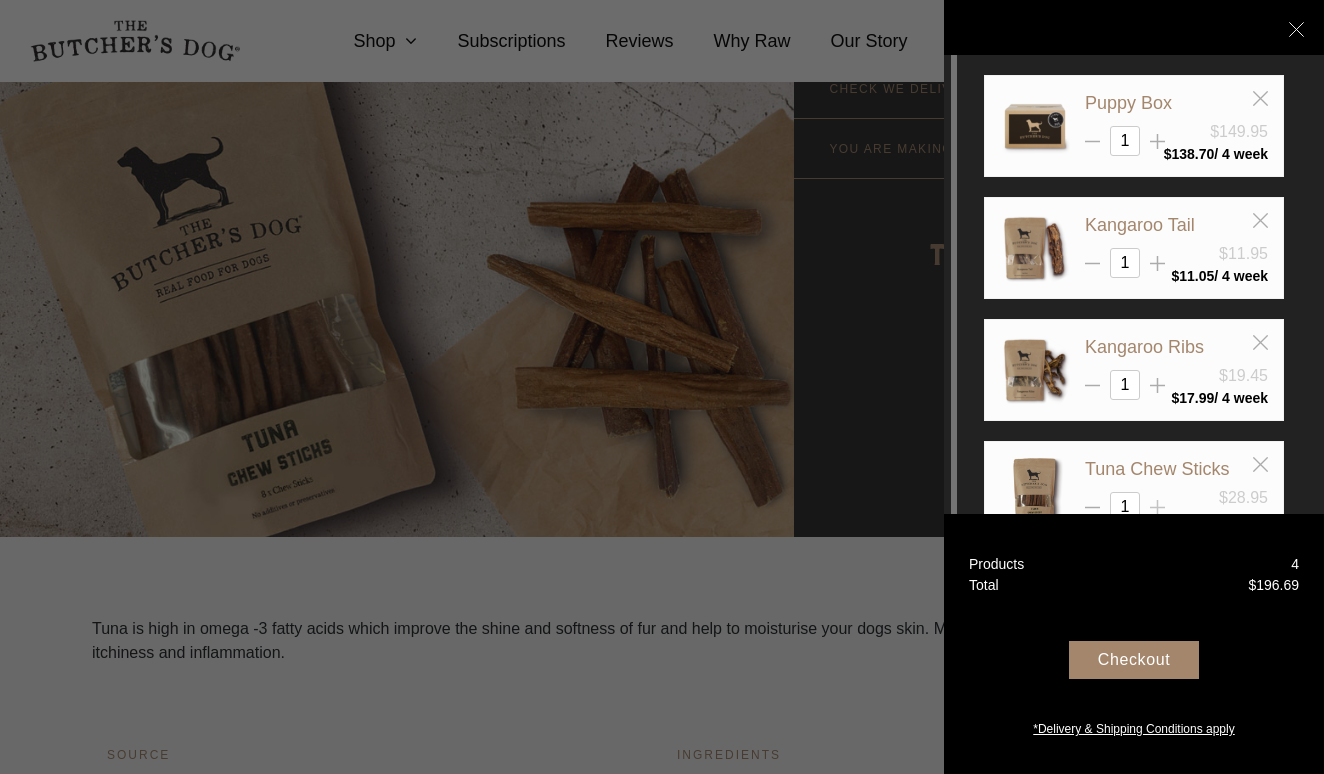 scroll, scrollTop: 203, scrollLeft: 0, axis: vertical 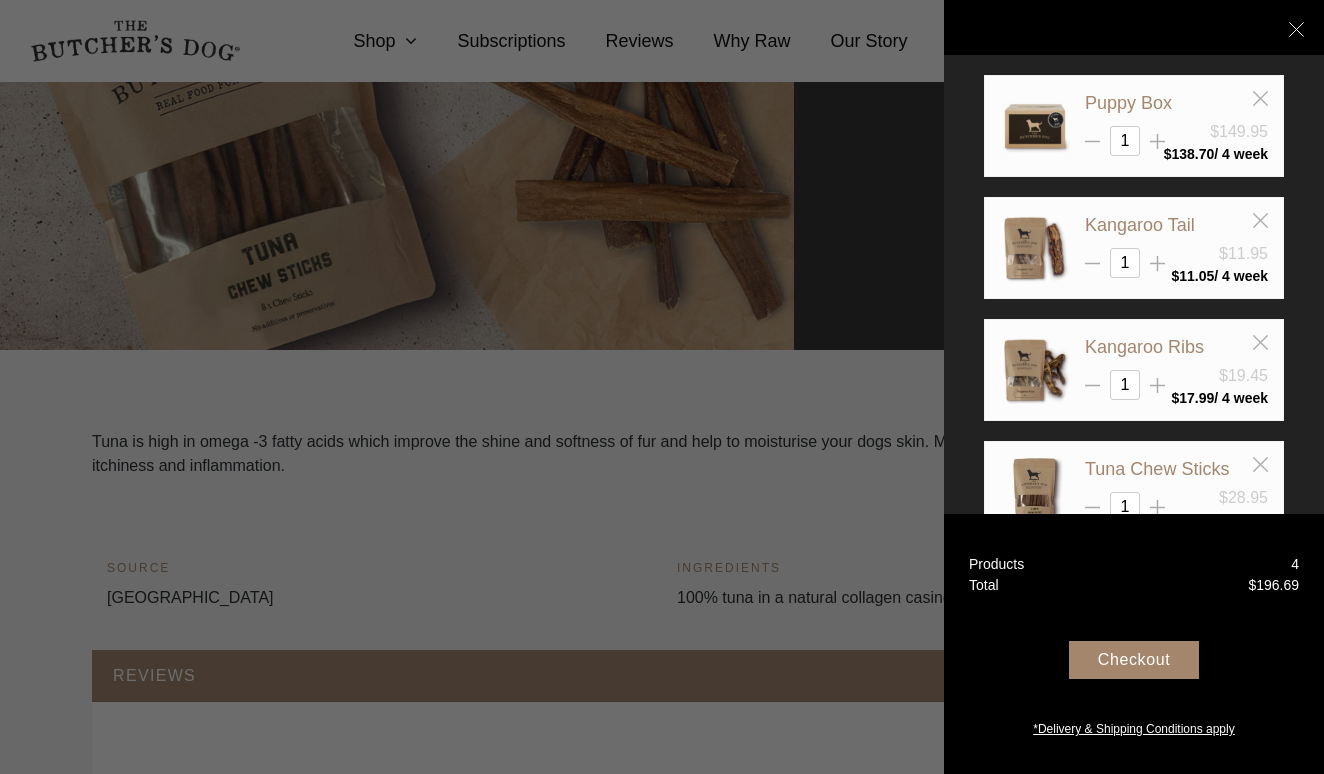 click on "Checkout" at bounding box center [1134, 660] 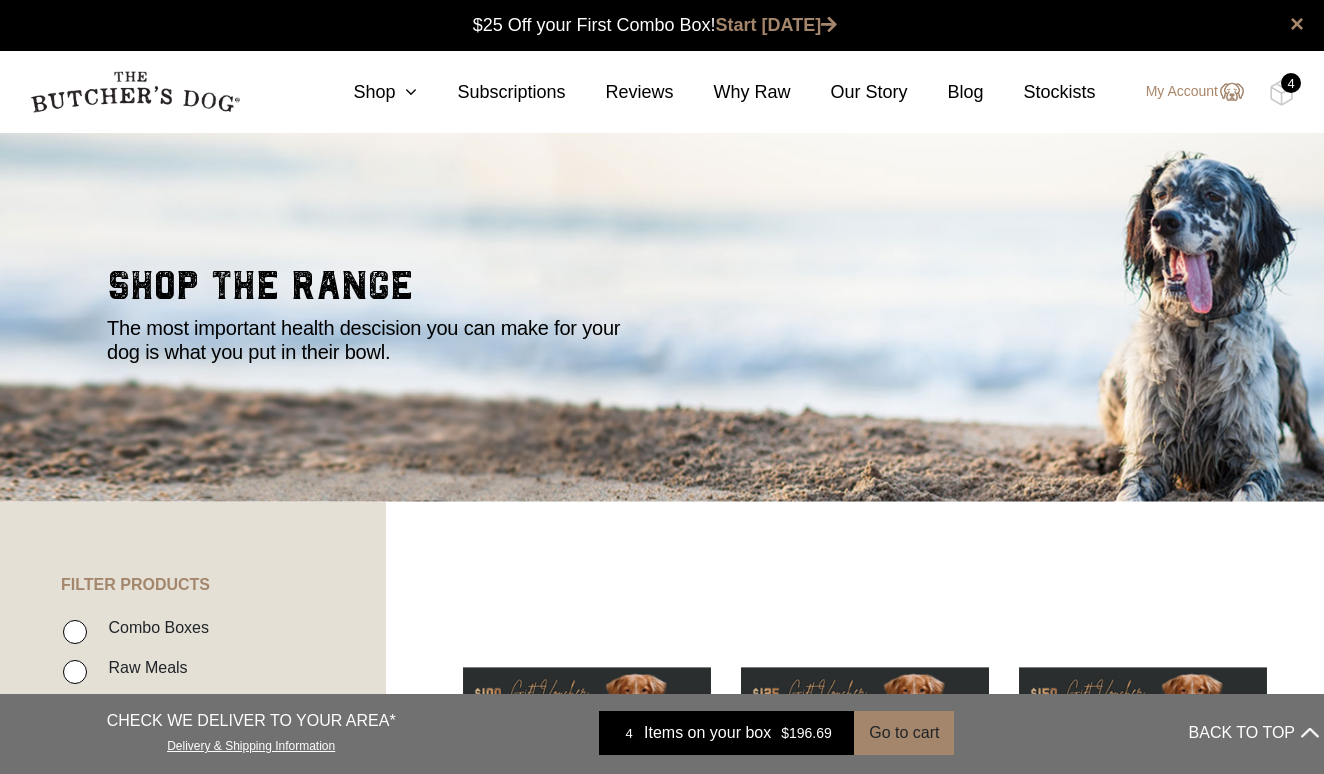 scroll, scrollTop: 0, scrollLeft: 0, axis: both 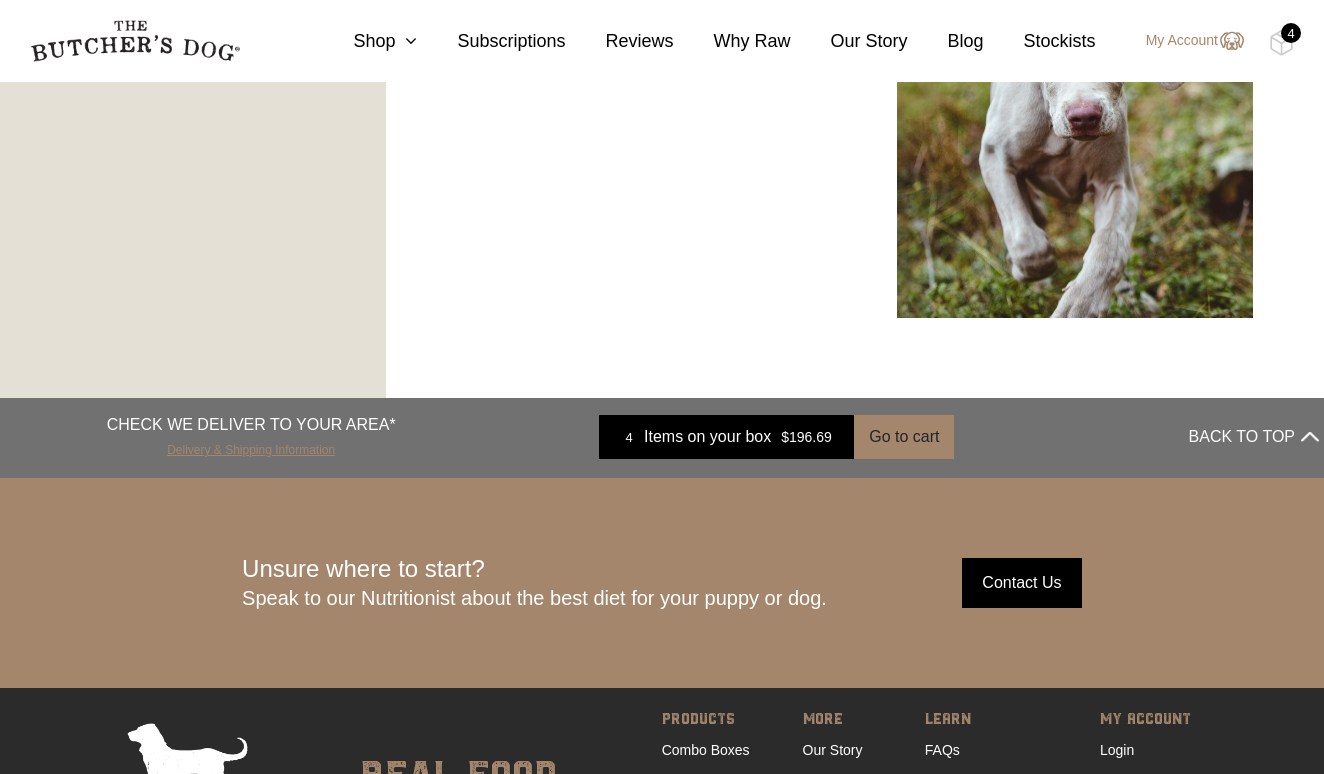 click on "Delivery & Shipping Information" at bounding box center [251, 447] 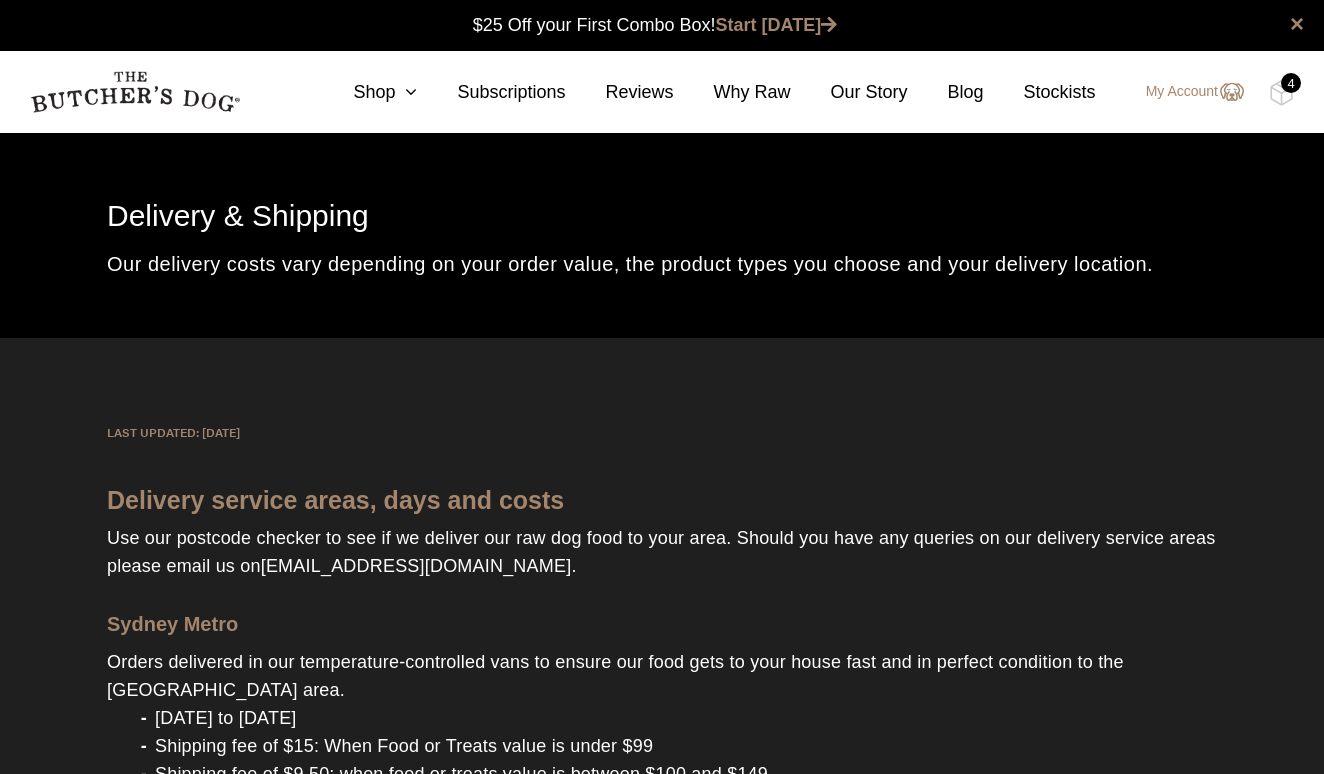 scroll, scrollTop: 0, scrollLeft: 0, axis: both 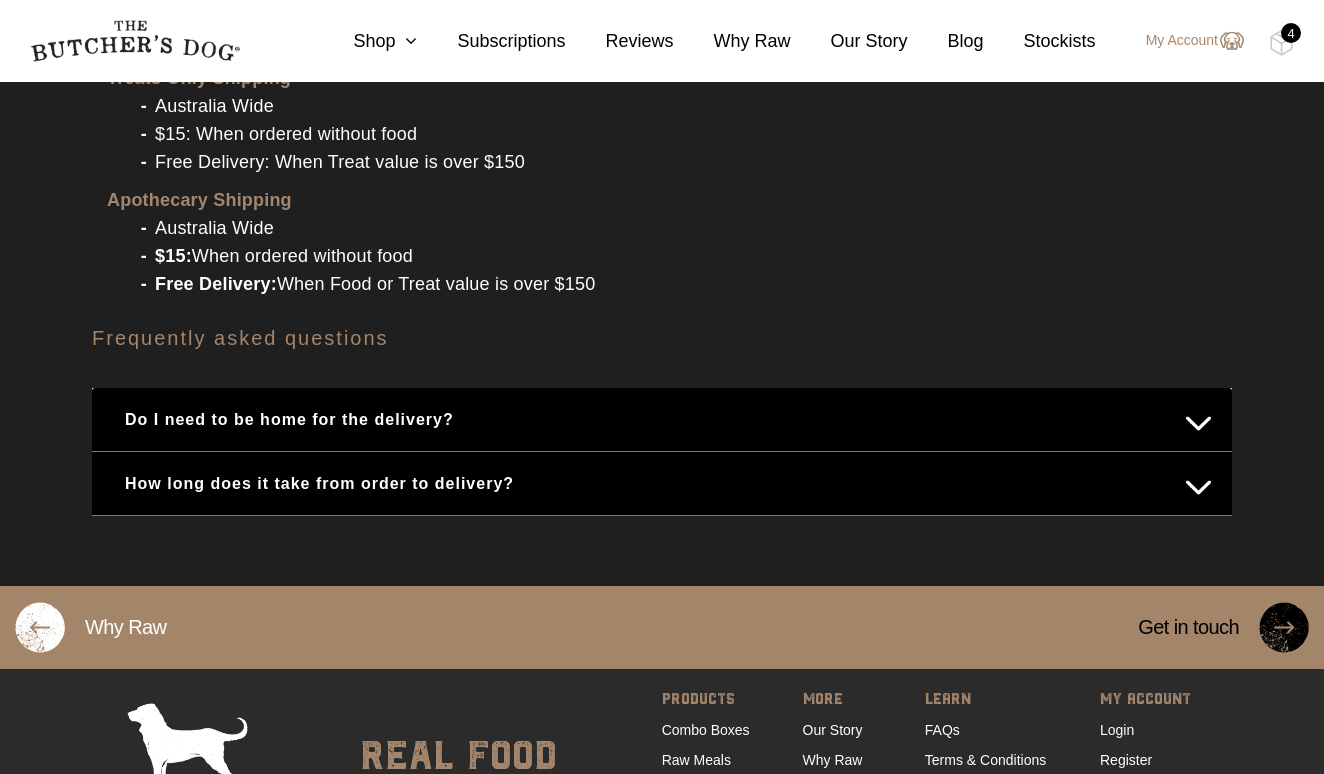 click on "How long does it take from order to delivery?" at bounding box center [662, 483] 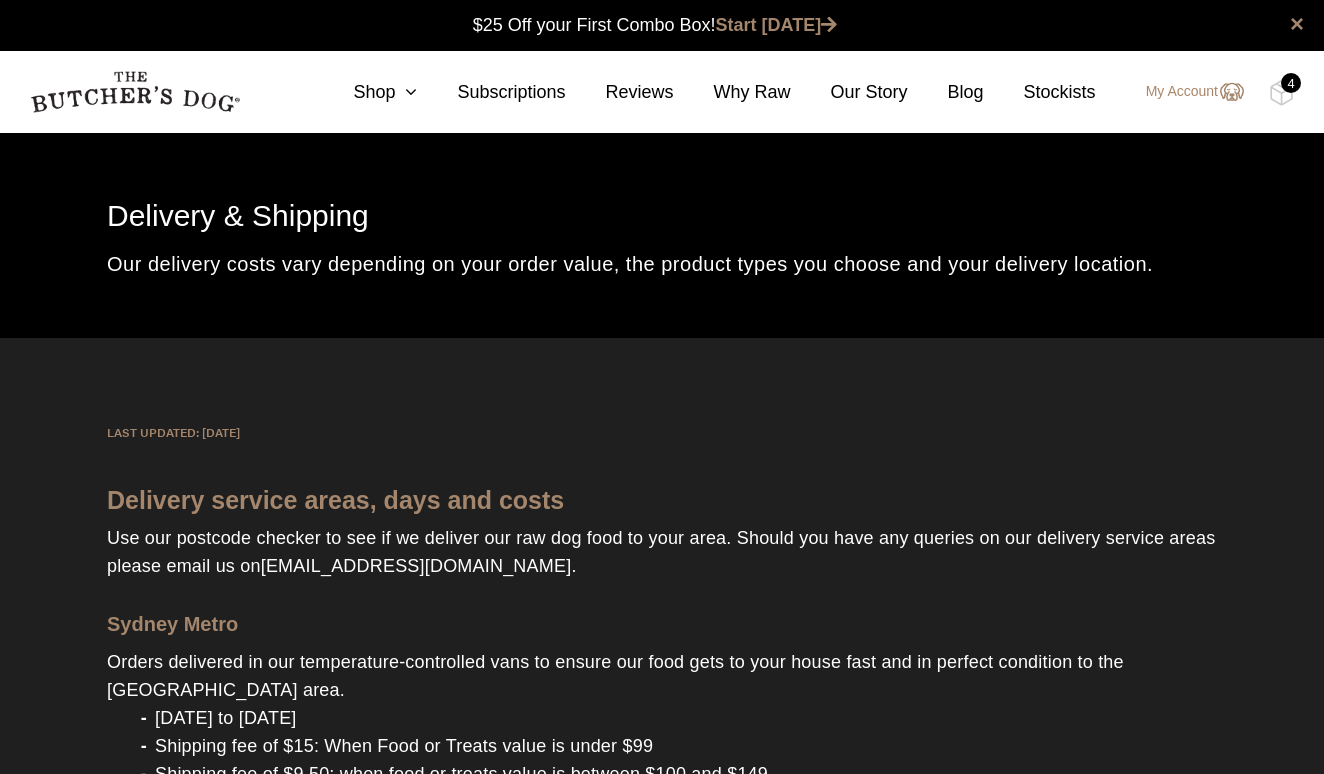 scroll, scrollTop: 0, scrollLeft: 0, axis: both 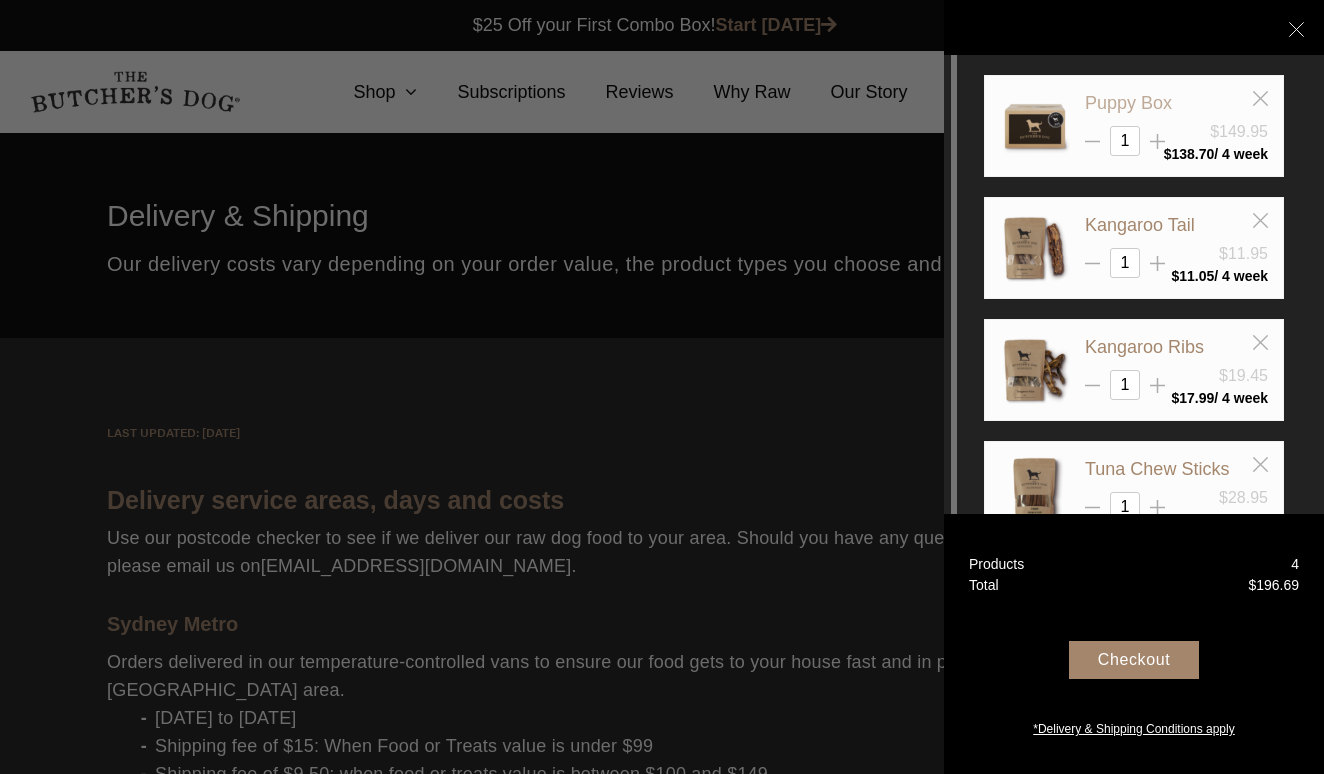 click on "Puppy Box" at bounding box center [1128, 103] 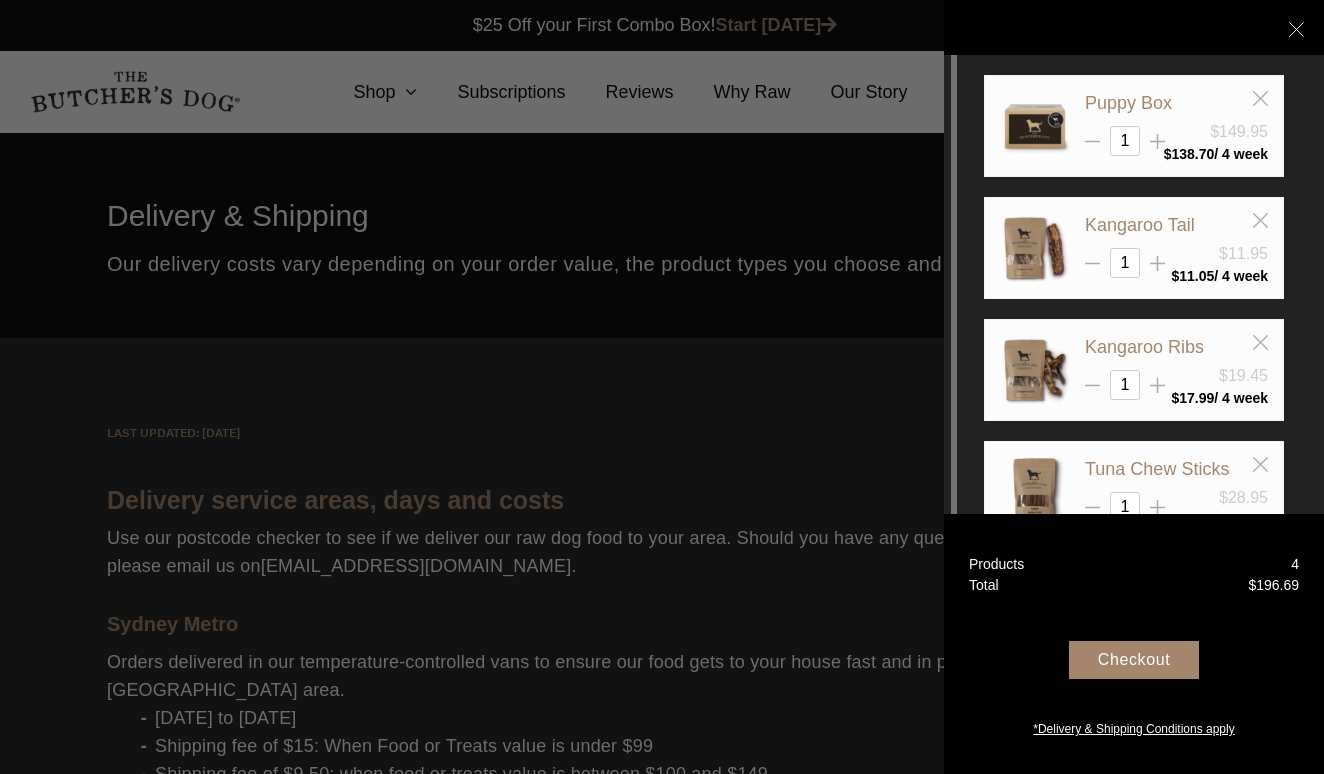 click on "Puppy Box
$149.95
1
$ 138.70" at bounding box center [1134, 126] 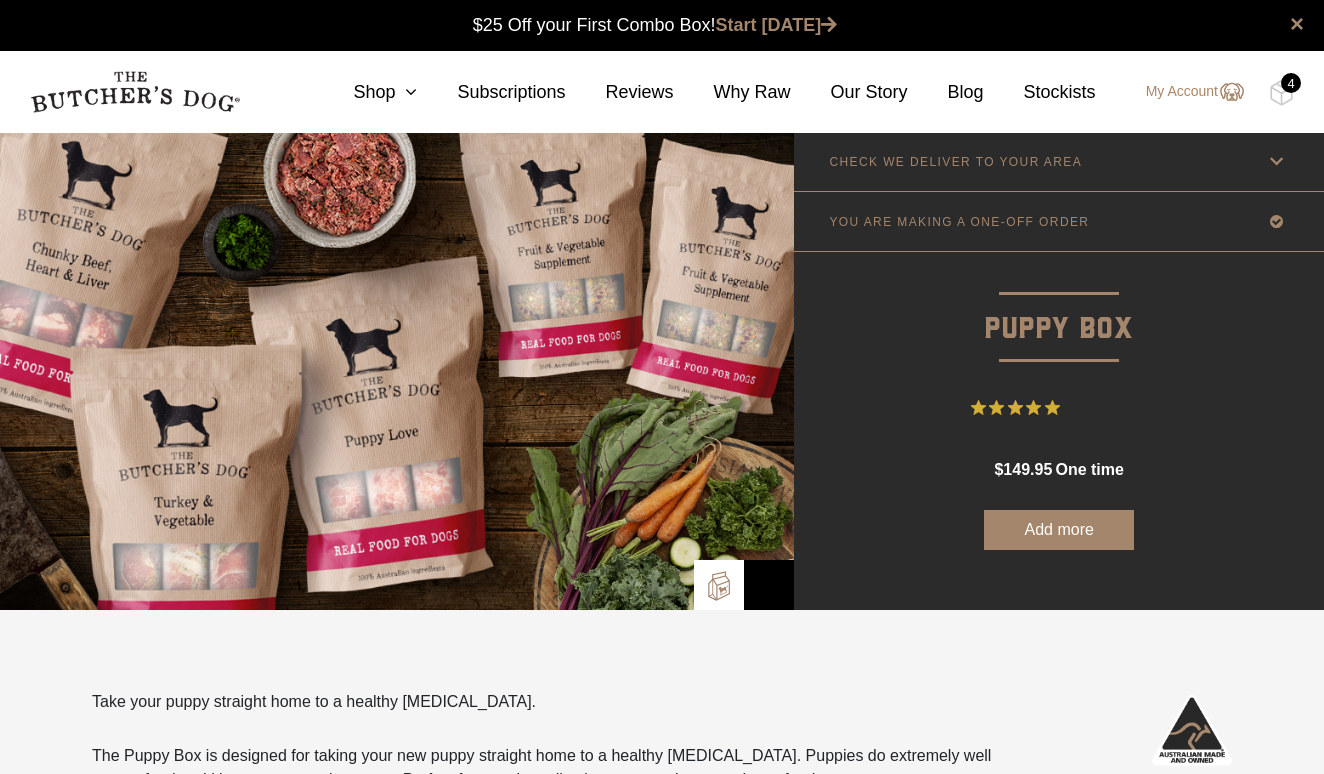 scroll, scrollTop: 0, scrollLeft: 0, axis: both 